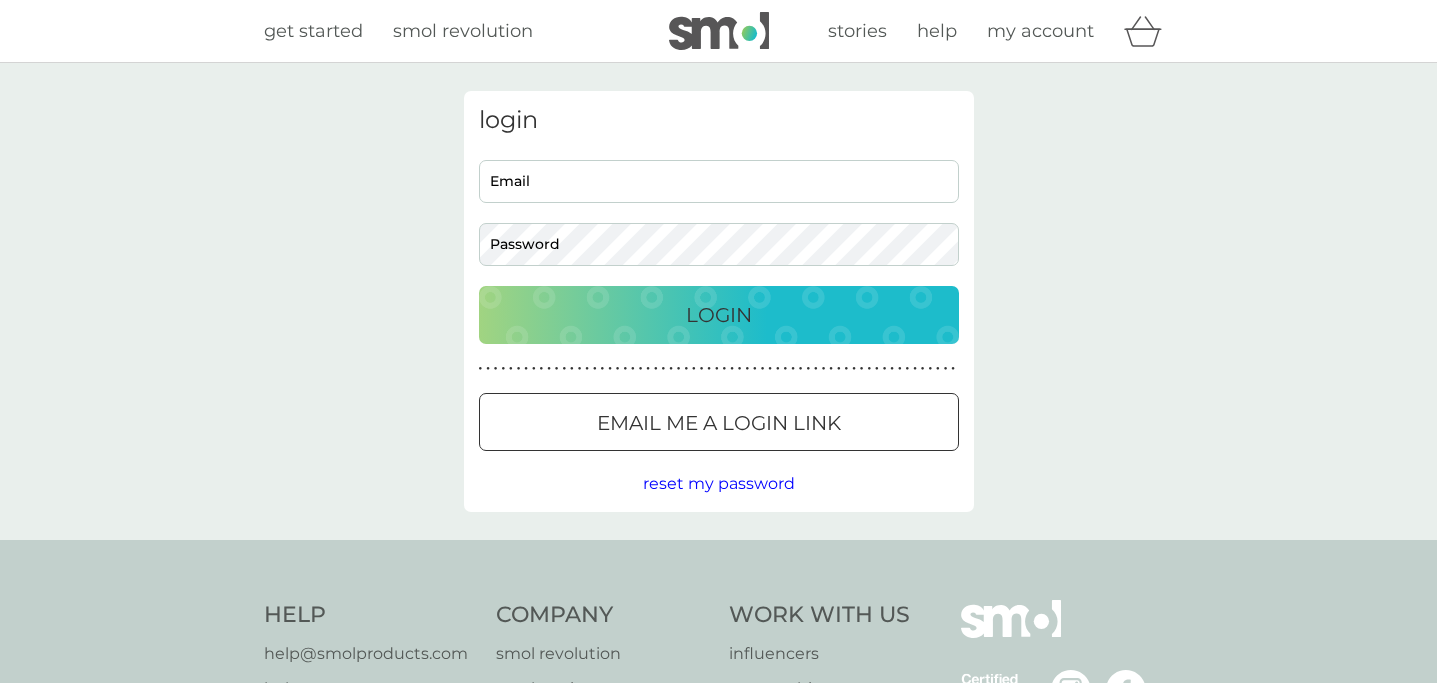 scroll, scrollTop: 0, scrollLeft: 0, axis: both 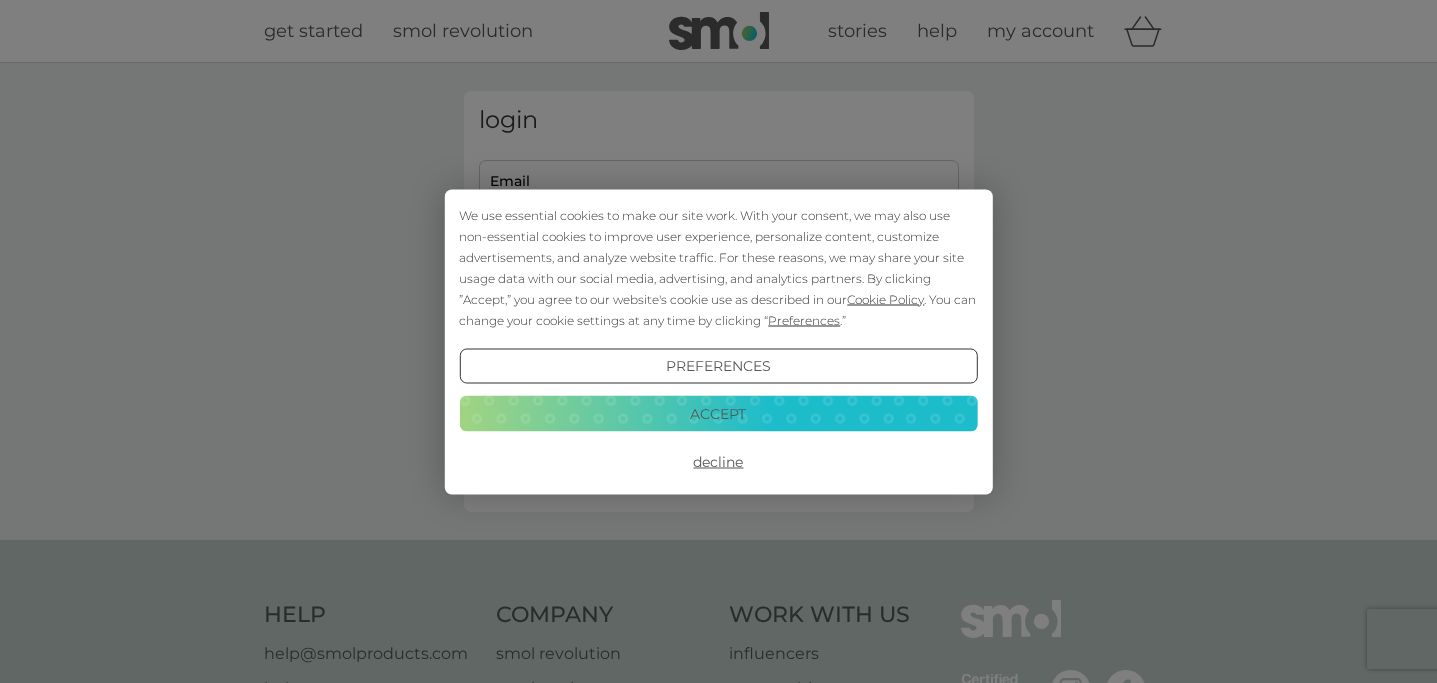 click on "Decline" at bounding box center (718, 462) 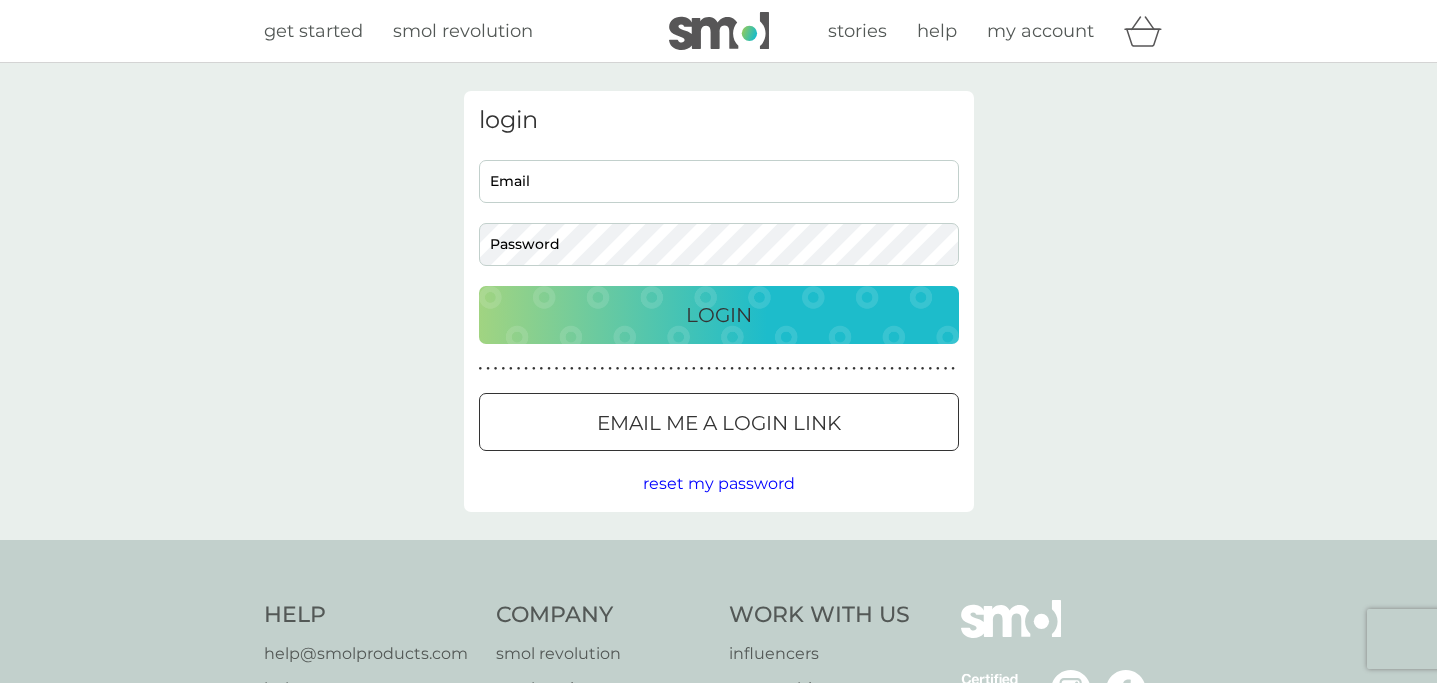 scroll, scrollTop: 0, scrollLeft: 0, axis: both 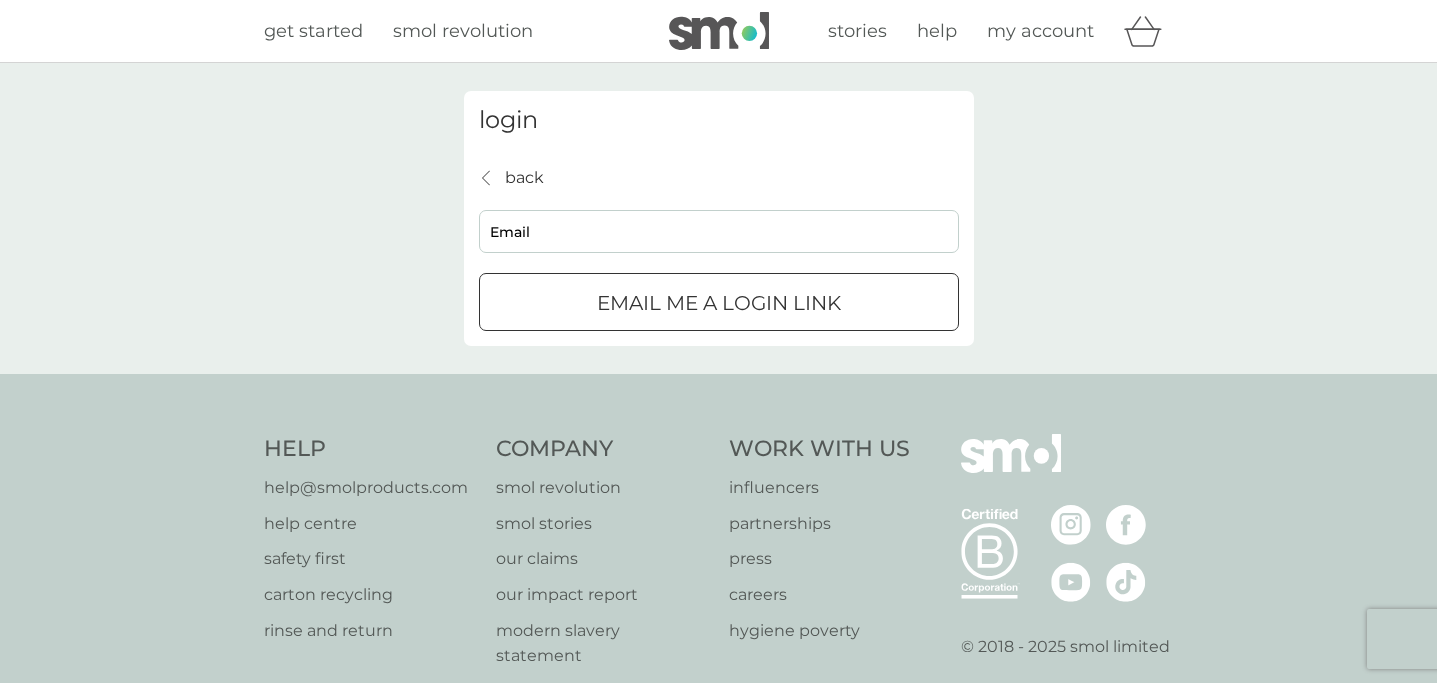 click on "Email" at bounding box center (719, 231) 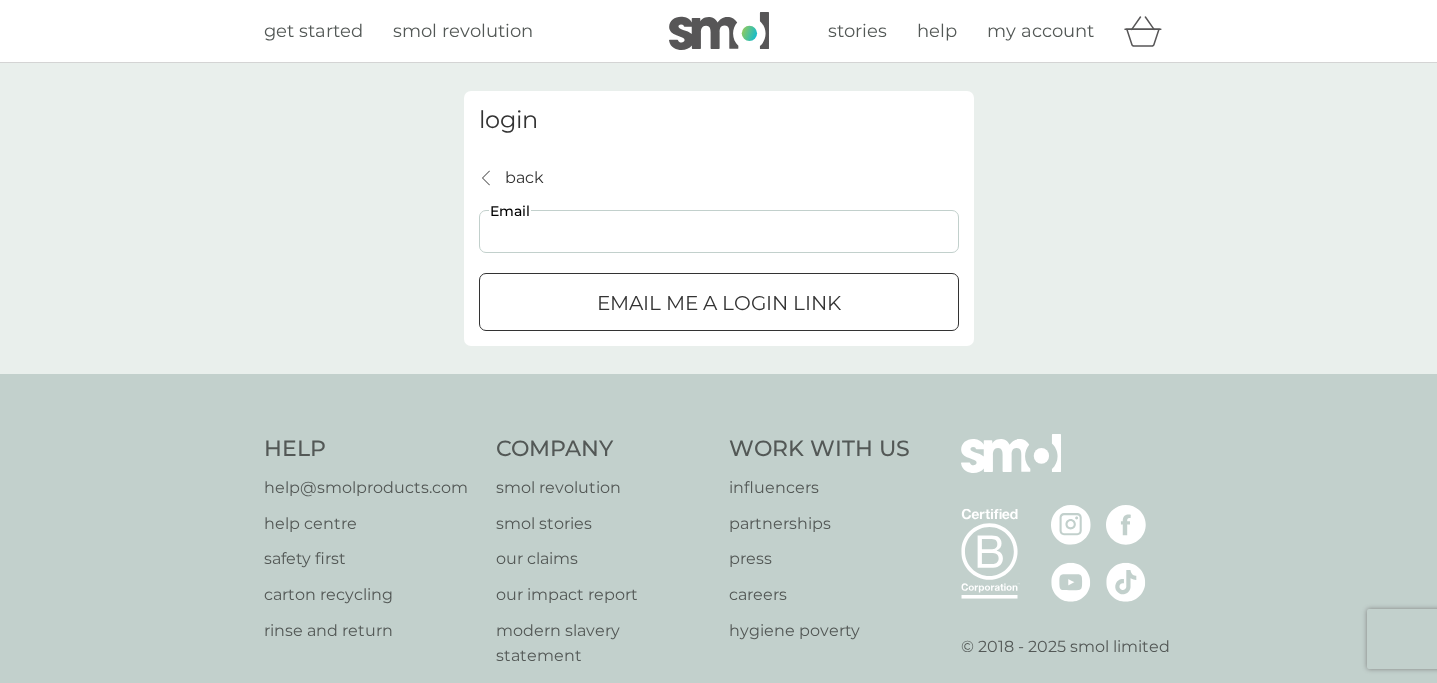 type on "pe6ilin314@example.com" 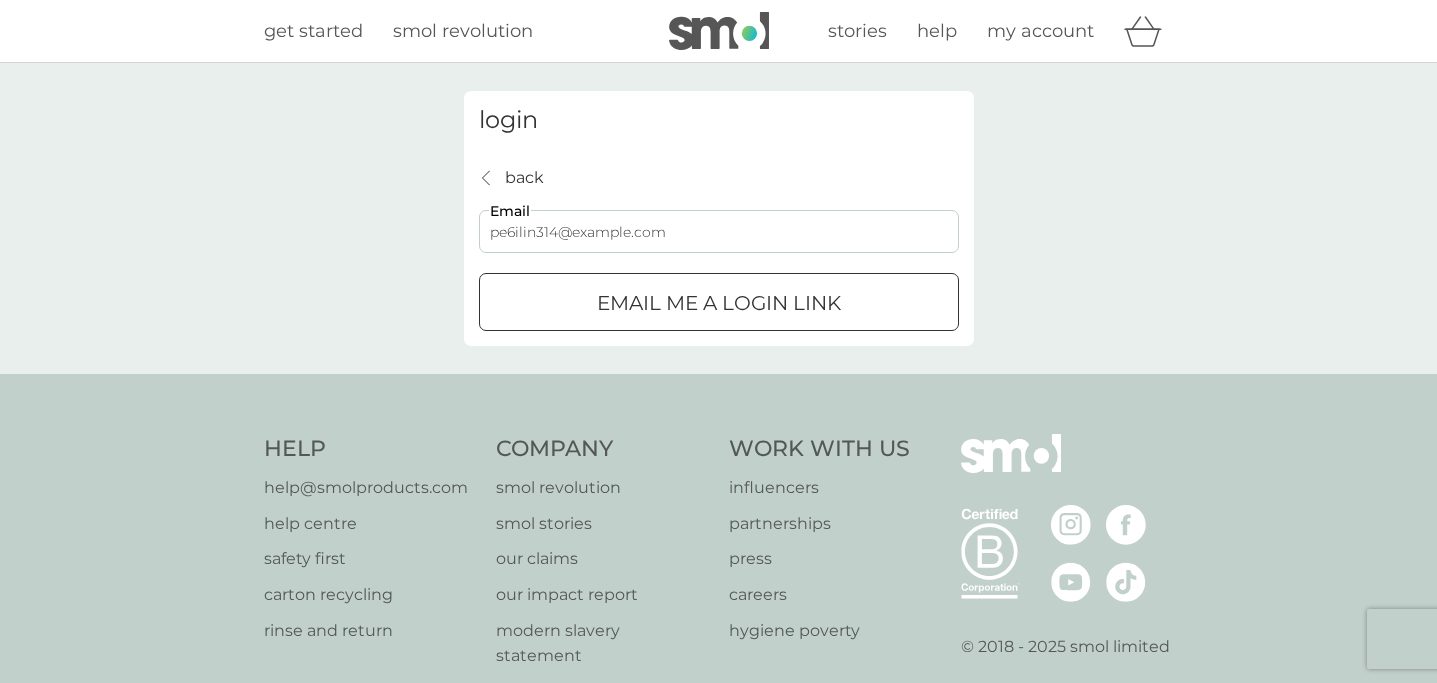 click on "Email me a login link" at bounding box center (719, 303) 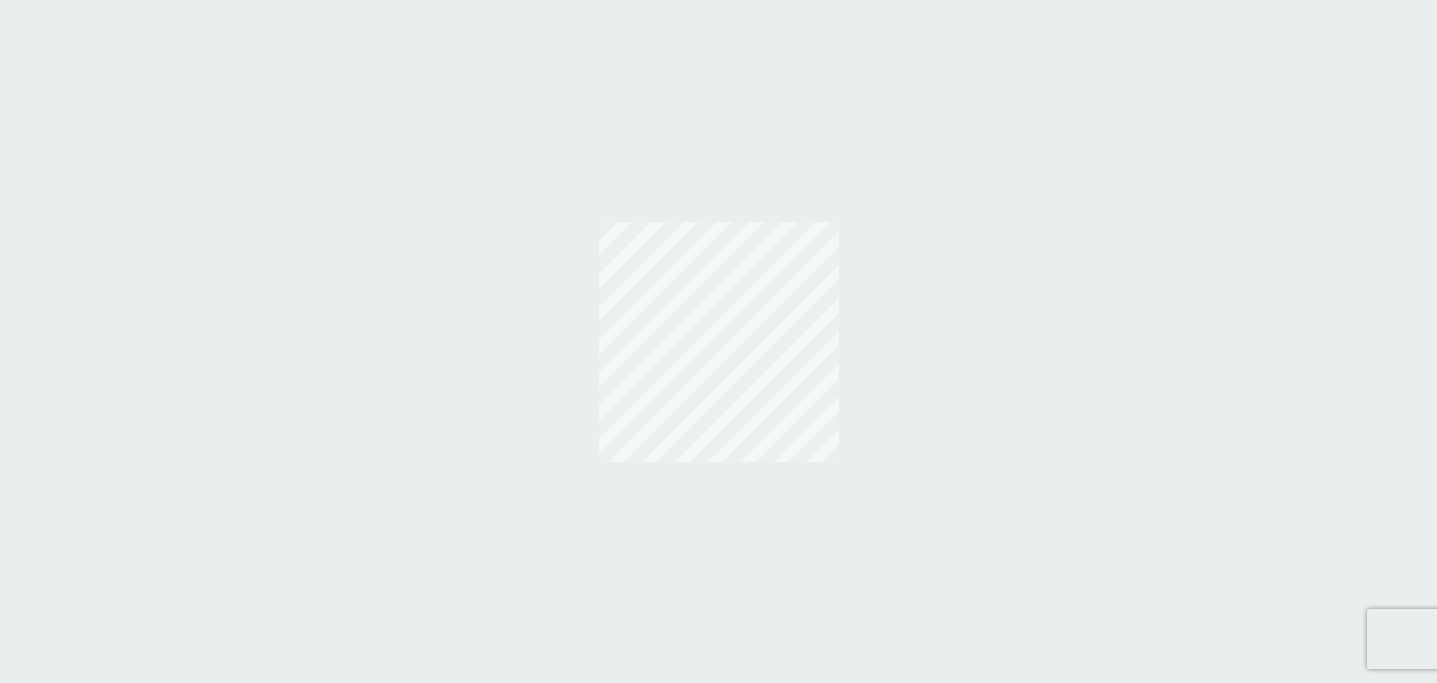 scroll, scrollTop: 0, scrollLeft: 0, axis: both 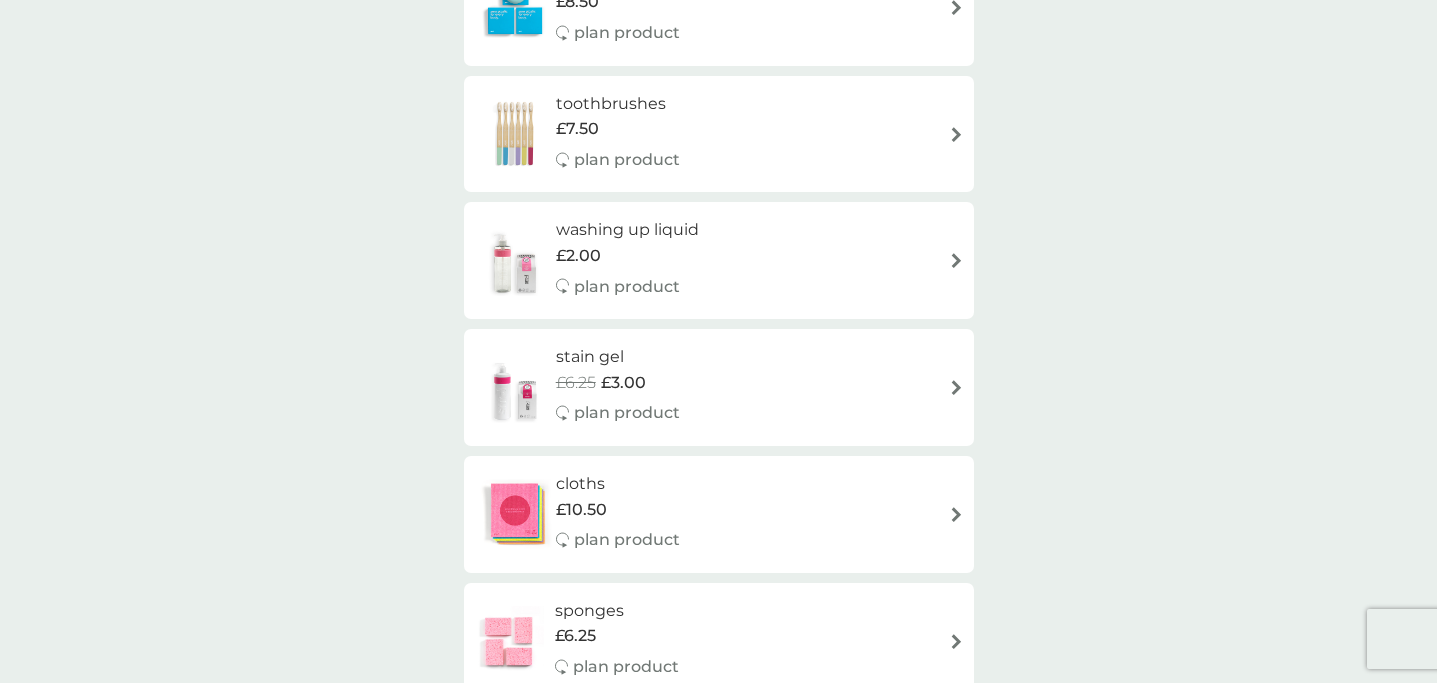 click on "washing up liquid" at bounding box center [627, 230] 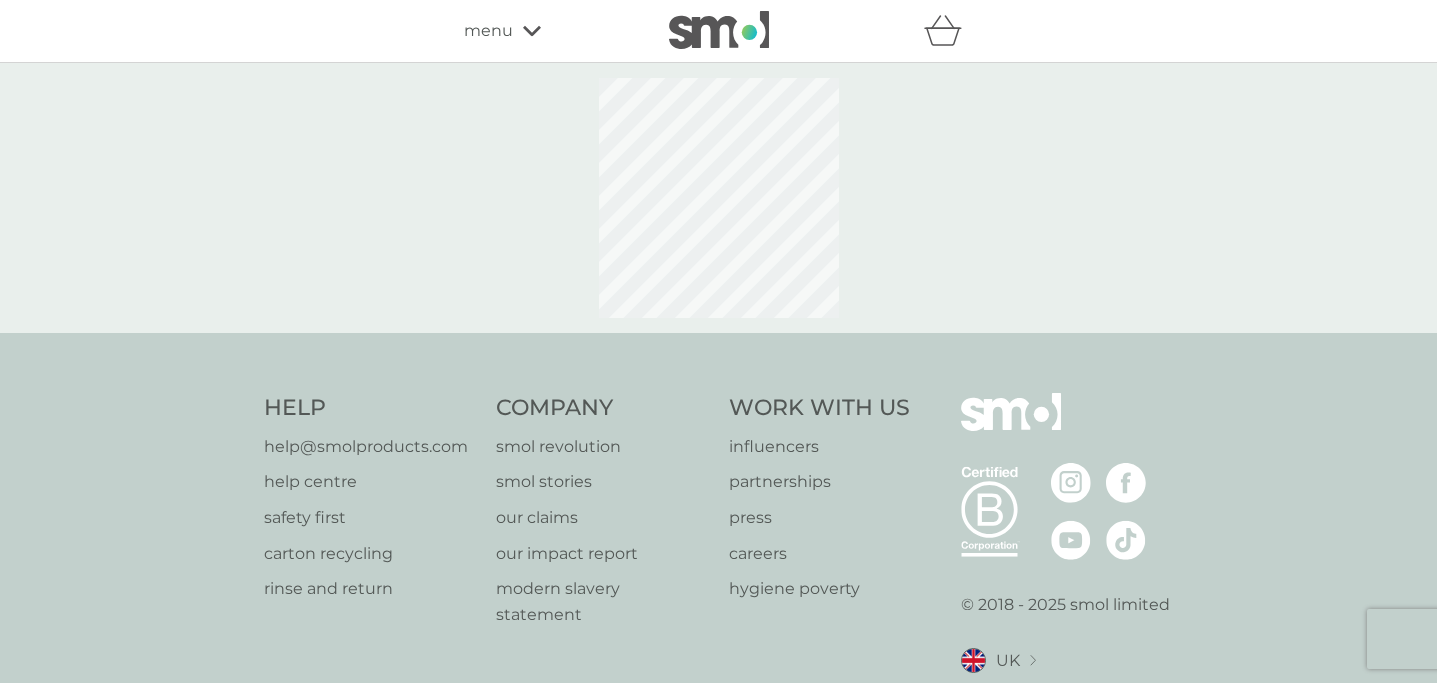 select on "112" 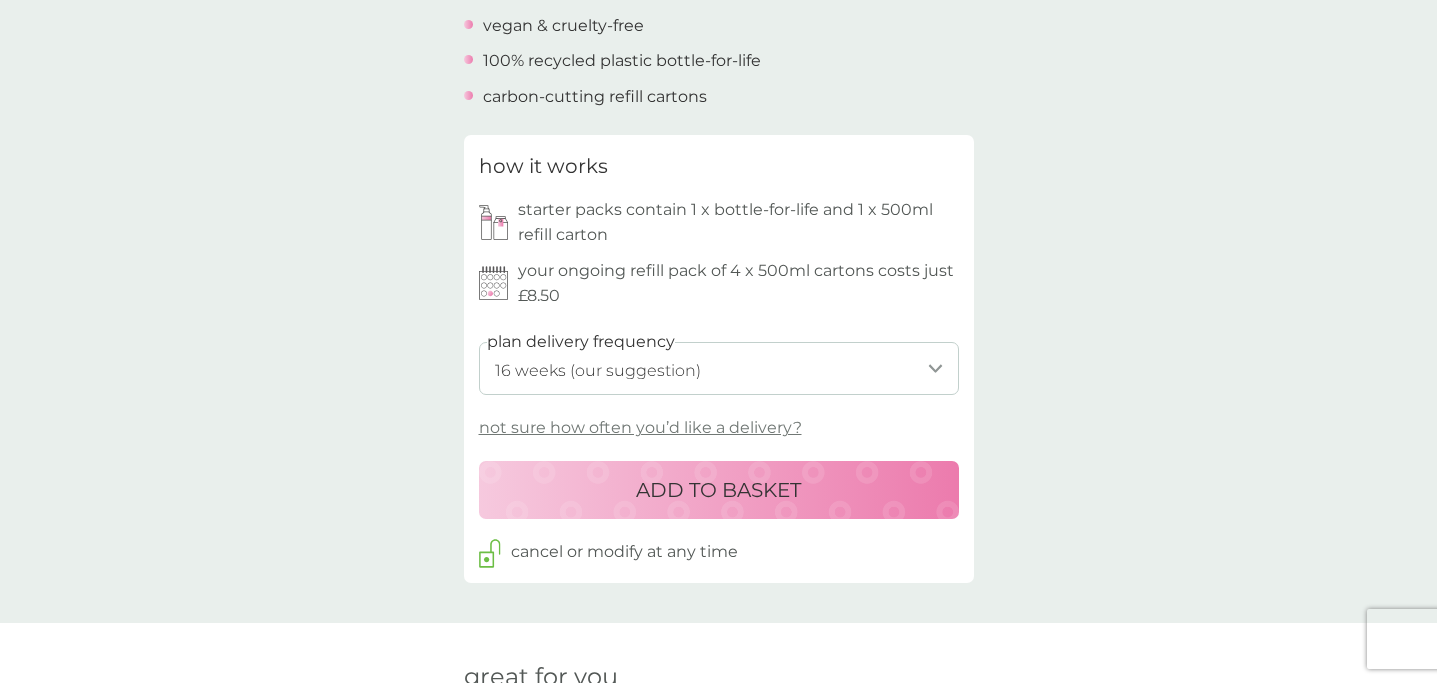 scroll, scrollTop: 826, scrollLeft: 0, axis: vertical 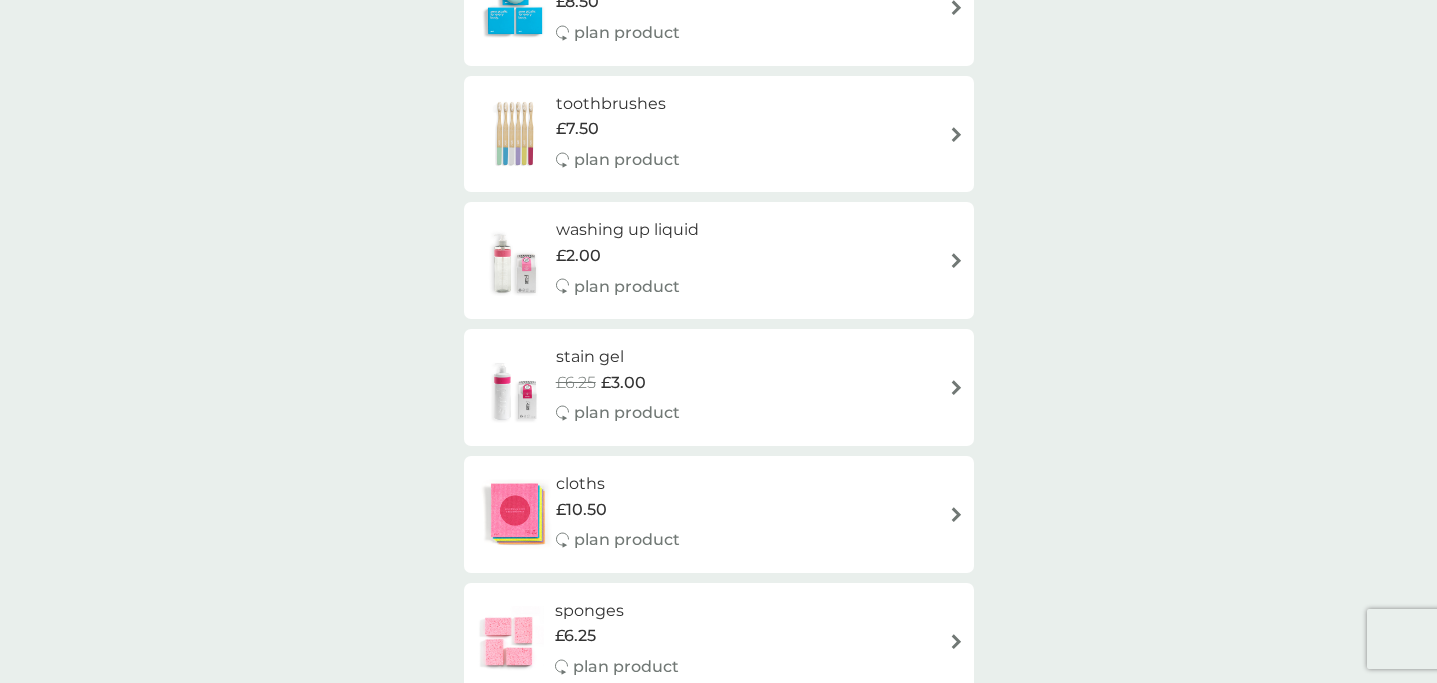 select on "112" 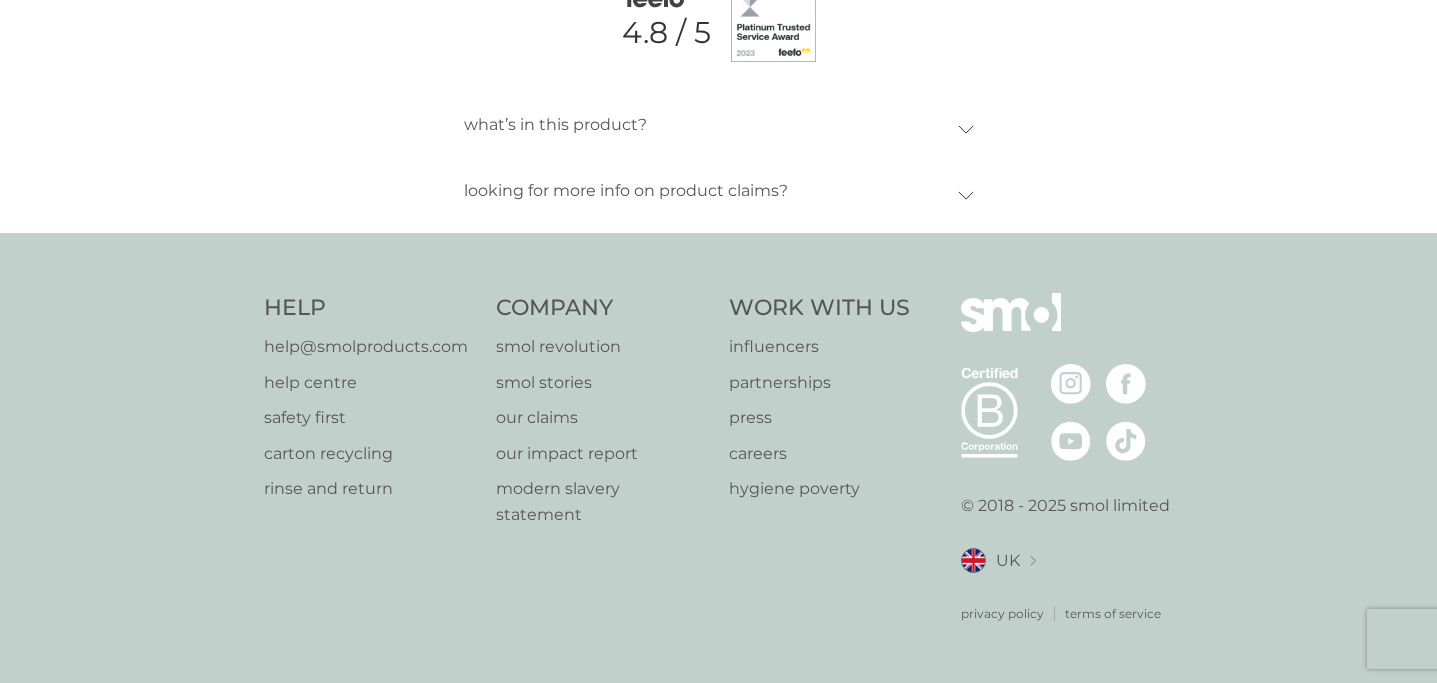 scroll, scrollTop: 0, scrollLeft: 0, axis: both 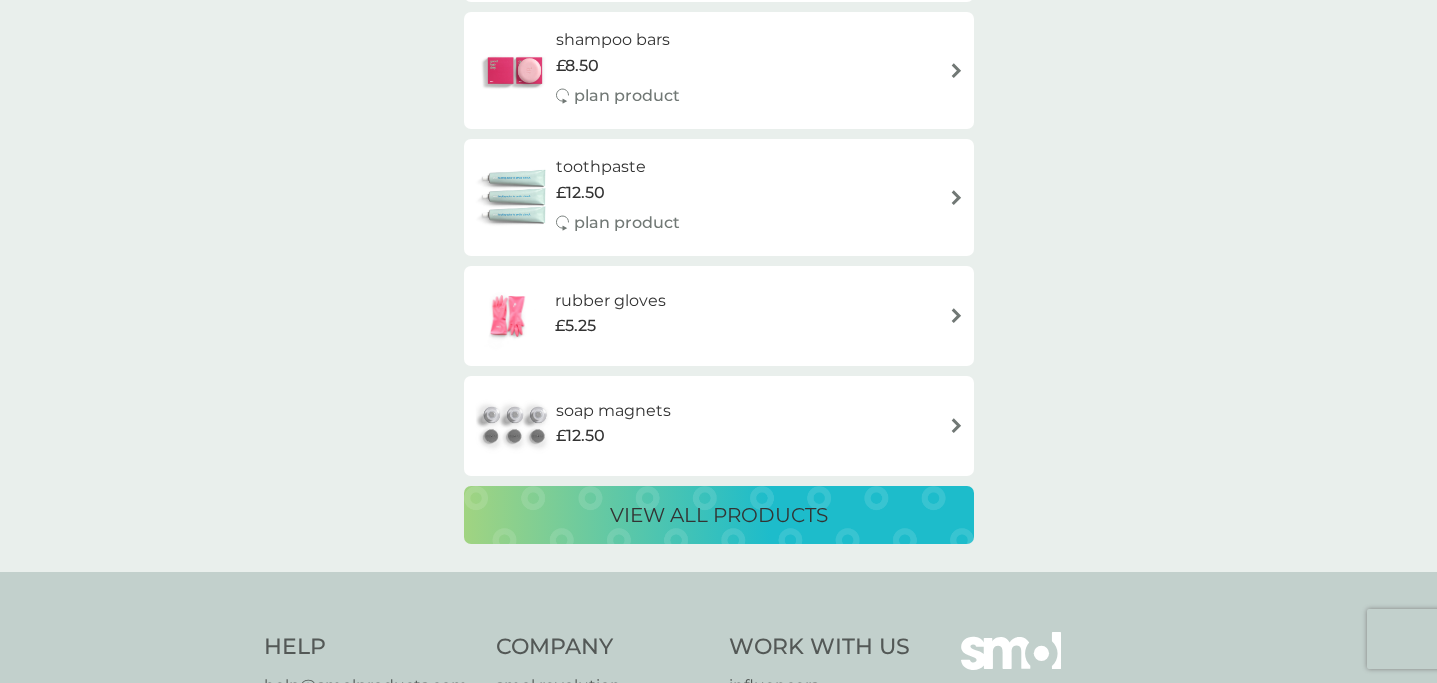click on "view all products" at bounding box center (719, 515) 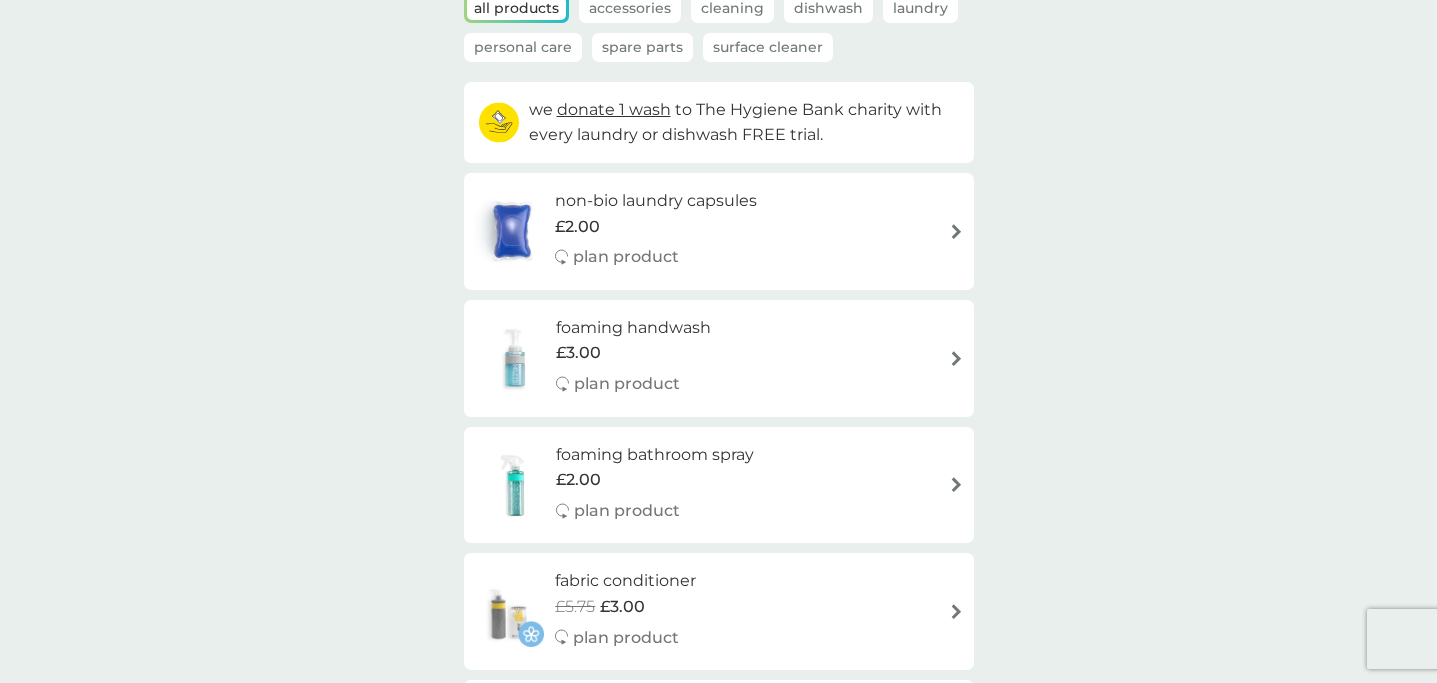 scroll, scrollTop: 0, scrollLeft: 0, axis: both 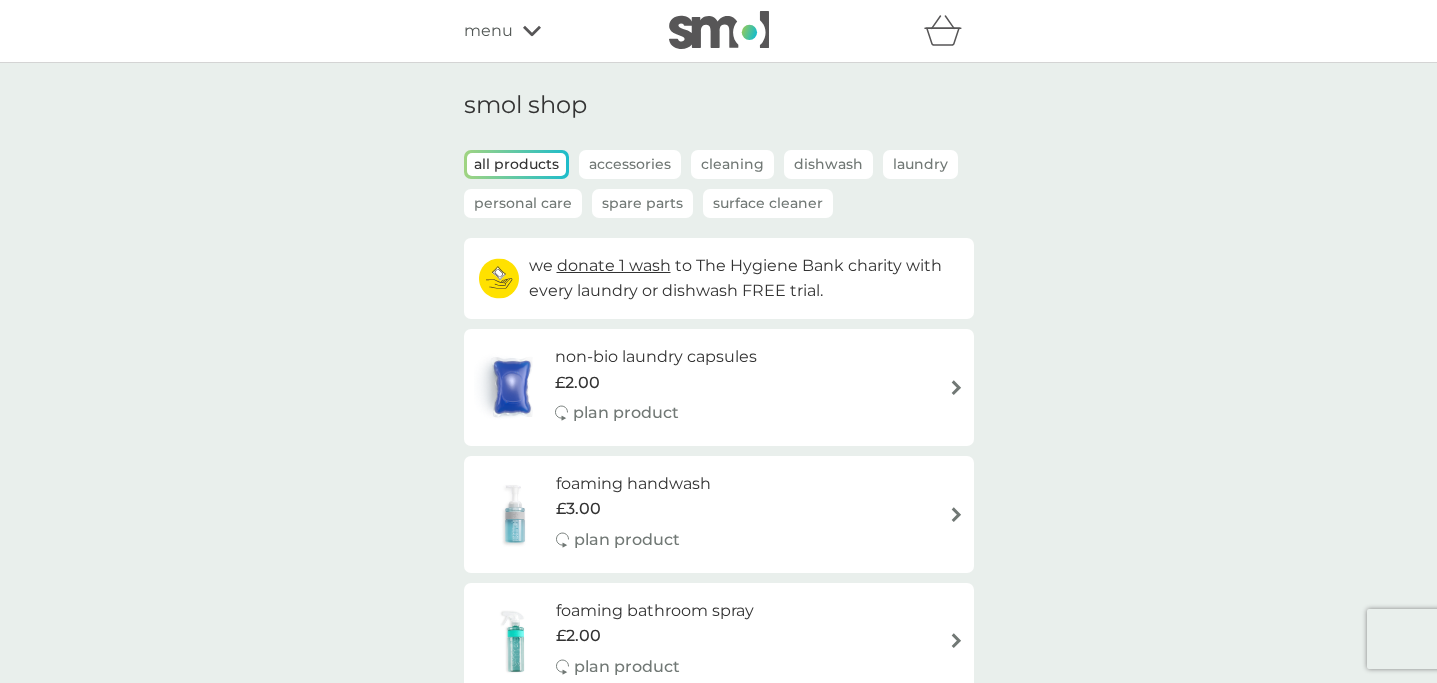 click at bounding box center [949, 31] 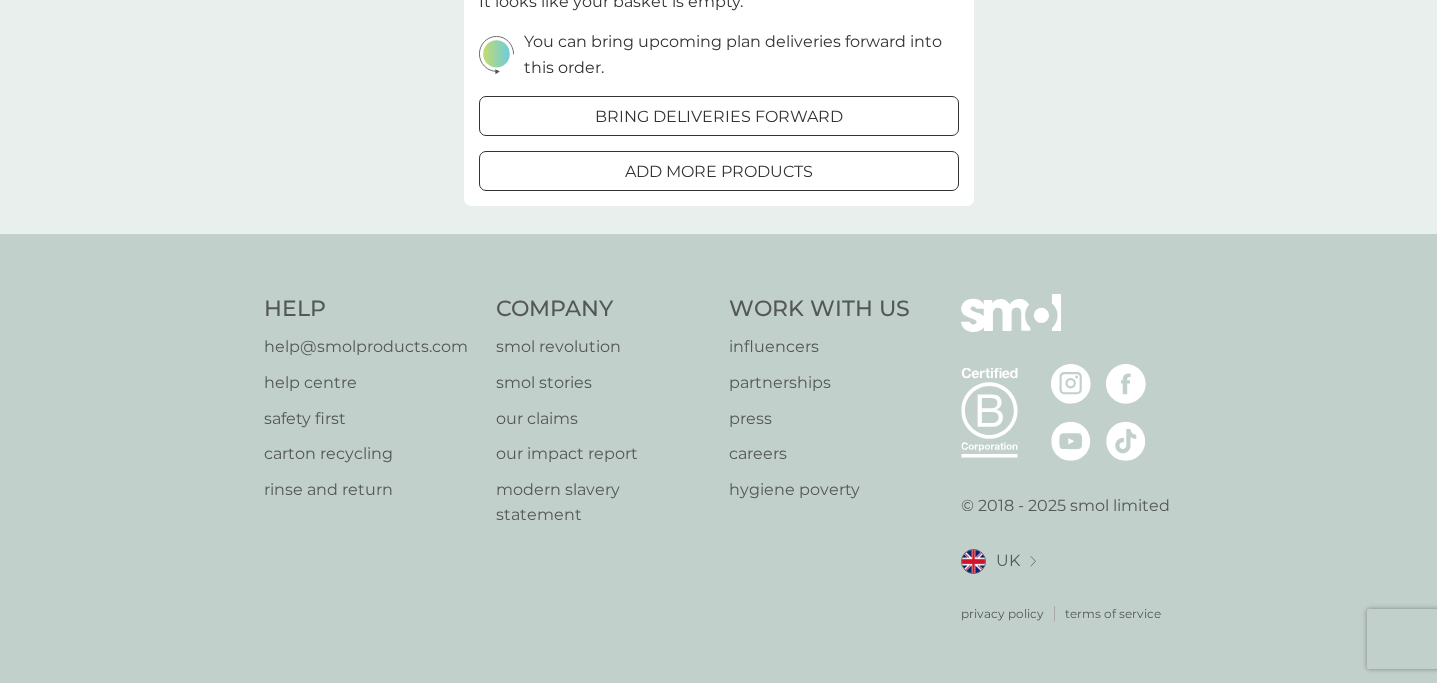 scroll, scrollTop: 0, scrollLeft: 0, axis: both 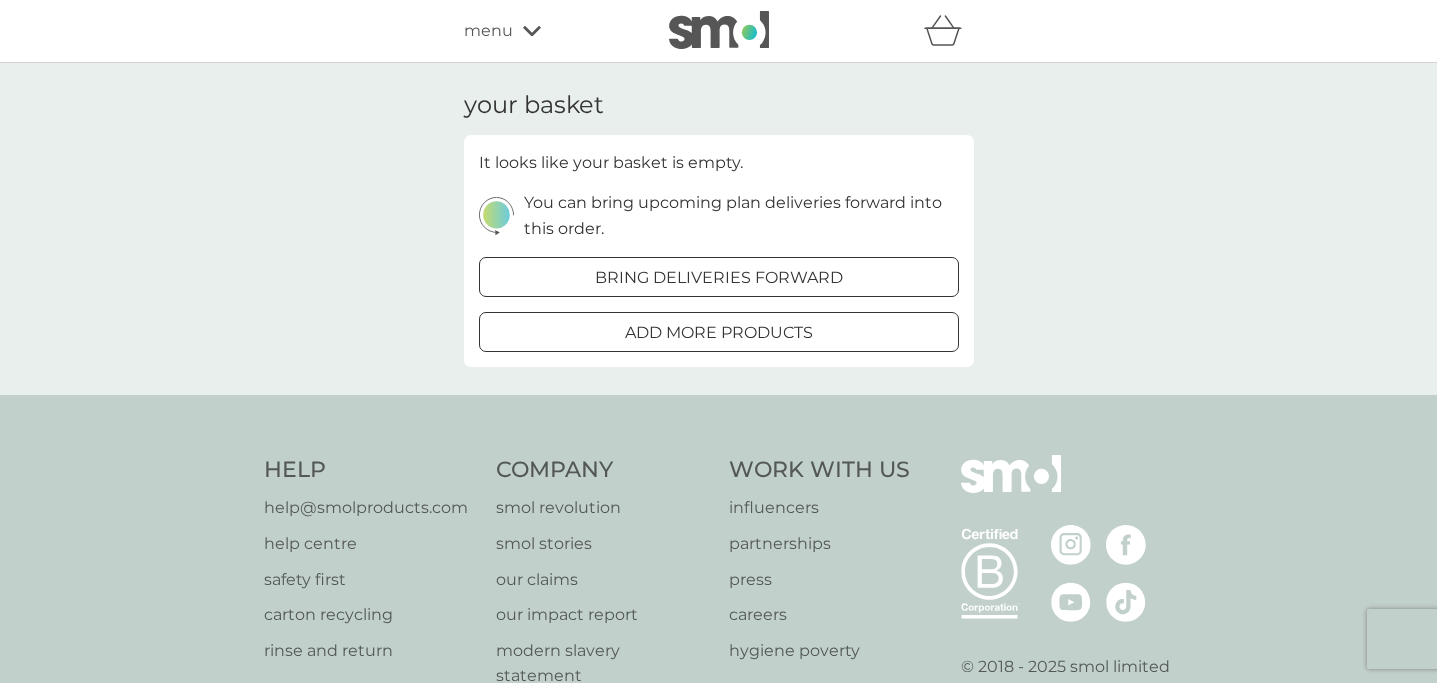 click on "refer a friend & you BOTH save smol impact smol shop your smol plans your upcoming orders your details order history logout menu" at bounding box center (718, 31) 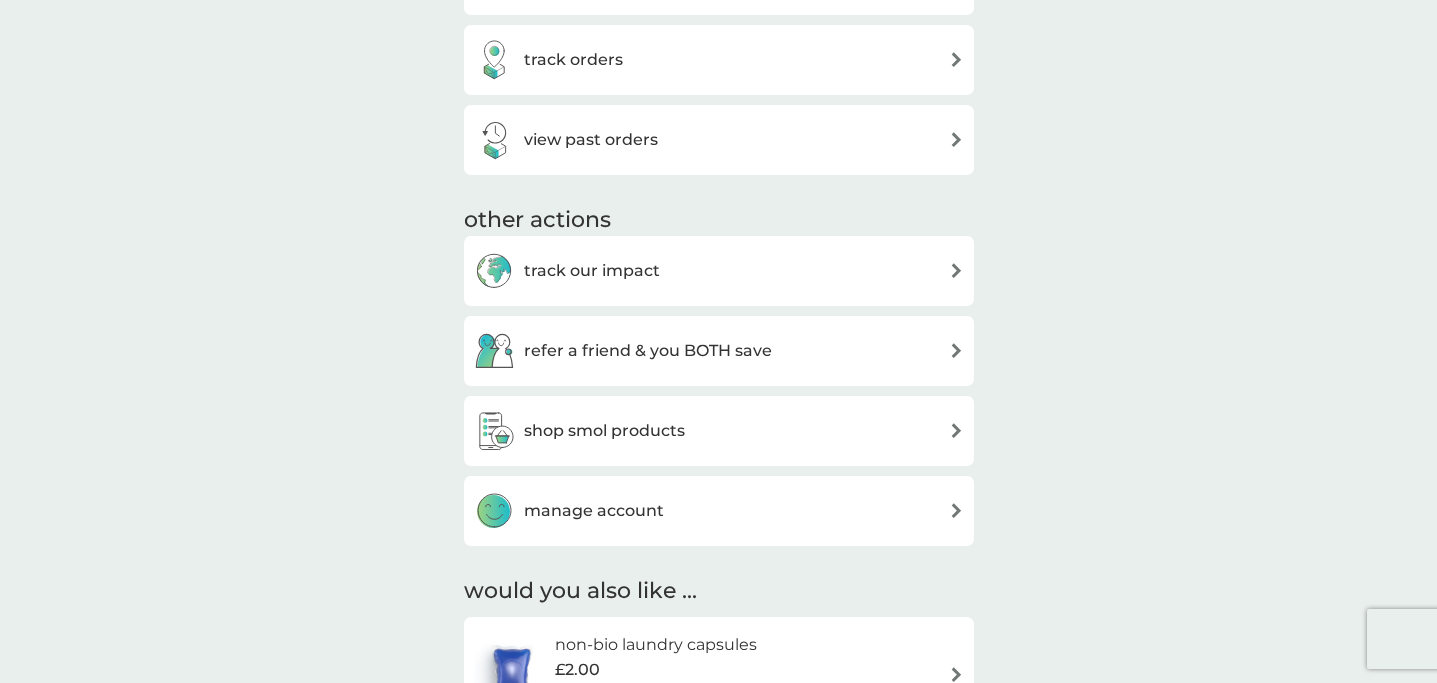 scroll, scrollTop: 892, scrollLeft: 0, axis: vertical 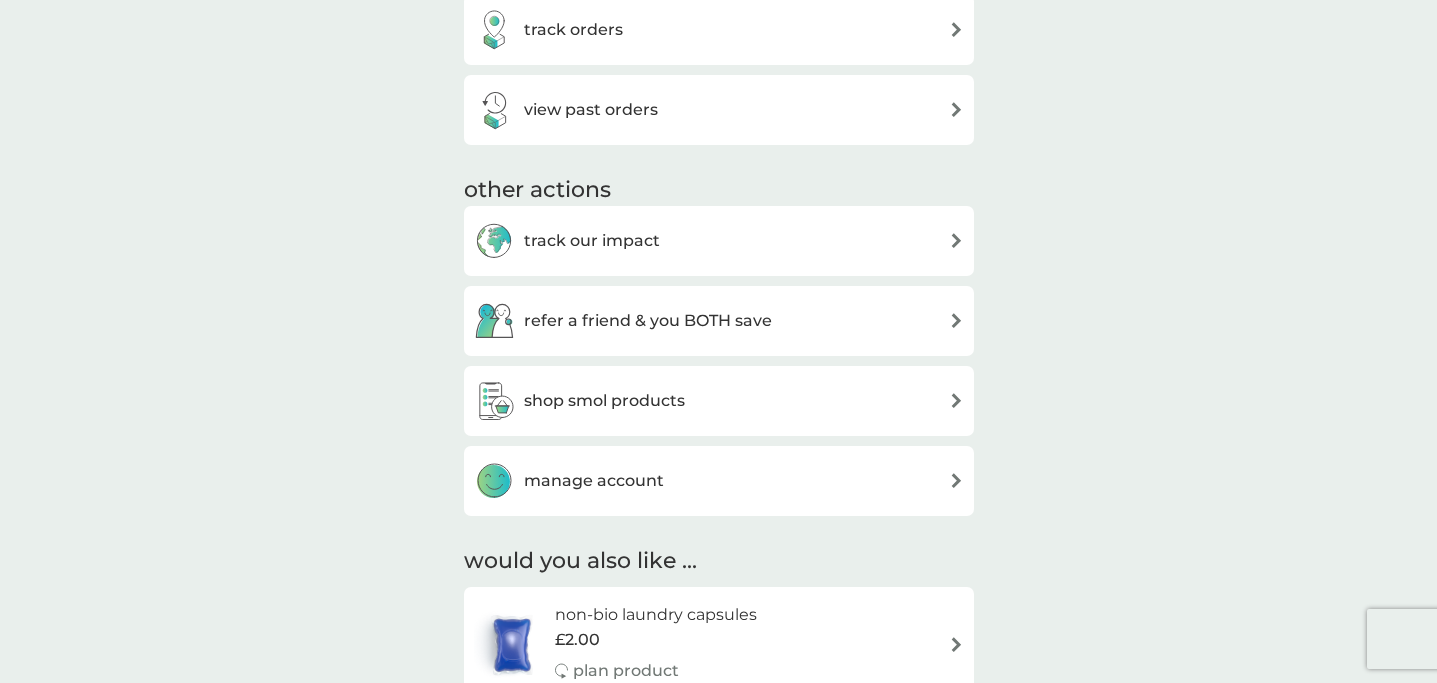 click on "refer a friend & you BOTH save" at bounding box center (648, 321) 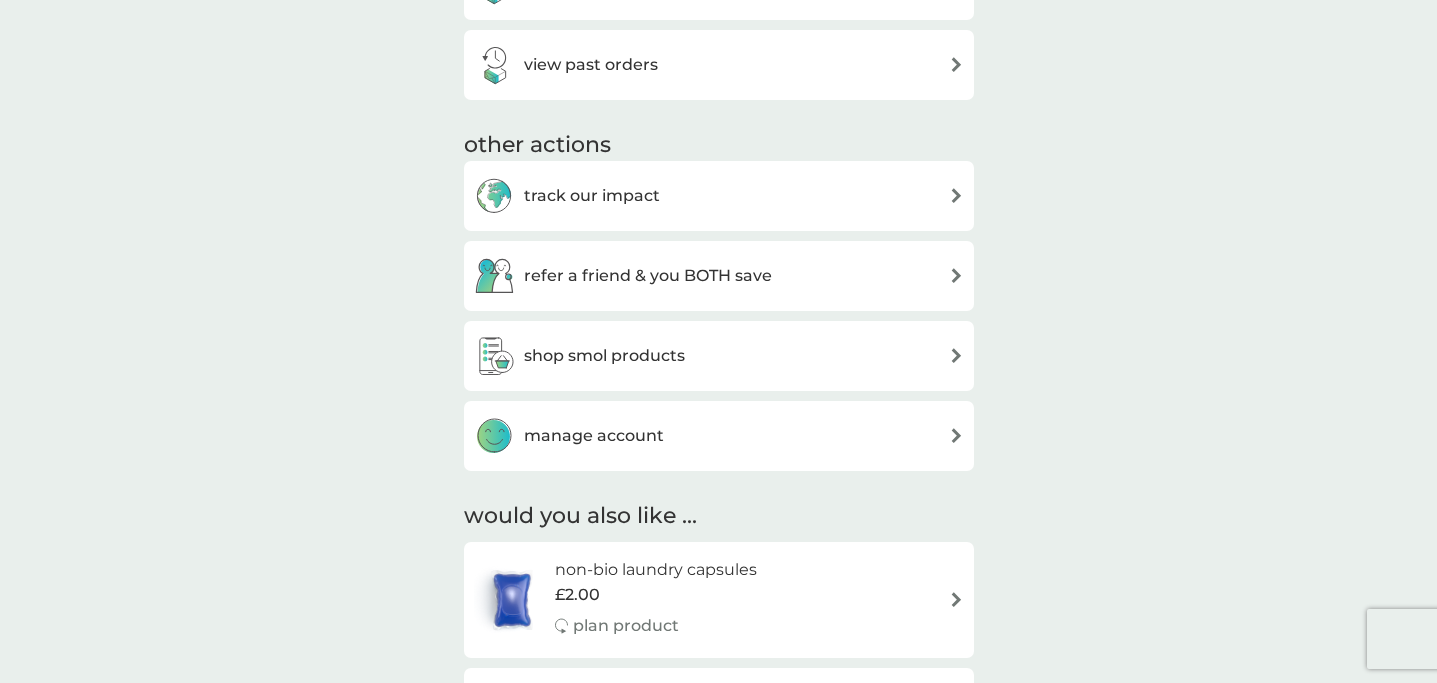 scroll, scrollTop: 938, scrollLeft: 0, axis: vertical 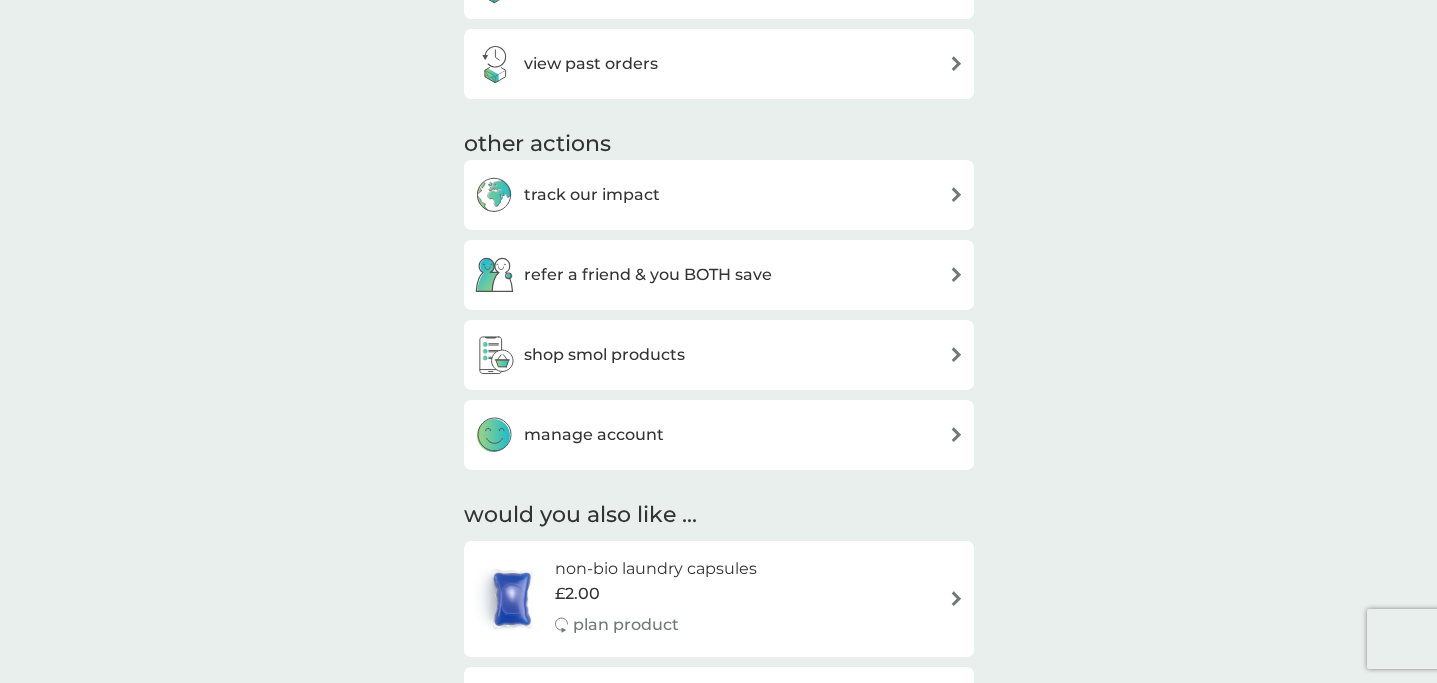 click on "manage account" at bounding box center (594, 435) 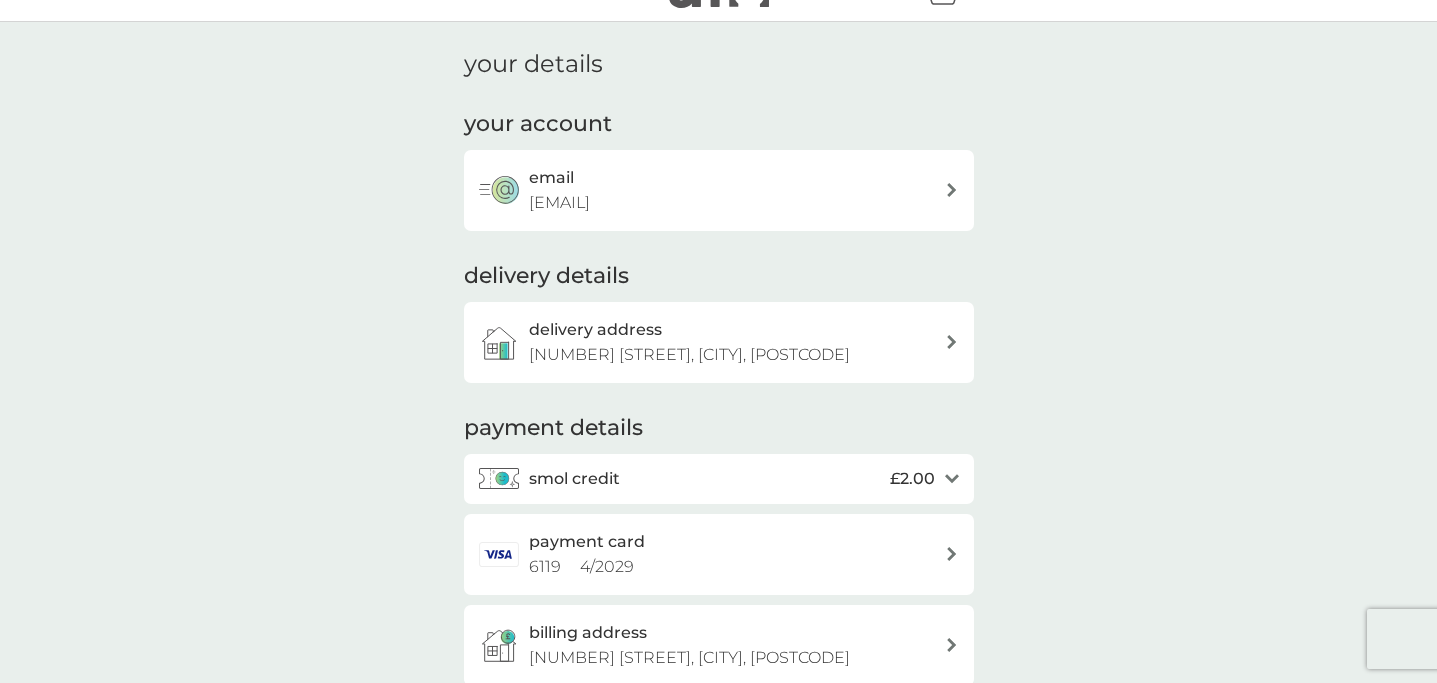 scroll, scrollTop: 40, scrollLeft: 0, axis: vertical 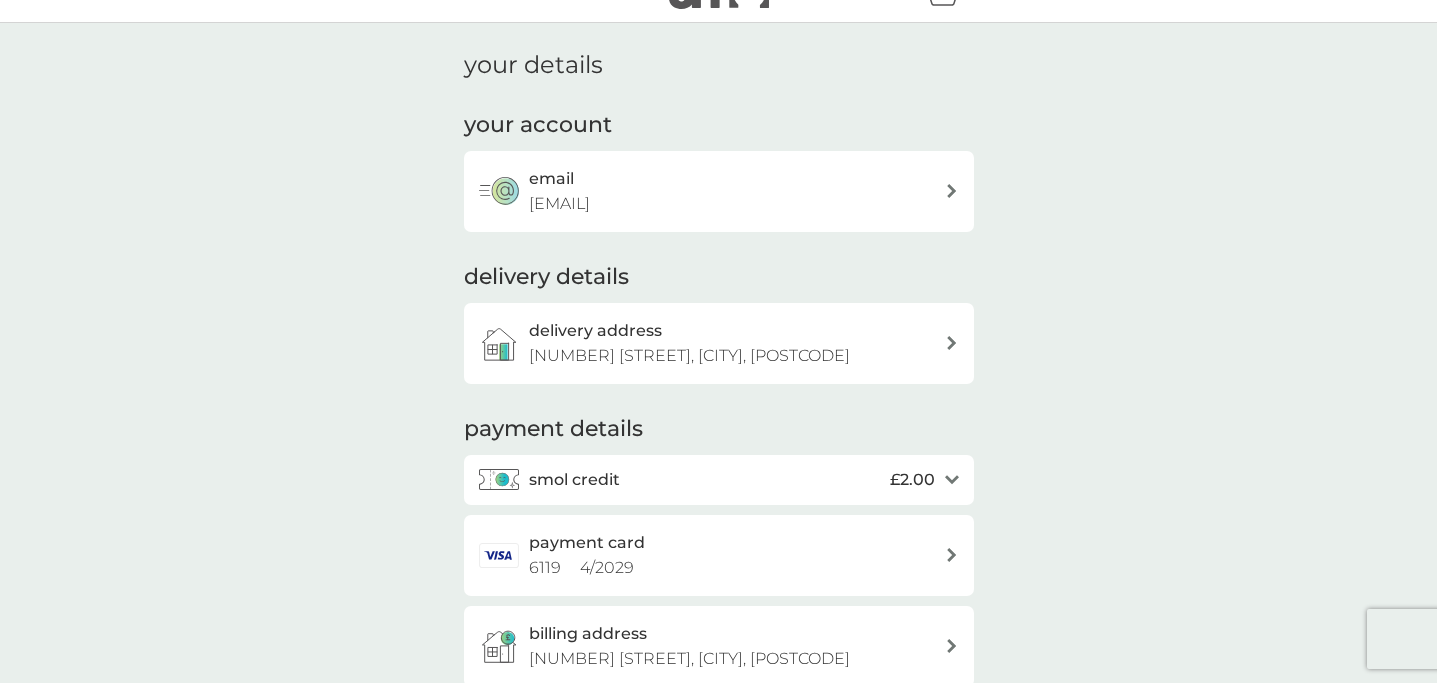 click on "email pe6ilin314@gmail.com" at bounding box center [719, 191] 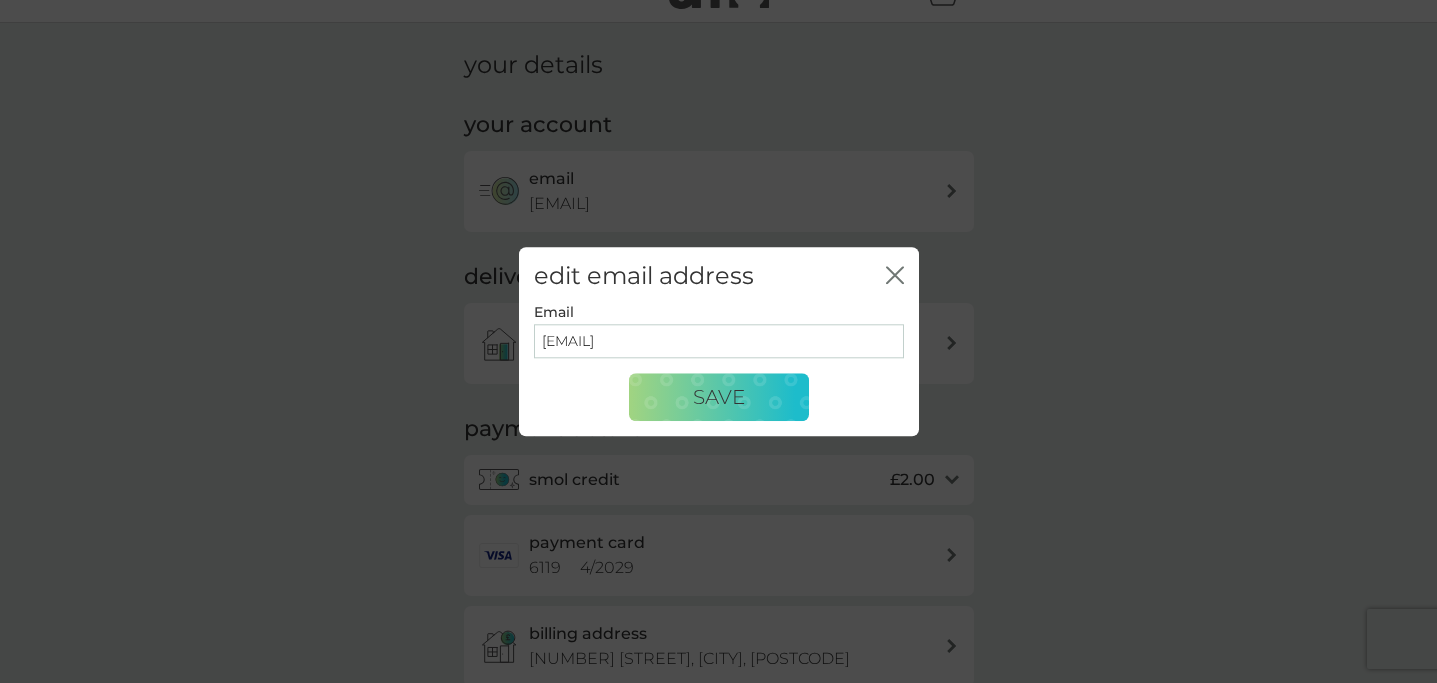 click 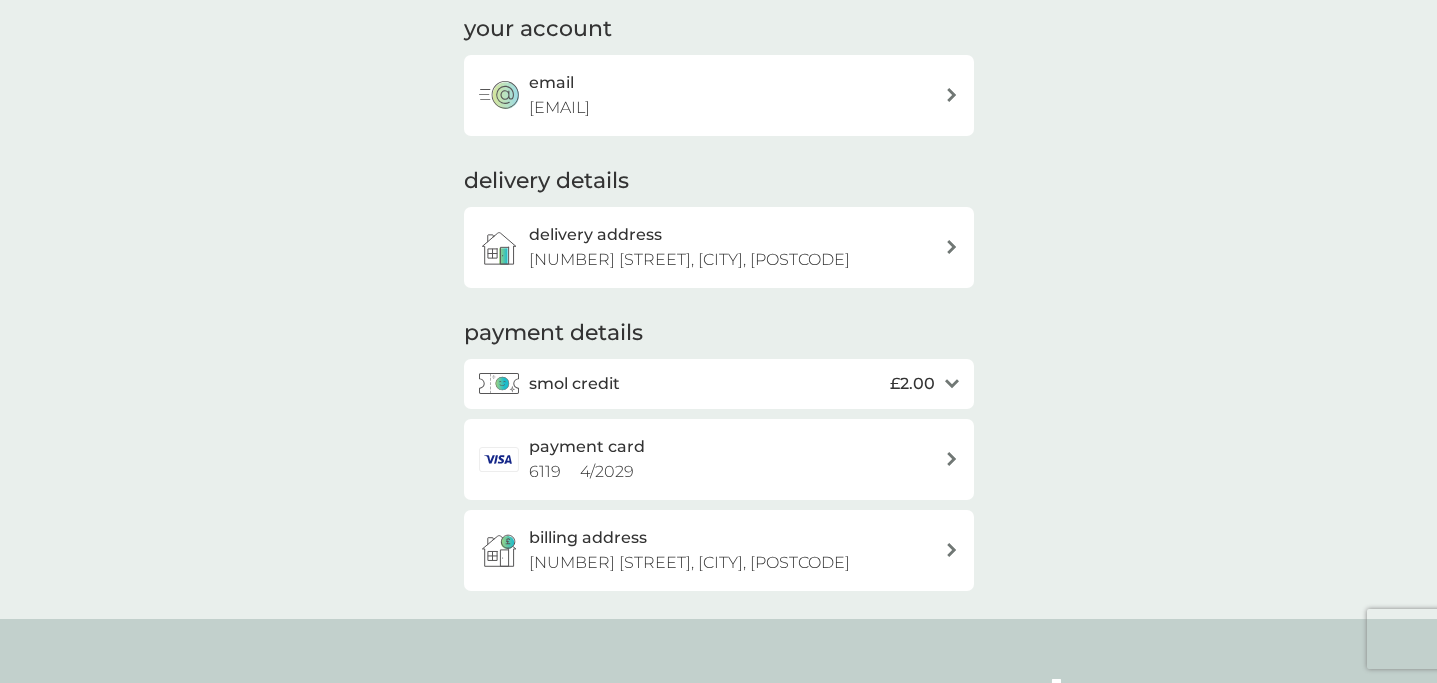 scroll, scrollTop: 135, scrollLeft: 0, axis: vertical 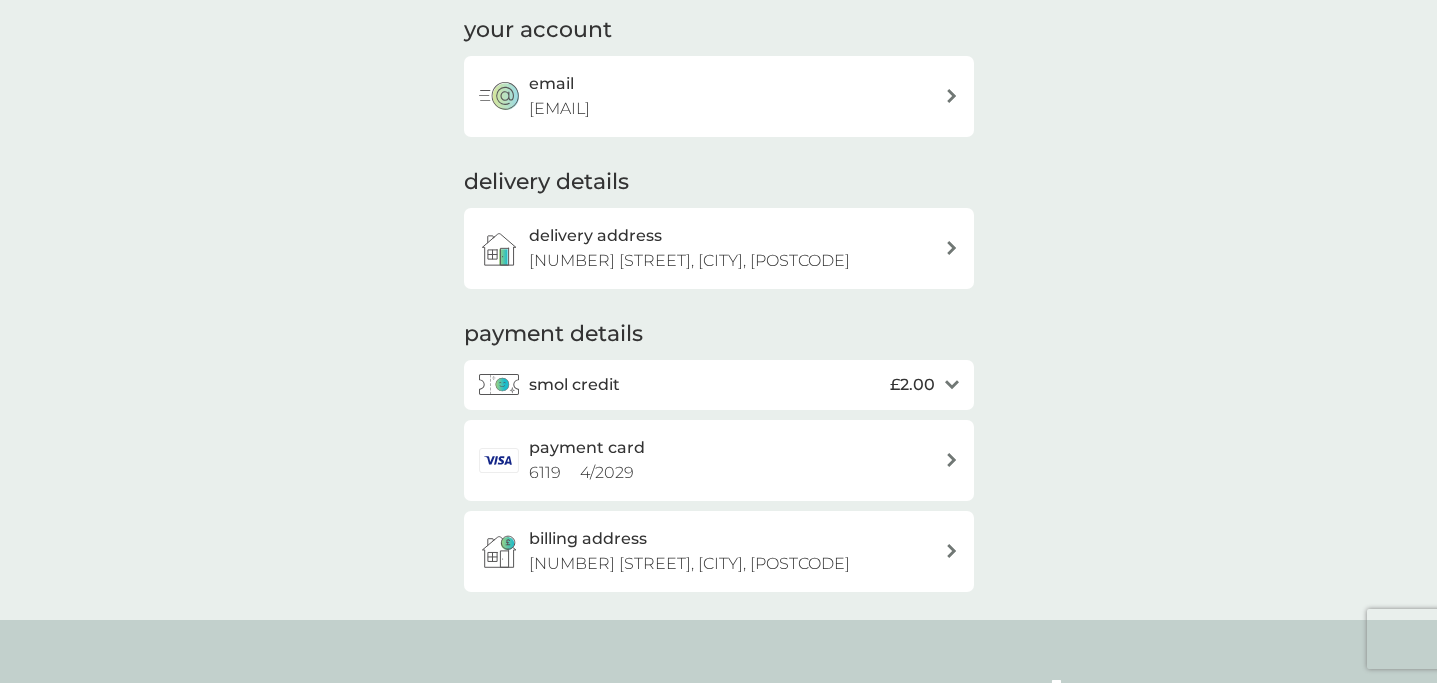 click on "smol credit £2.00" at bounding box center [732, 385] 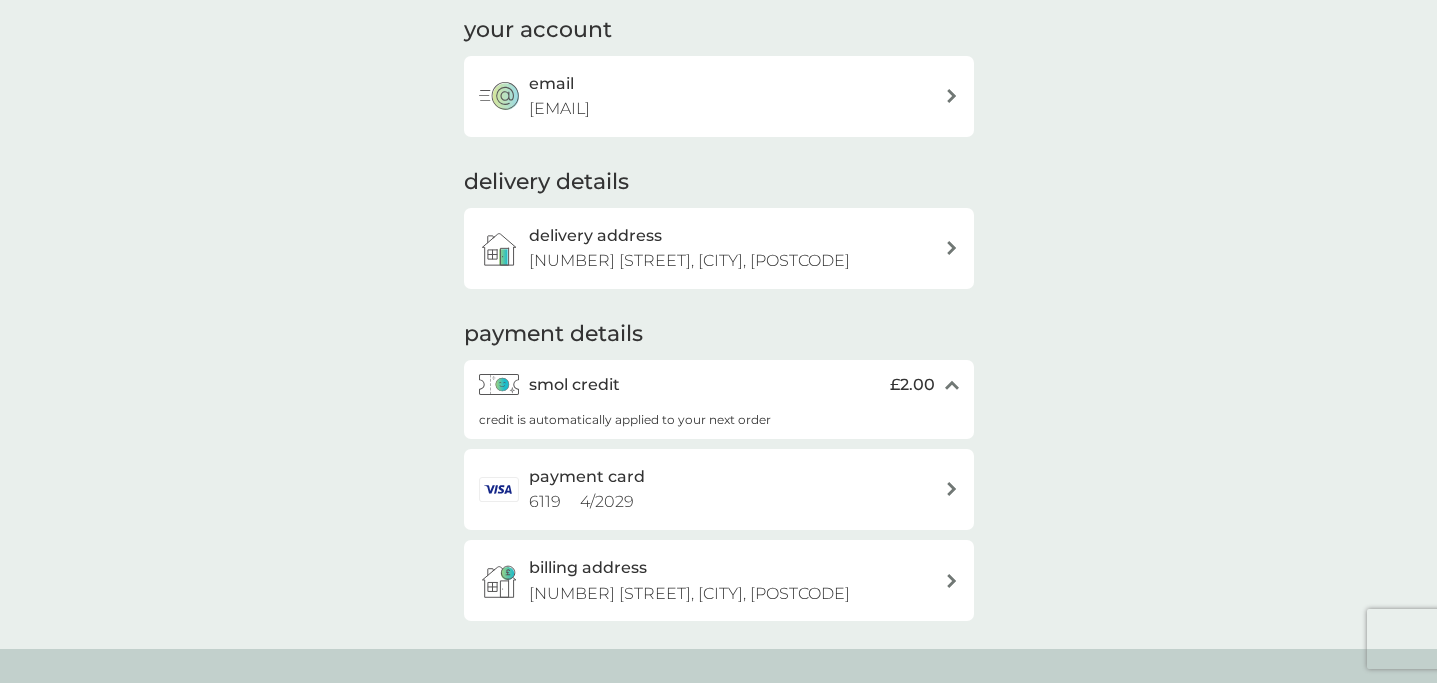 scroll, scrollTop: 0, scrollLeft: 0, axis: both 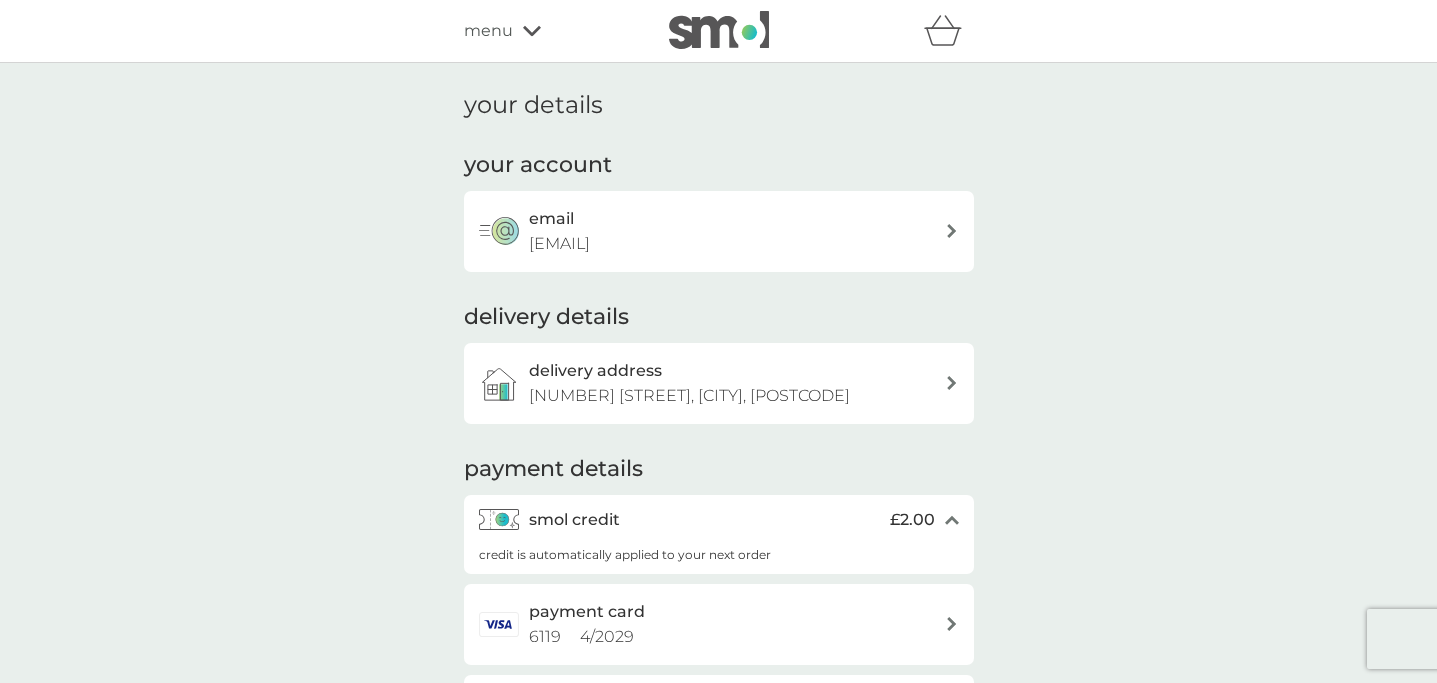 click on "menu" at bounding box center (549, 31) 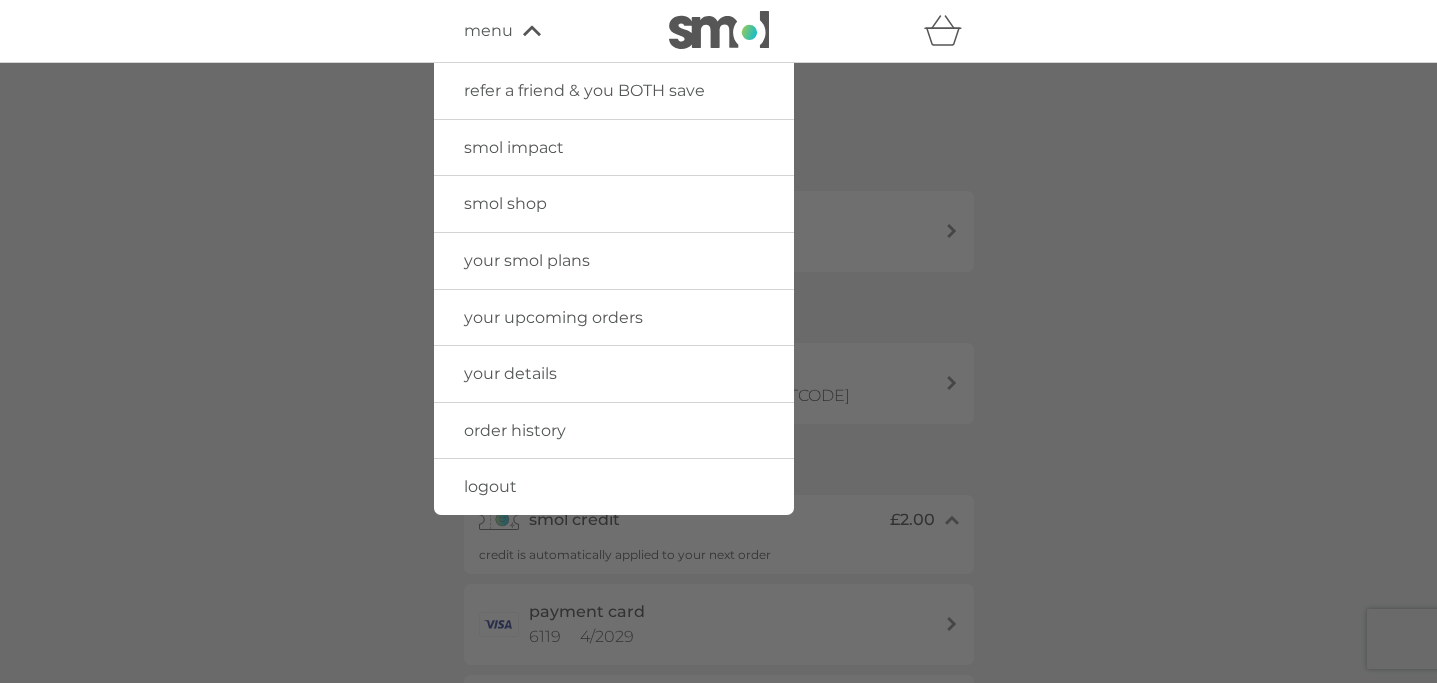 click on "logout" at bounding box center (614, 487) 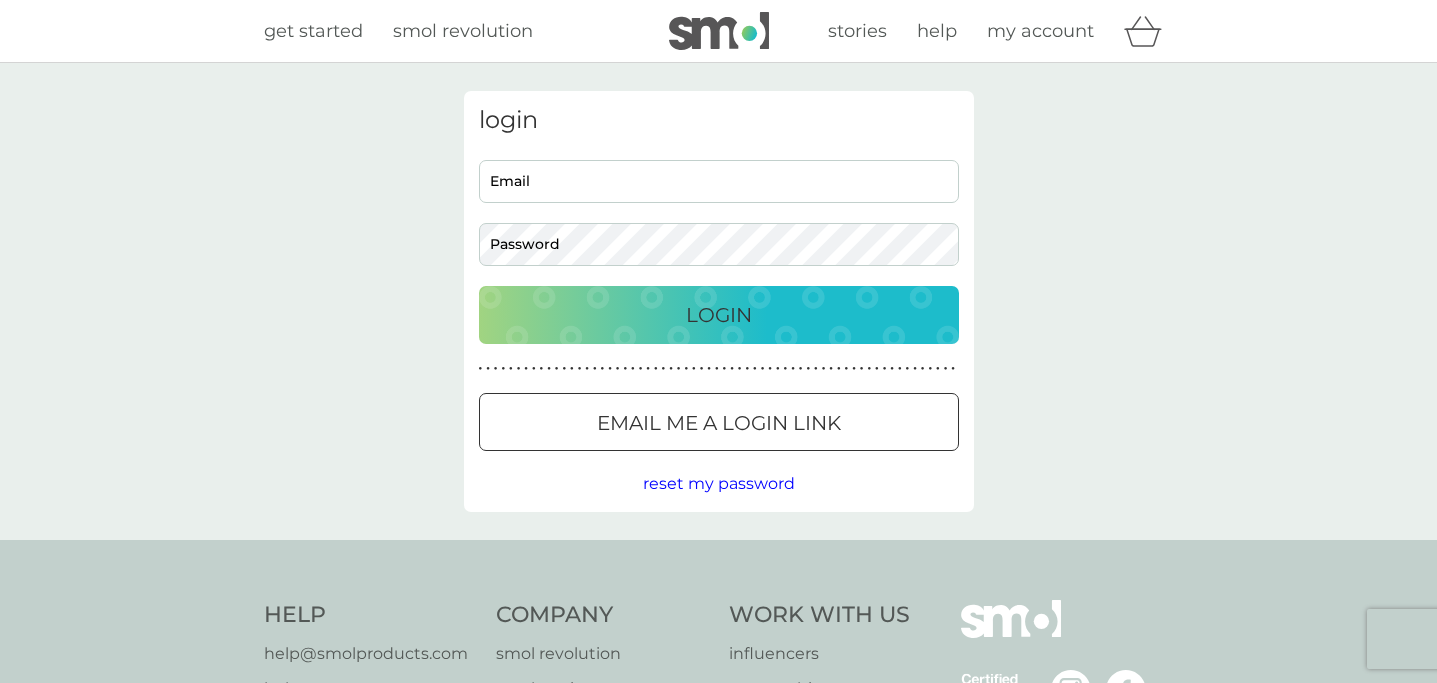 scroll, scrollTop: 0, scrollLeft: 0, axis: both 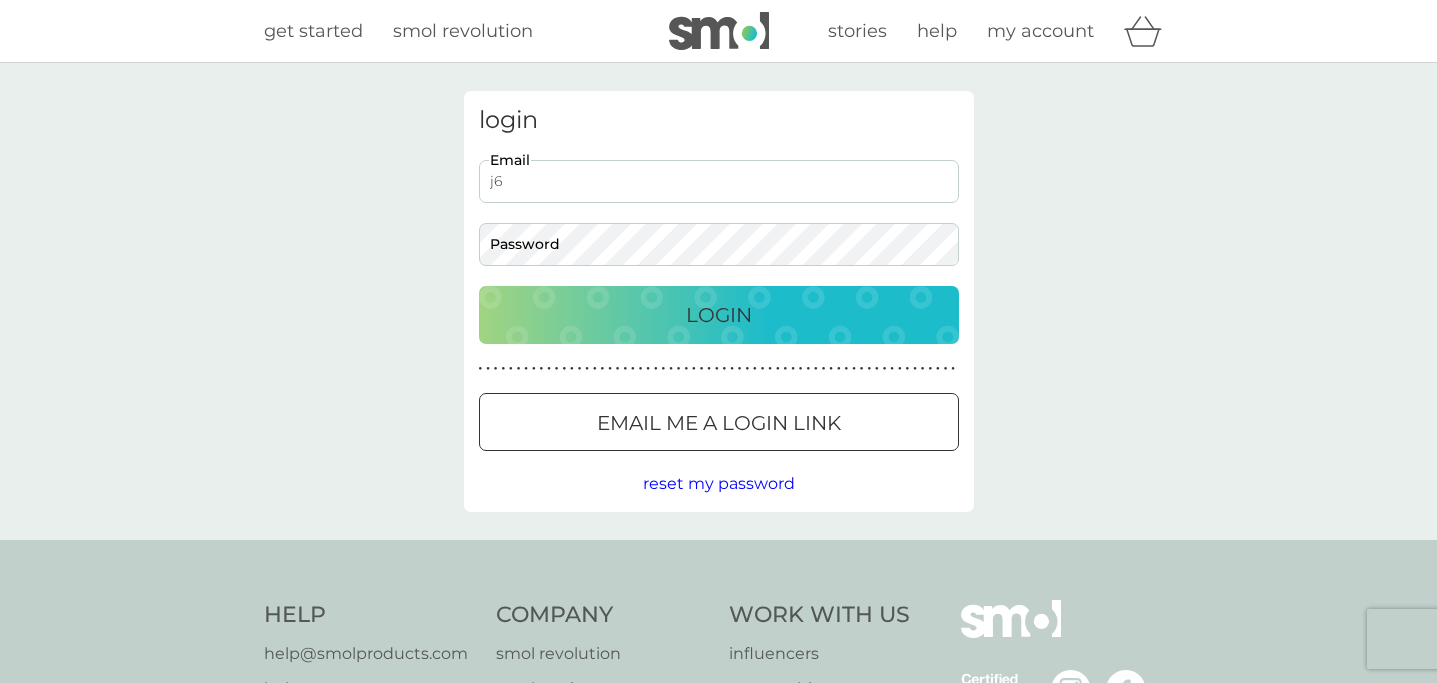 type on "j68600659@gmail.com" 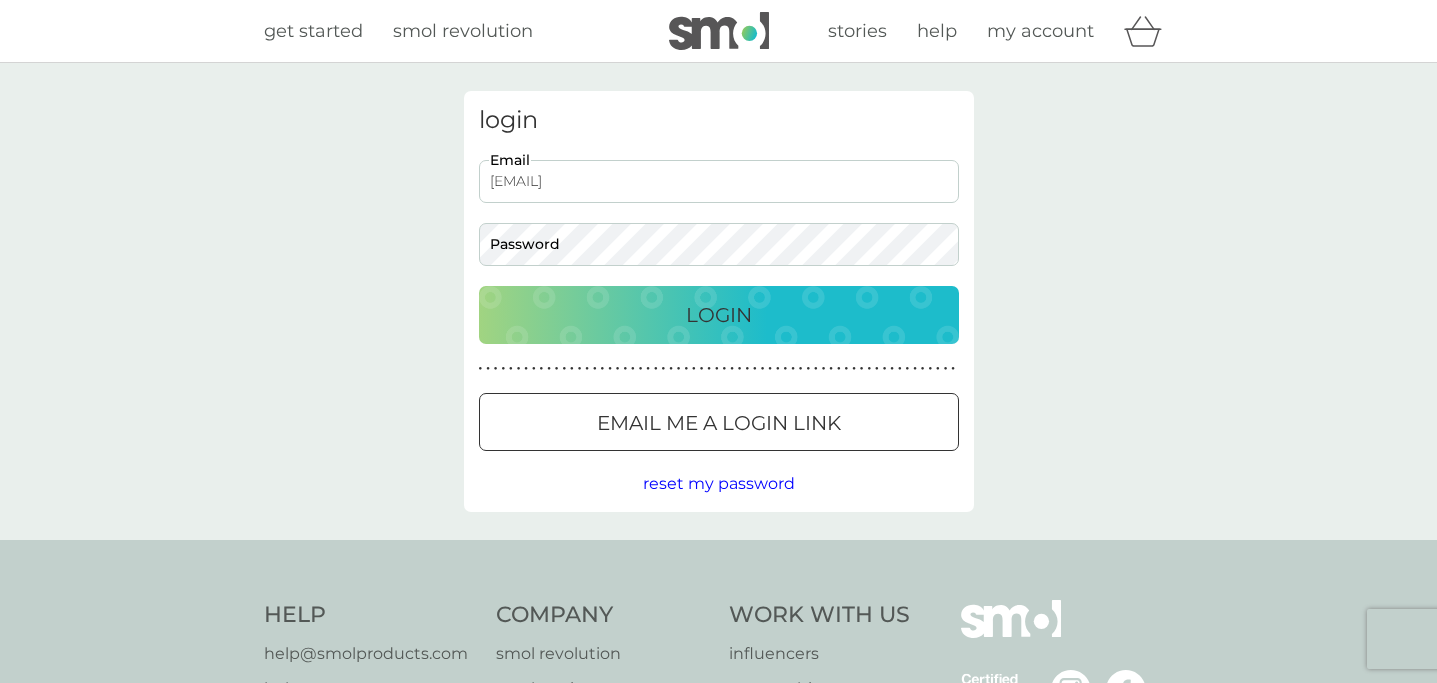 click on "login j68600659@gmail.com Email Password Login ● ● ● ● ● ● ● ● ● ● ● ● ● ● ● ● ● ● ● ● ● ● ● ● ● ● ● ● ● ● ● ● ● ● ● ● ● ● ● ● ● ● ● ● ● ● ● ● ● ● ● ● ● ● ● ● ● ● ● ● ● ● ● ● ● ● ● ● ● ● Email me a login link reset my password" at bounding box center [719, 301] 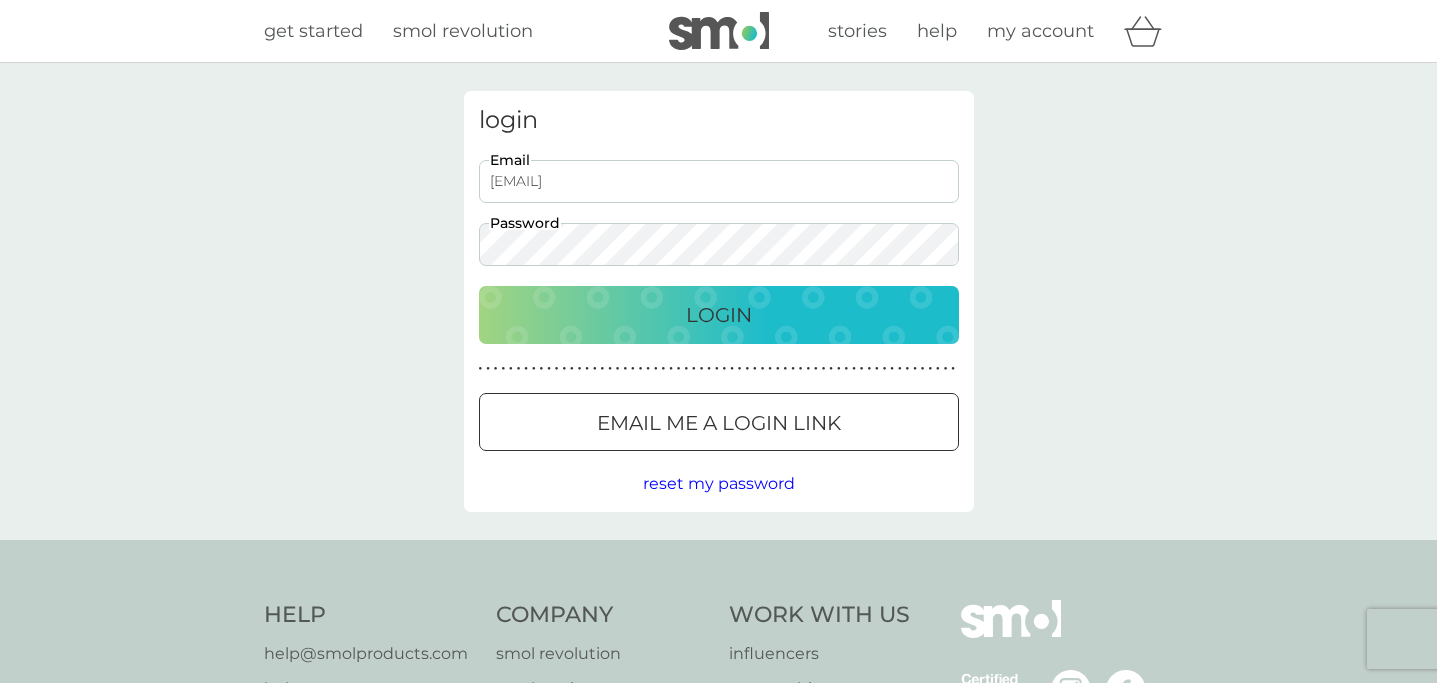 click on "Login" at bounding box center (719, 315) 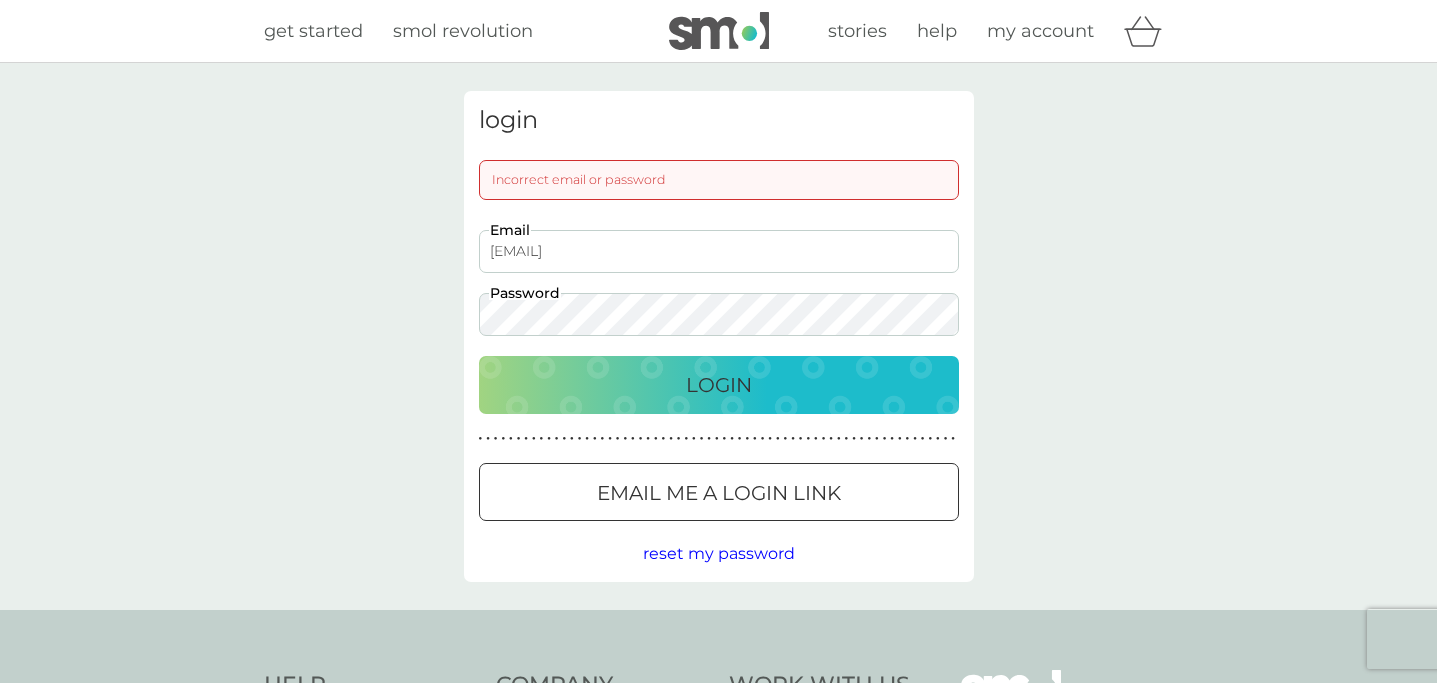 click at bounding box center (719, 493) 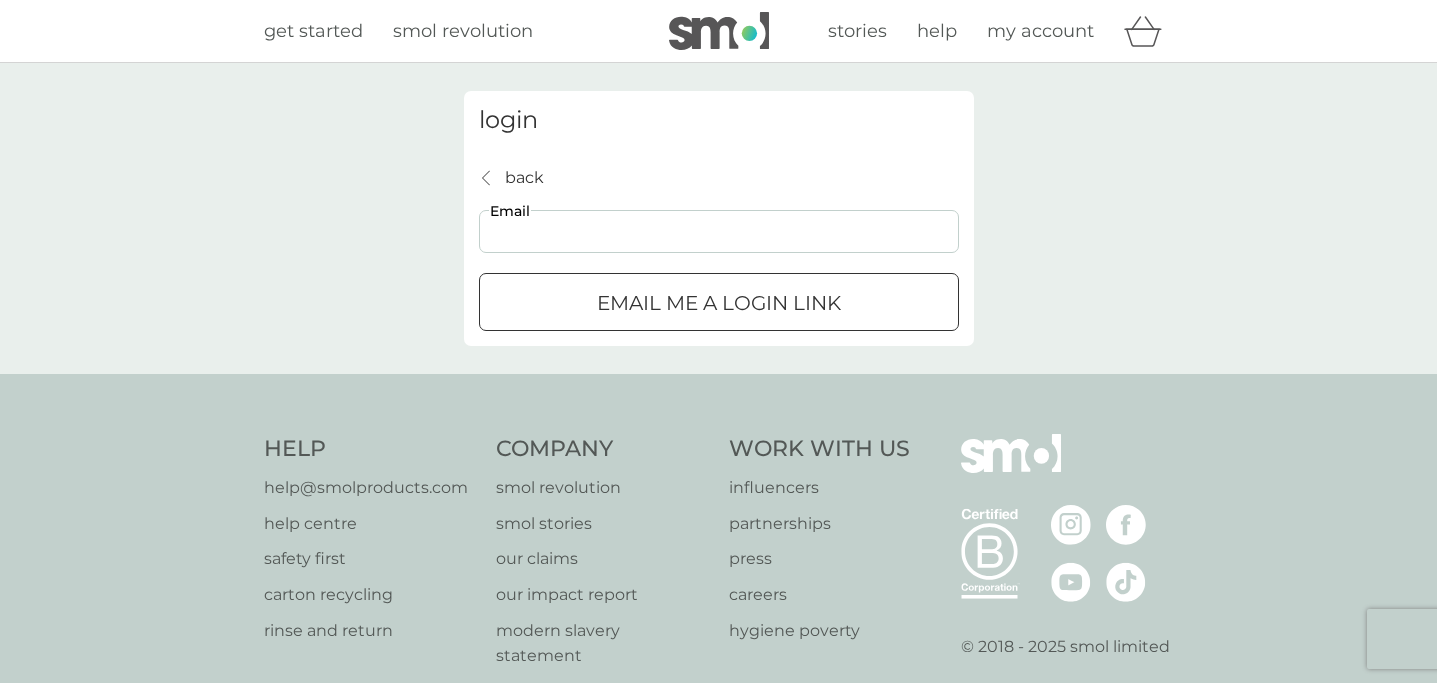 click on "Email" at bounding box center (719, 231) 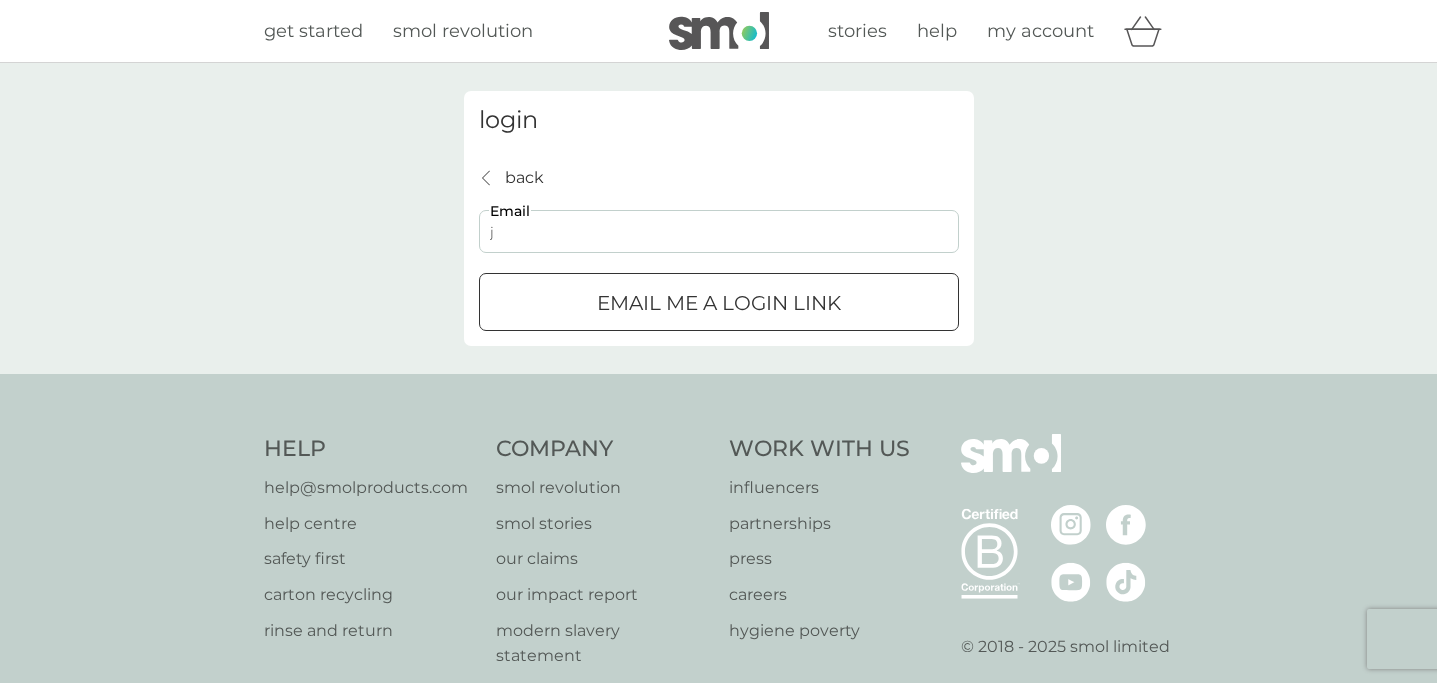 type on "j68600659@gmail.com" 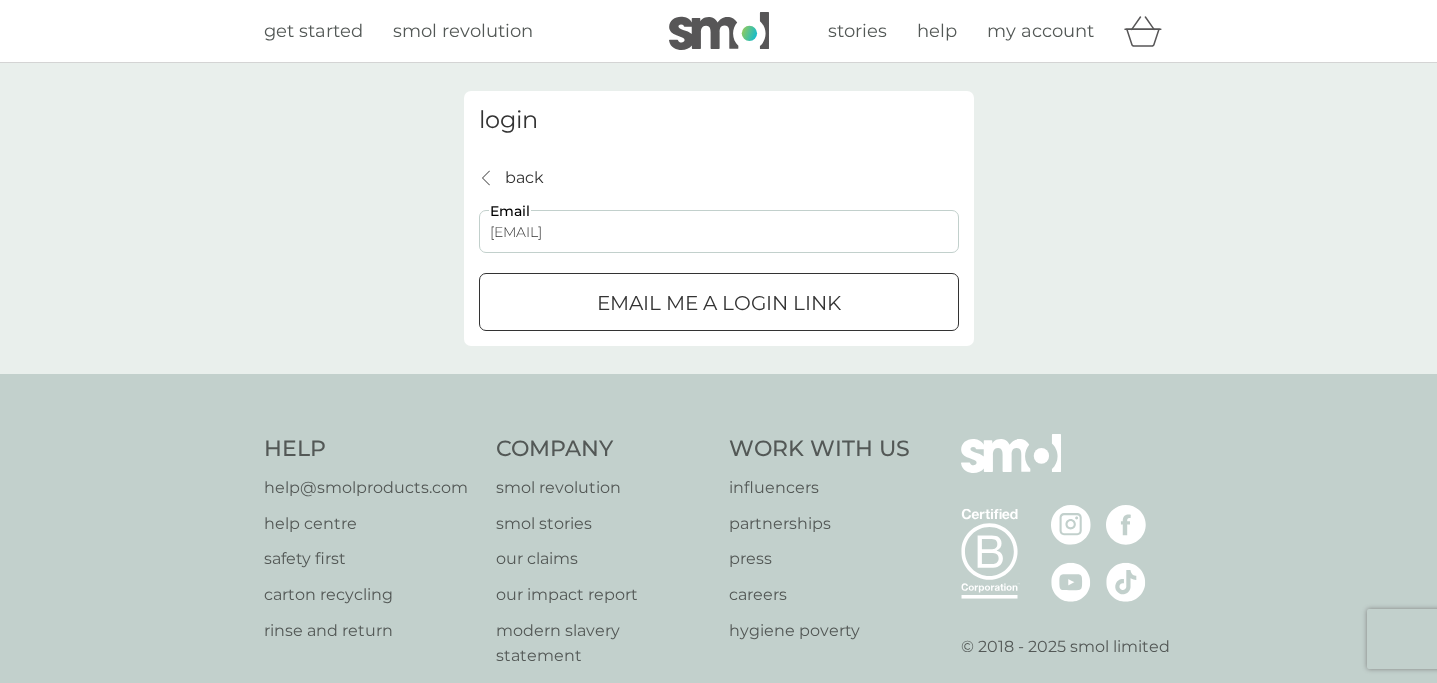 click on "Email me a login link" at bounding box center (719, 302) 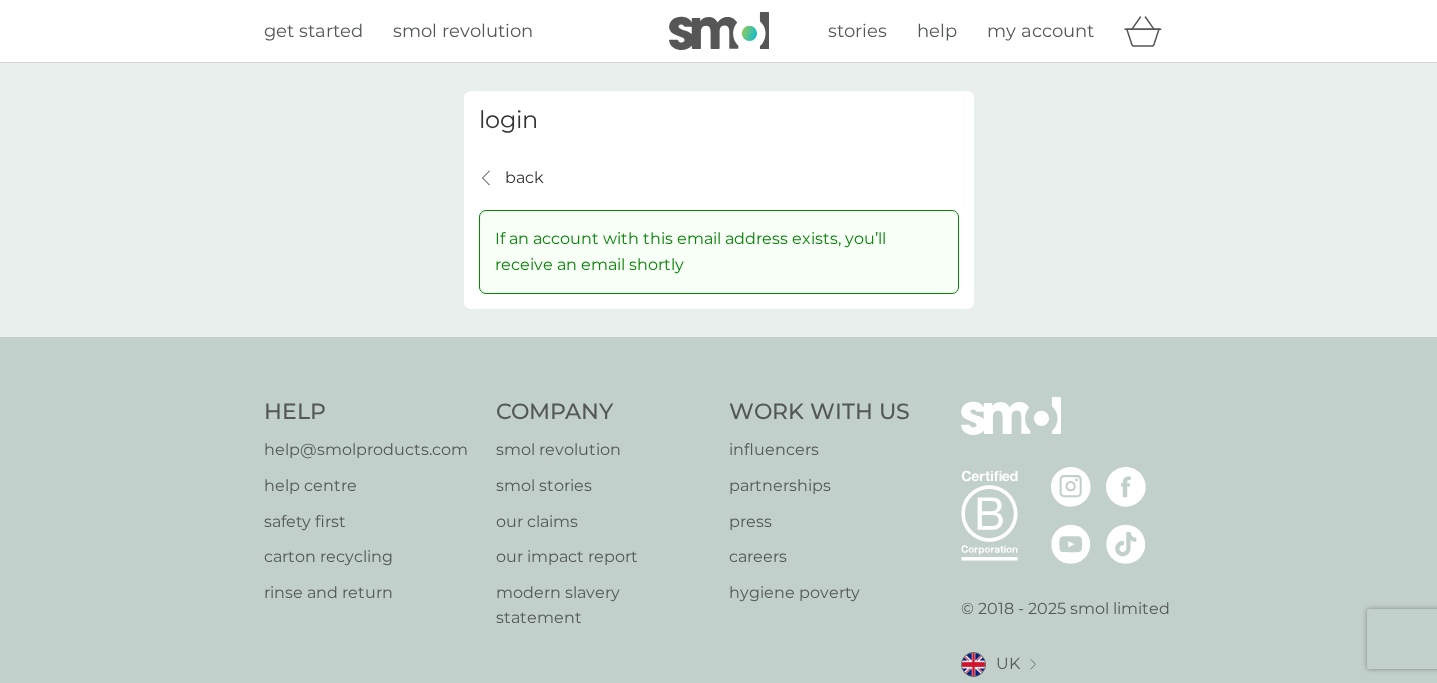 click on "back back" at bounding box center (511, 178) 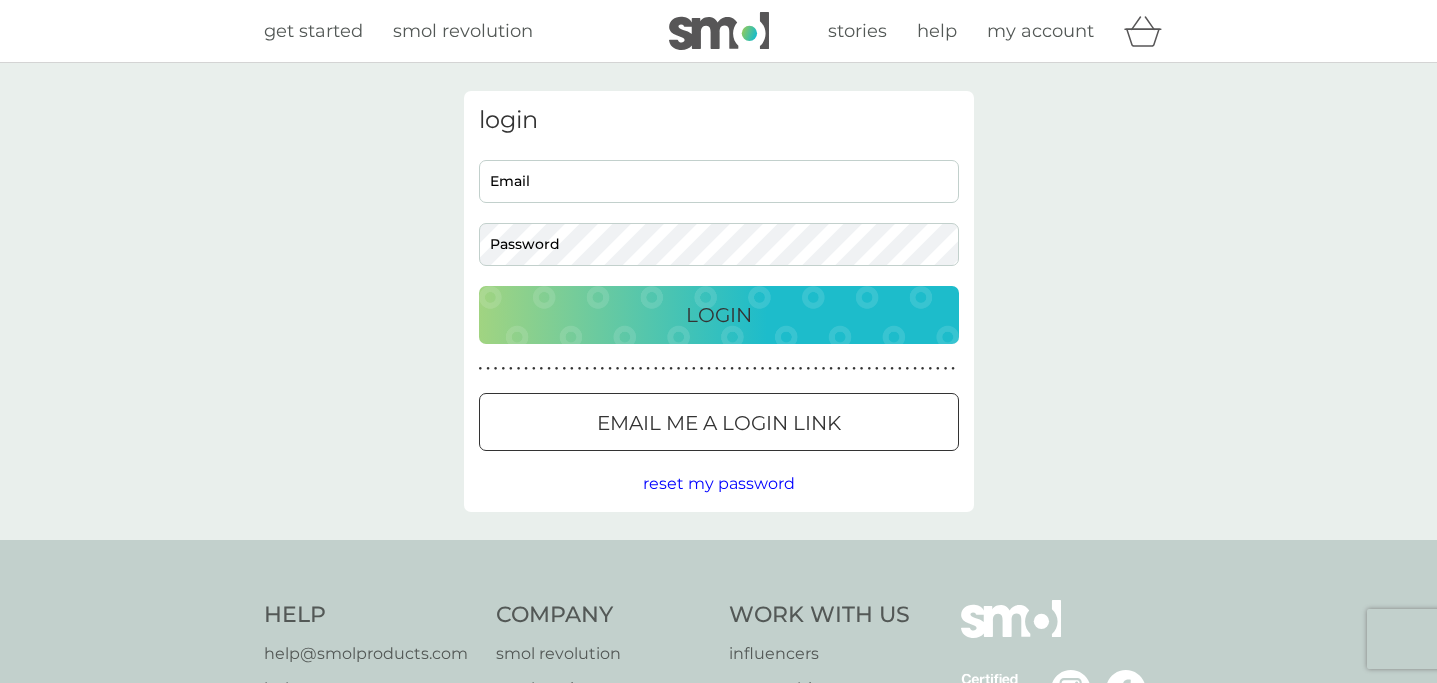 click on "Email me a login link" at bounding box center (719, 423) 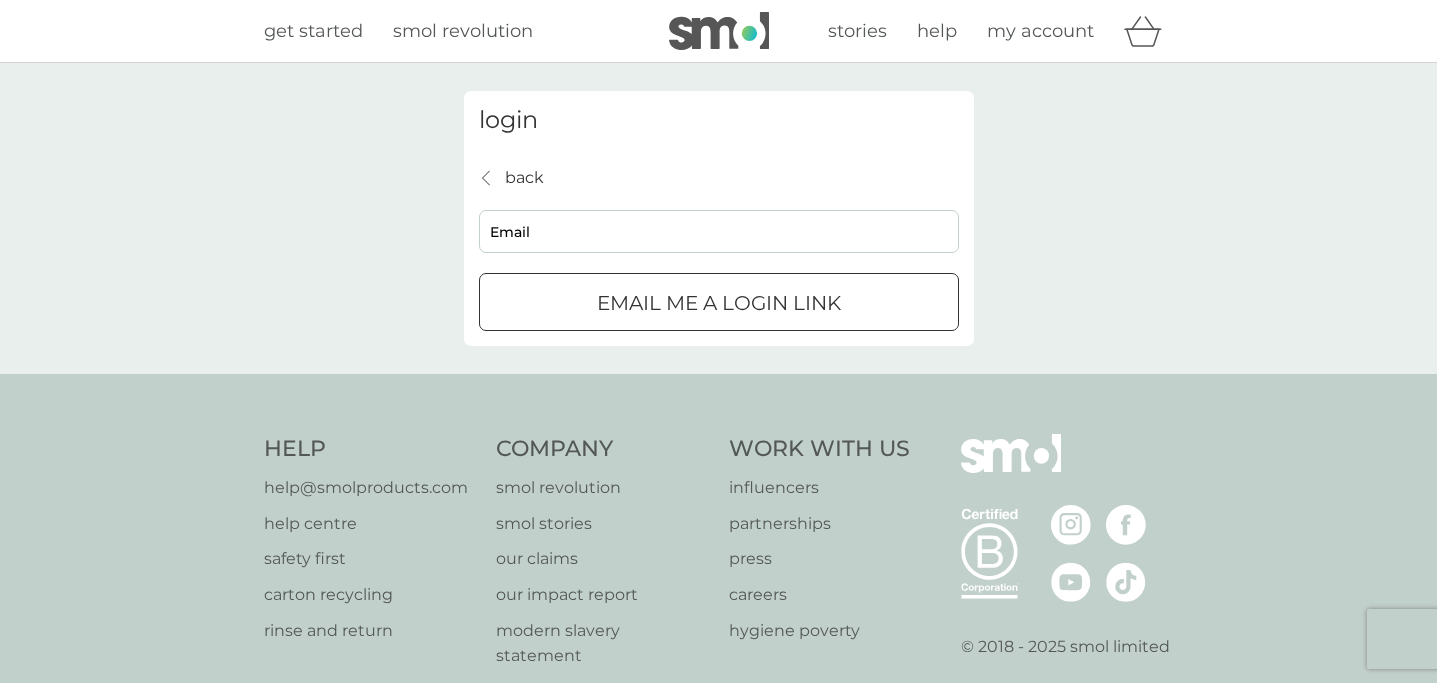 click on "Email" at bounding box center (719, 231) 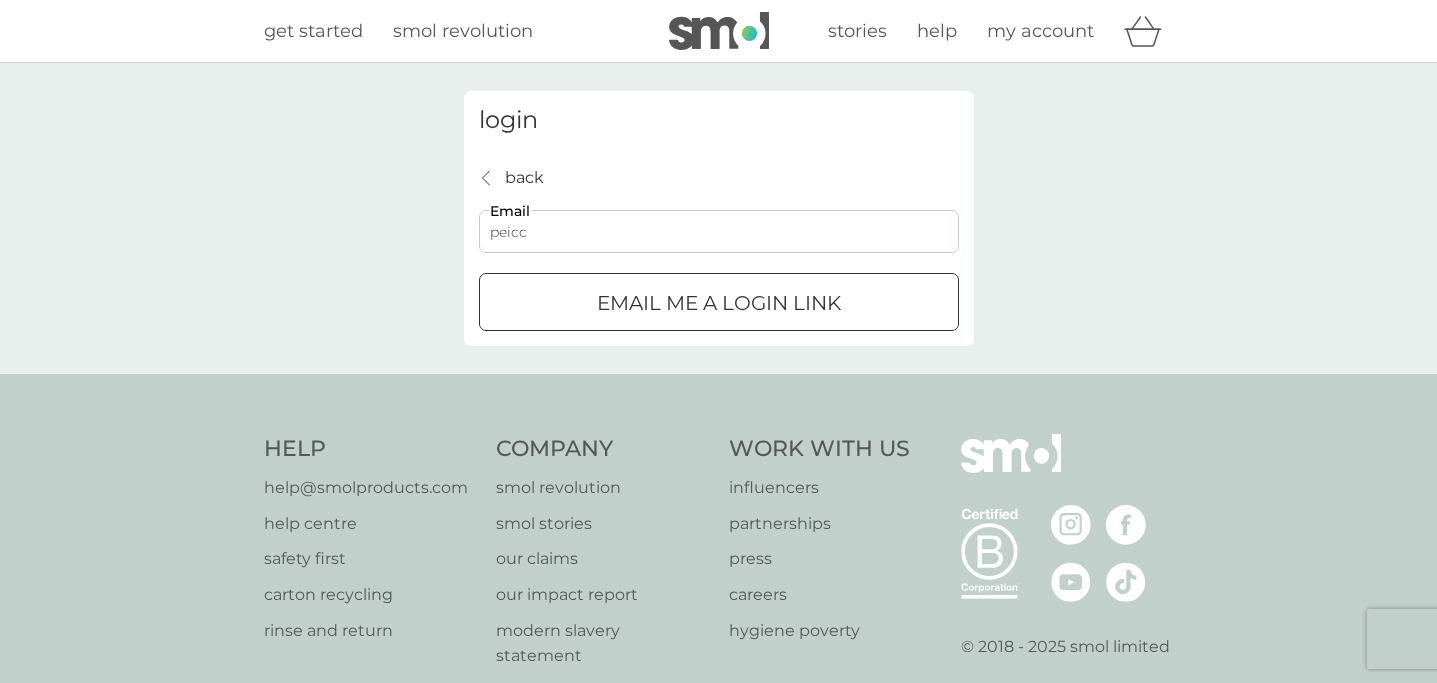 type on "peiclin06@gmail.com" 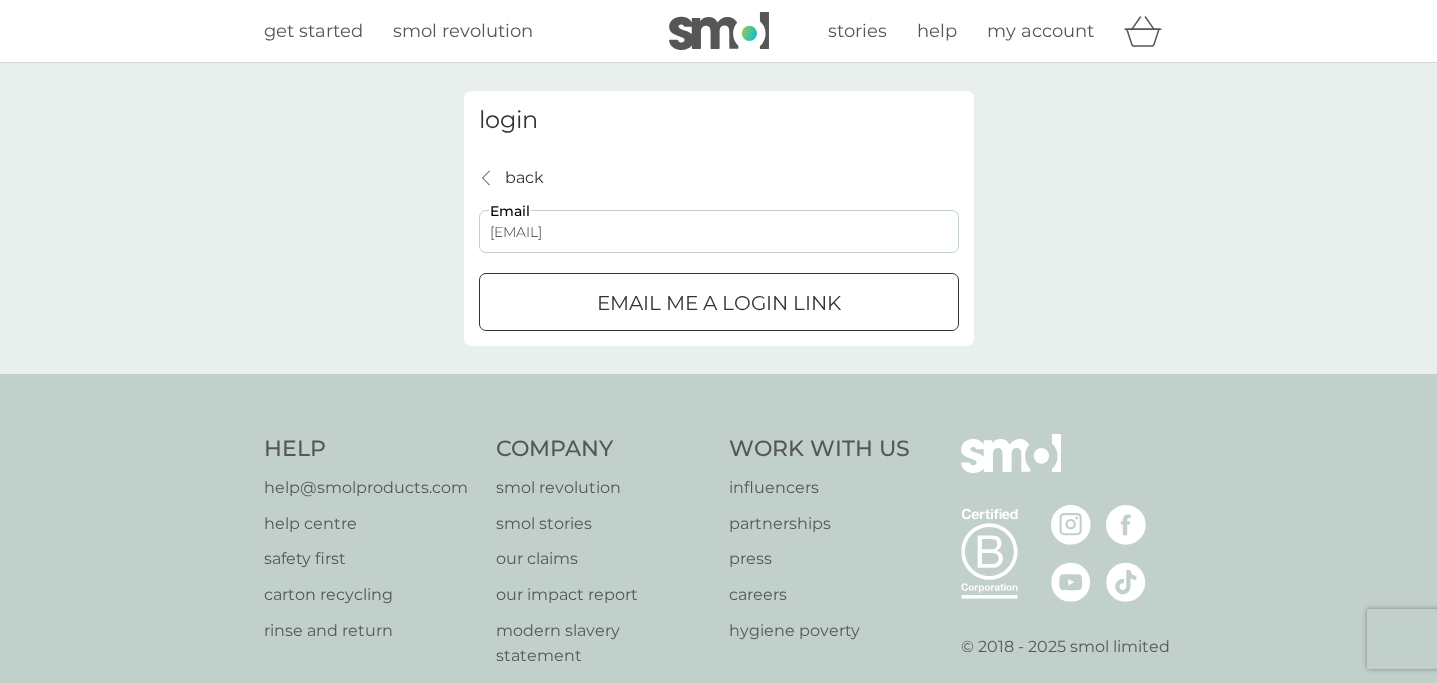 click on "Email me a login link" at bounding box center (719, 302) 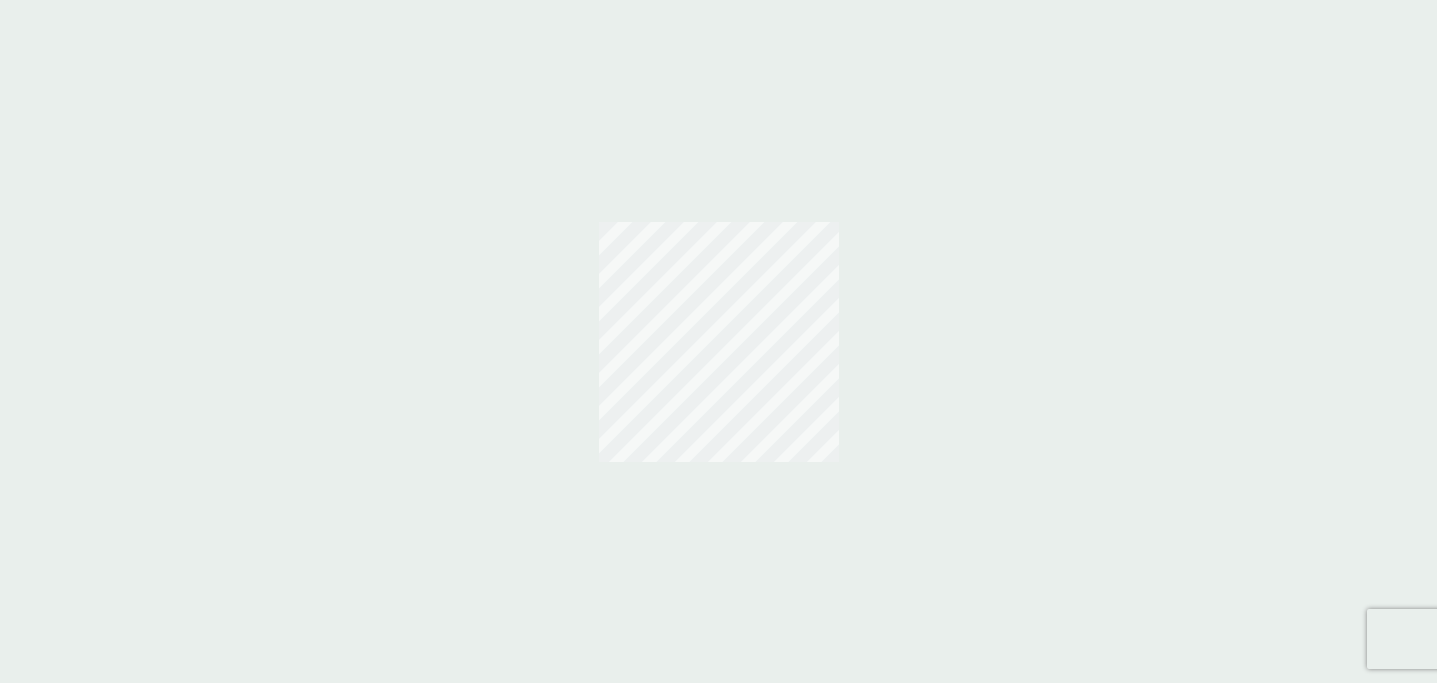 scroll, scrollTop: 0, scrollLeft: 0, axis: both 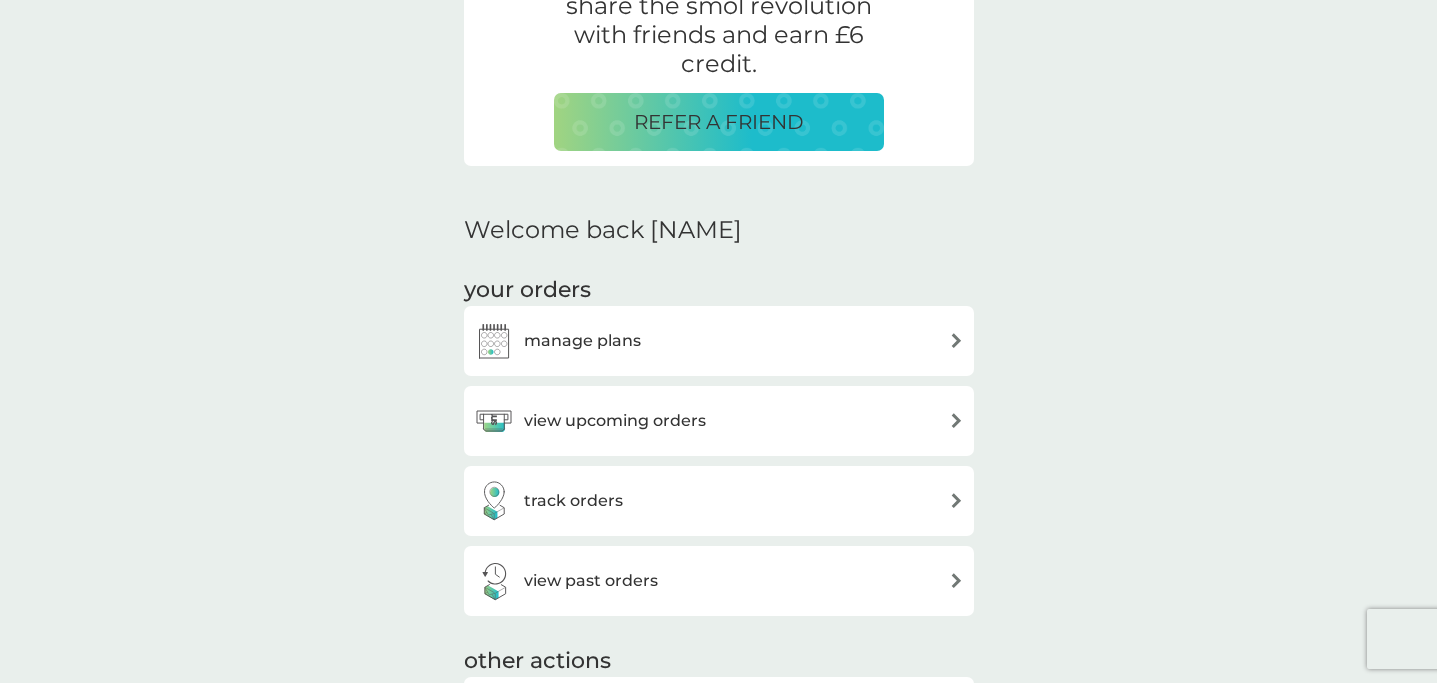 click at bounding box center [494, 341] 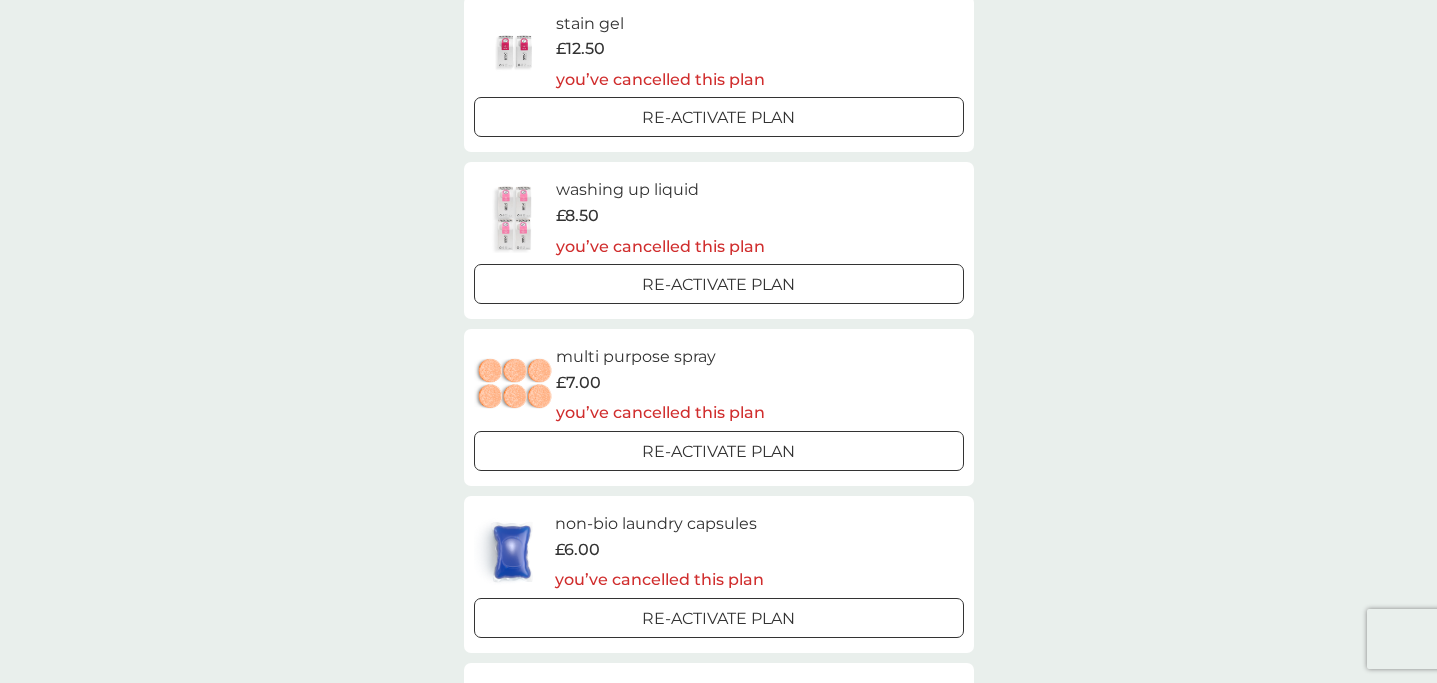 scroll, scrollTop: 216, scrollLeft: 0, axis: vertical 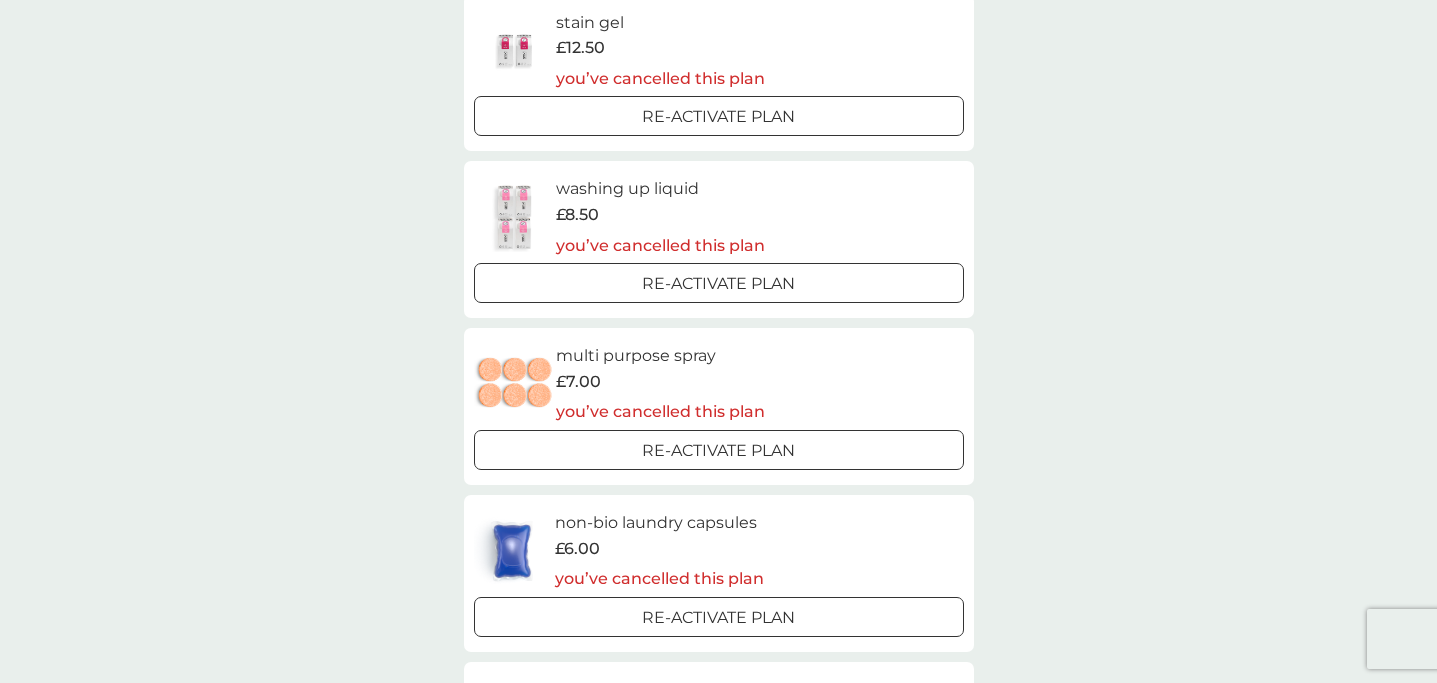click at bounding box center (515, 217) 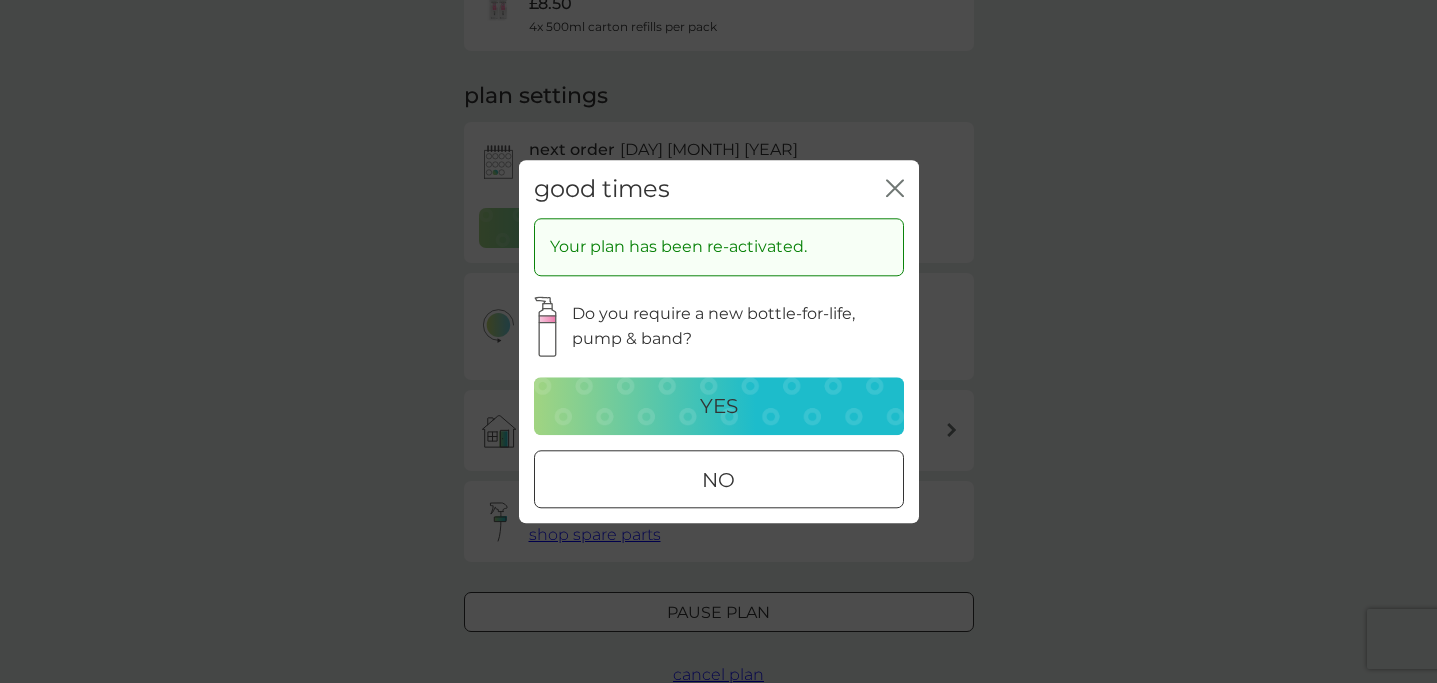 scroll, scrollTop: 0, scrollLeft: 0, axis: both 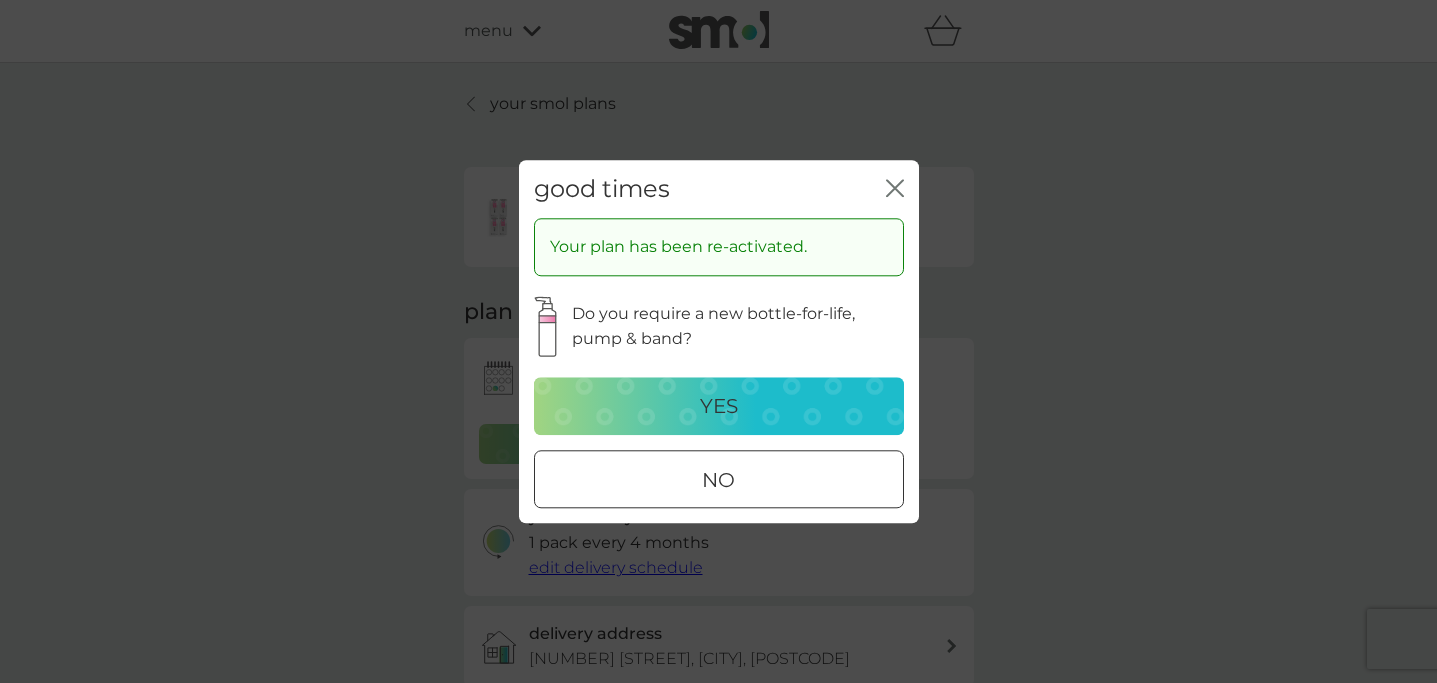 click on "no" at bounding box center (719, 480) 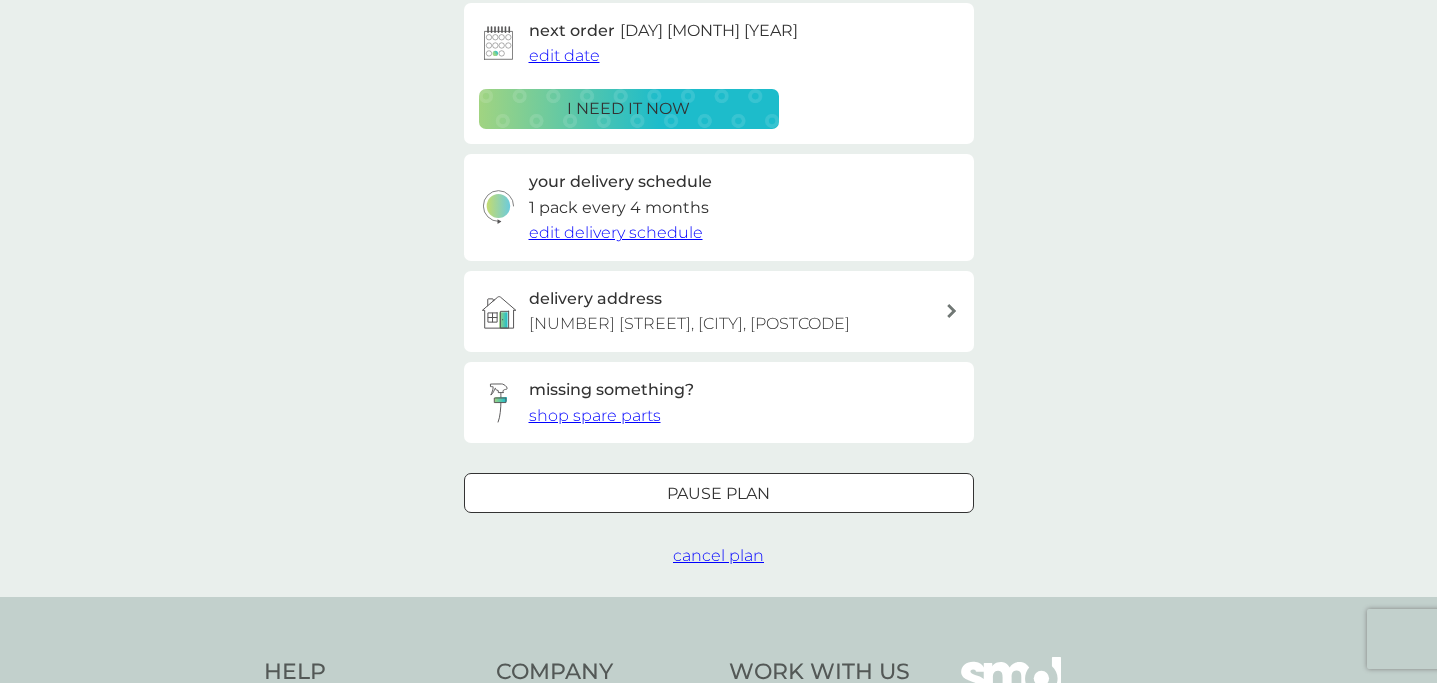 scroll, scrollTop: 329, scrollLeft: 0, axis: vertical 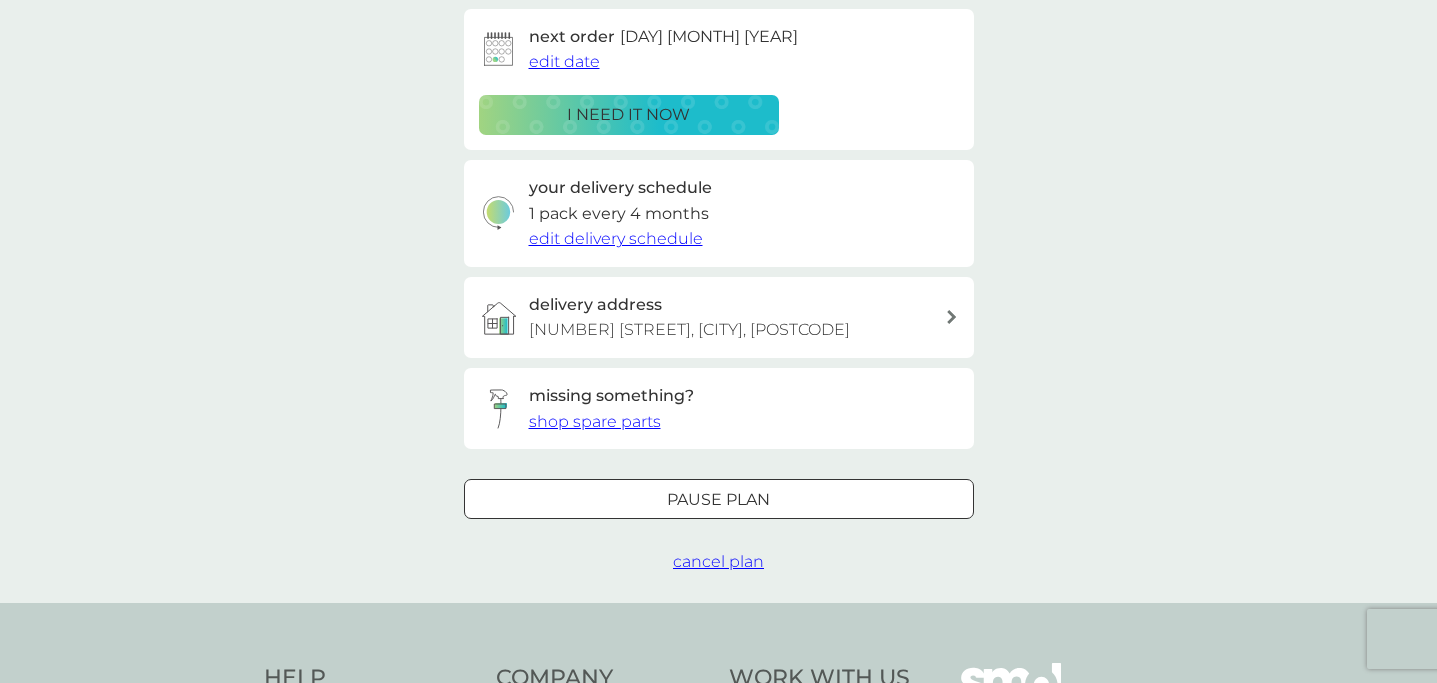 click on "your smol plans washing up liquid £8.50 4x 500ml carton refills per pack plan settings next order 9 Aug 2025 edit date i need it now your delivery schedule 1 pack every 4 months edit delivery schedule delivery address 77 Manor Vale,  Brentford, TW8 9JN missing something? shop spare parts Pause plan cancel plan" at bounding box center (718, 168) 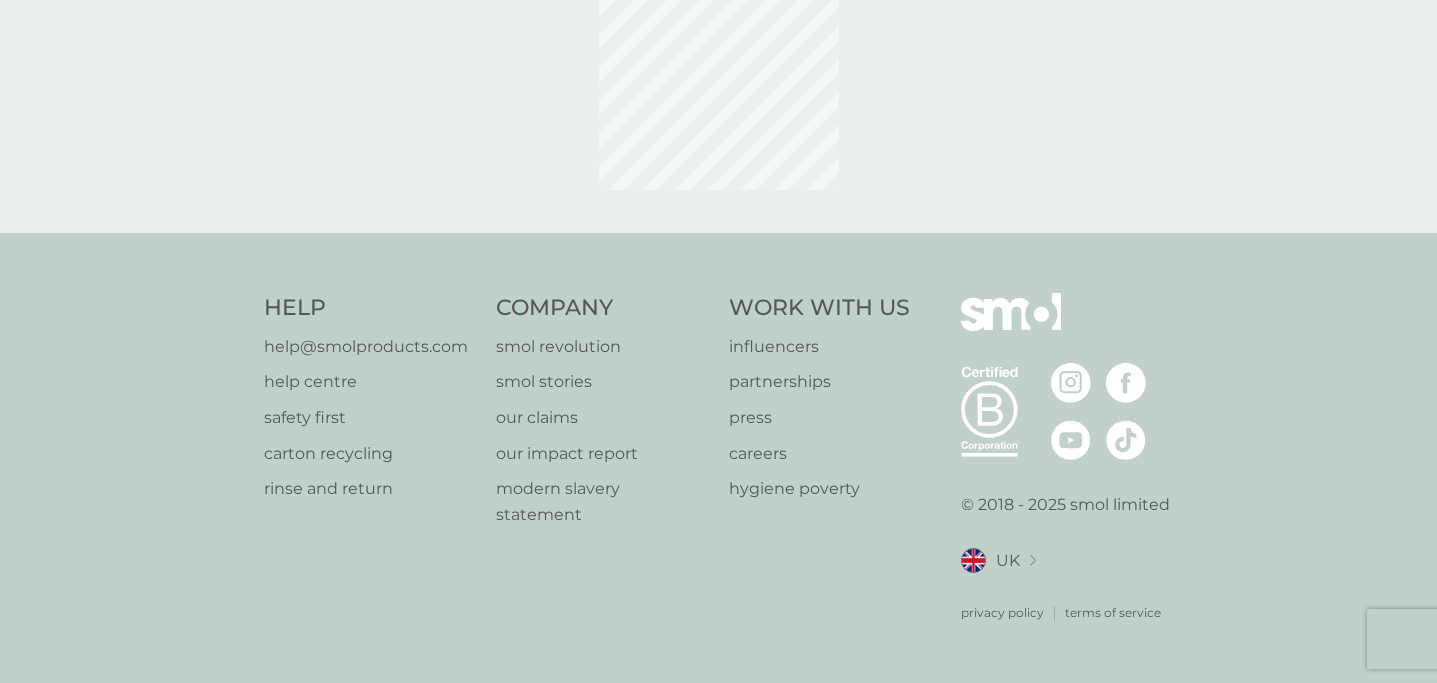 scroll, scrollTop: 0, scrollLeft: 0, axis: both 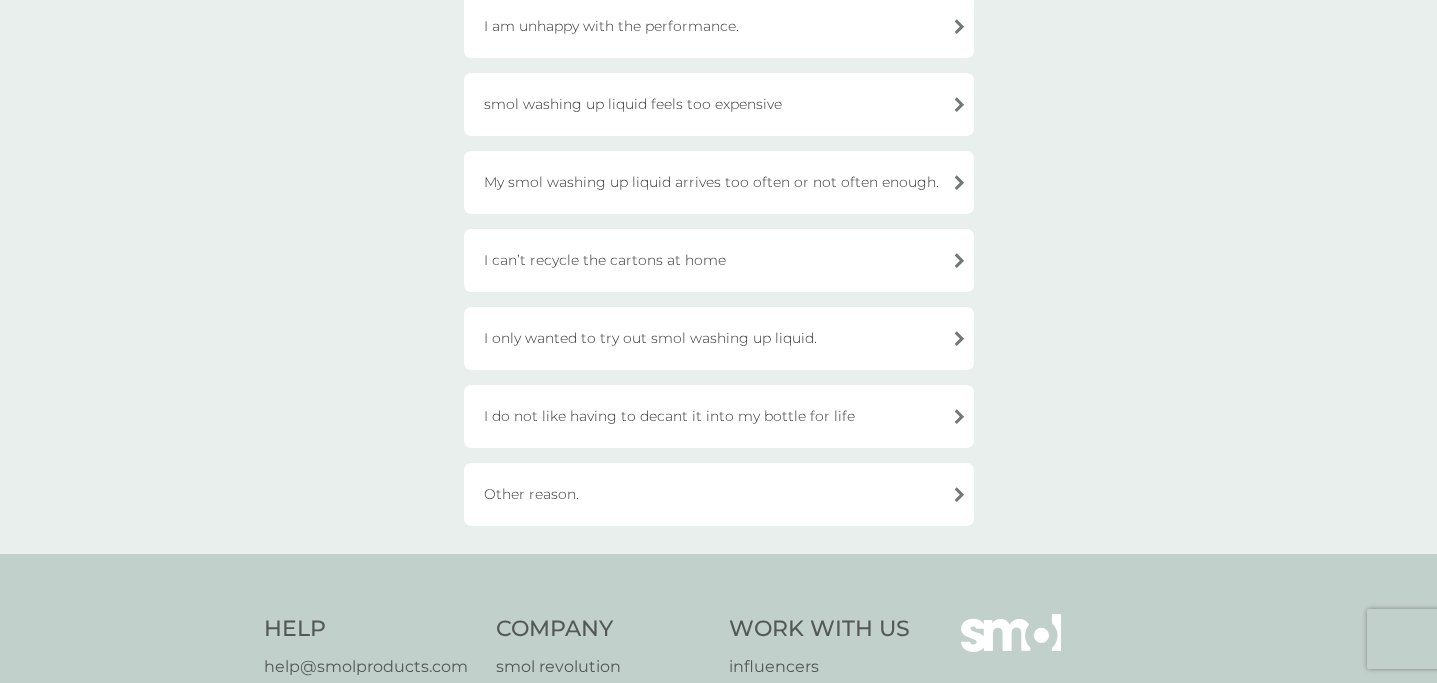 click on "Other reason." at bounding box center (719, 494) 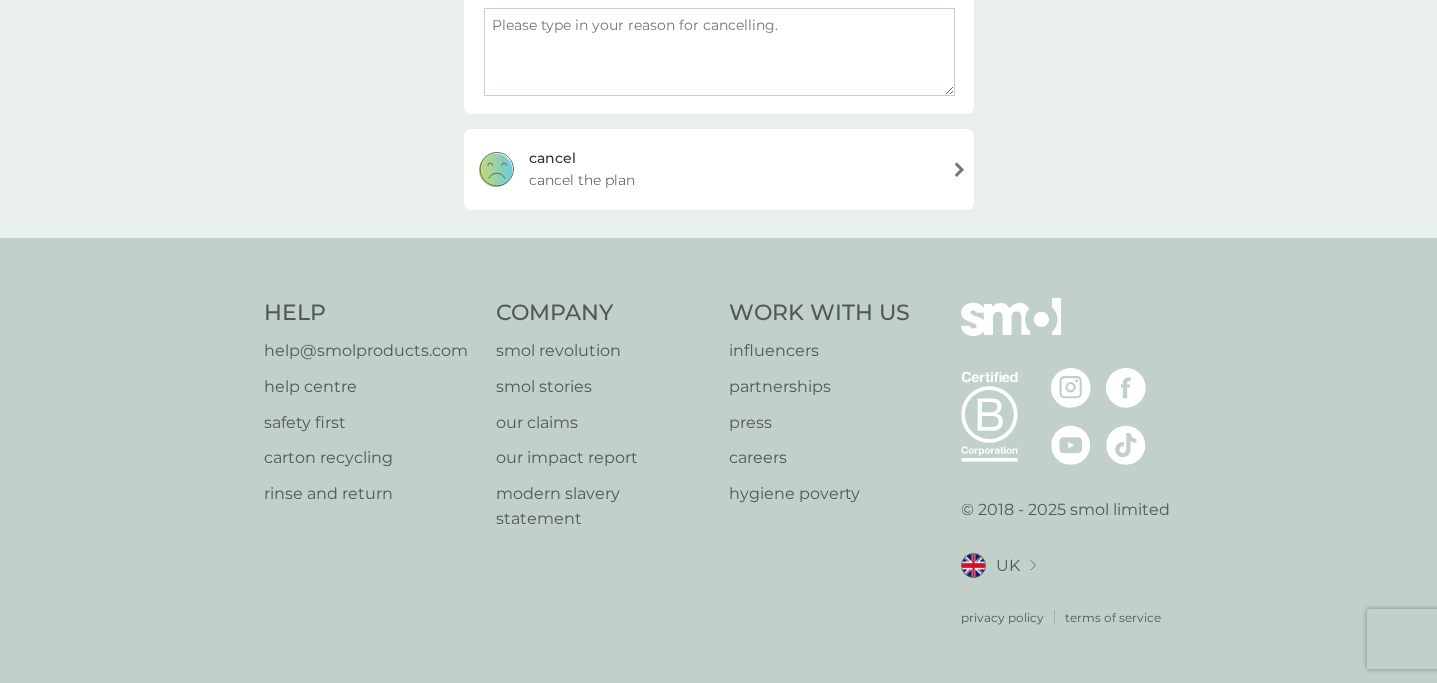 click on "cancel the plan" at bounding box center [582, 180] 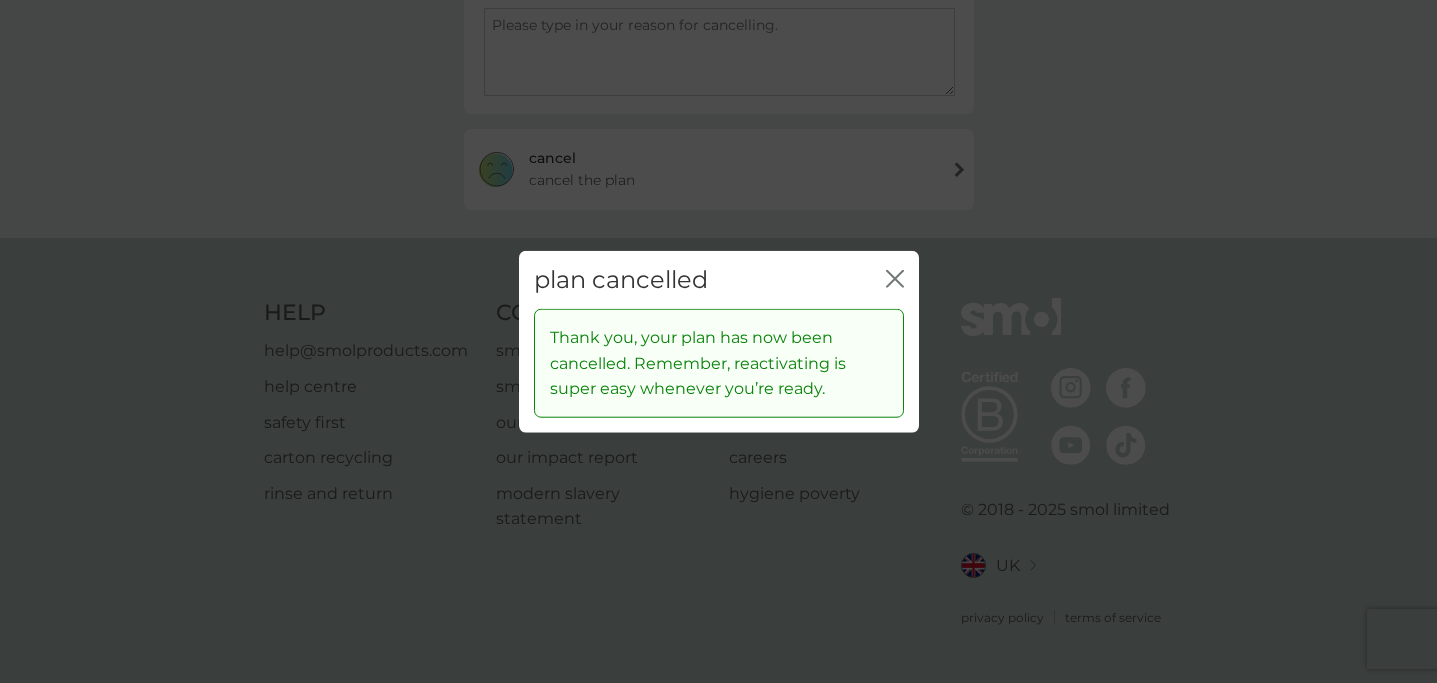 click on "plan cancelled close" at bounding box center [719, 279] 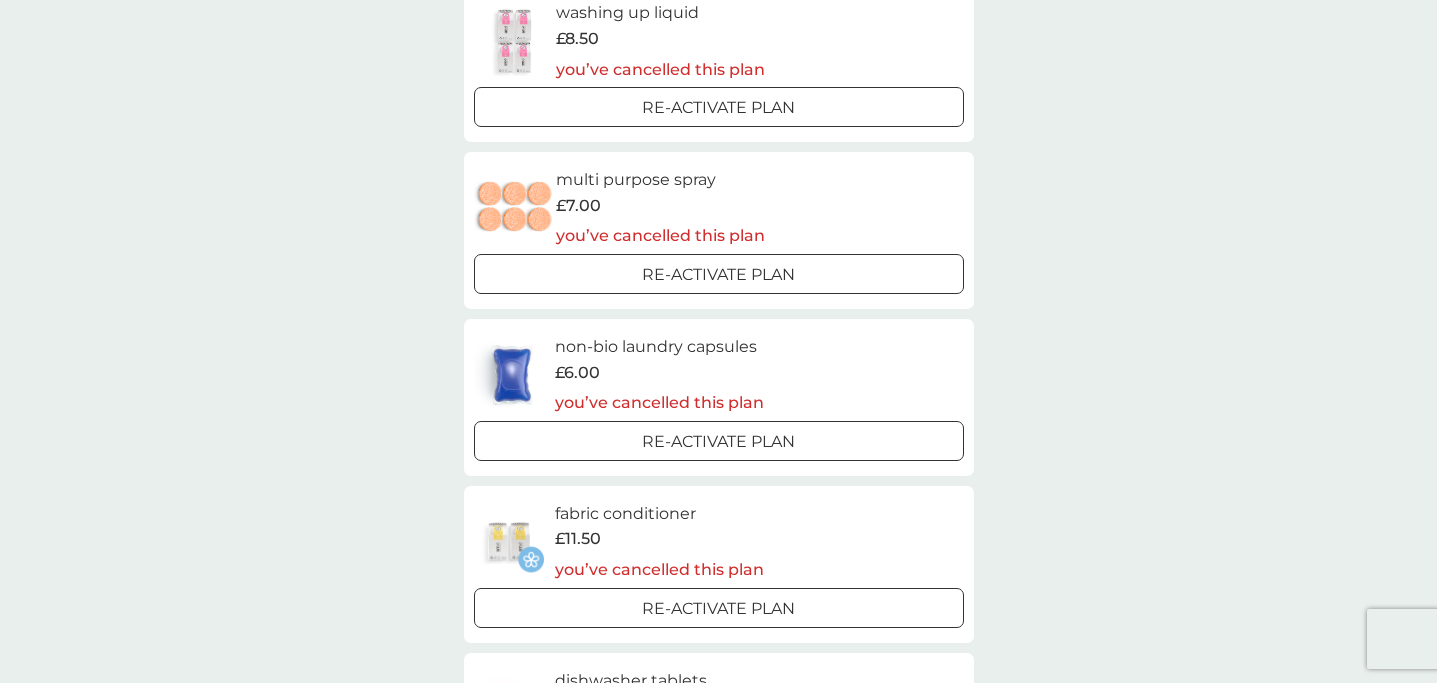 scroll, scrollTop: 0, scrollLeft: 0, axis: both 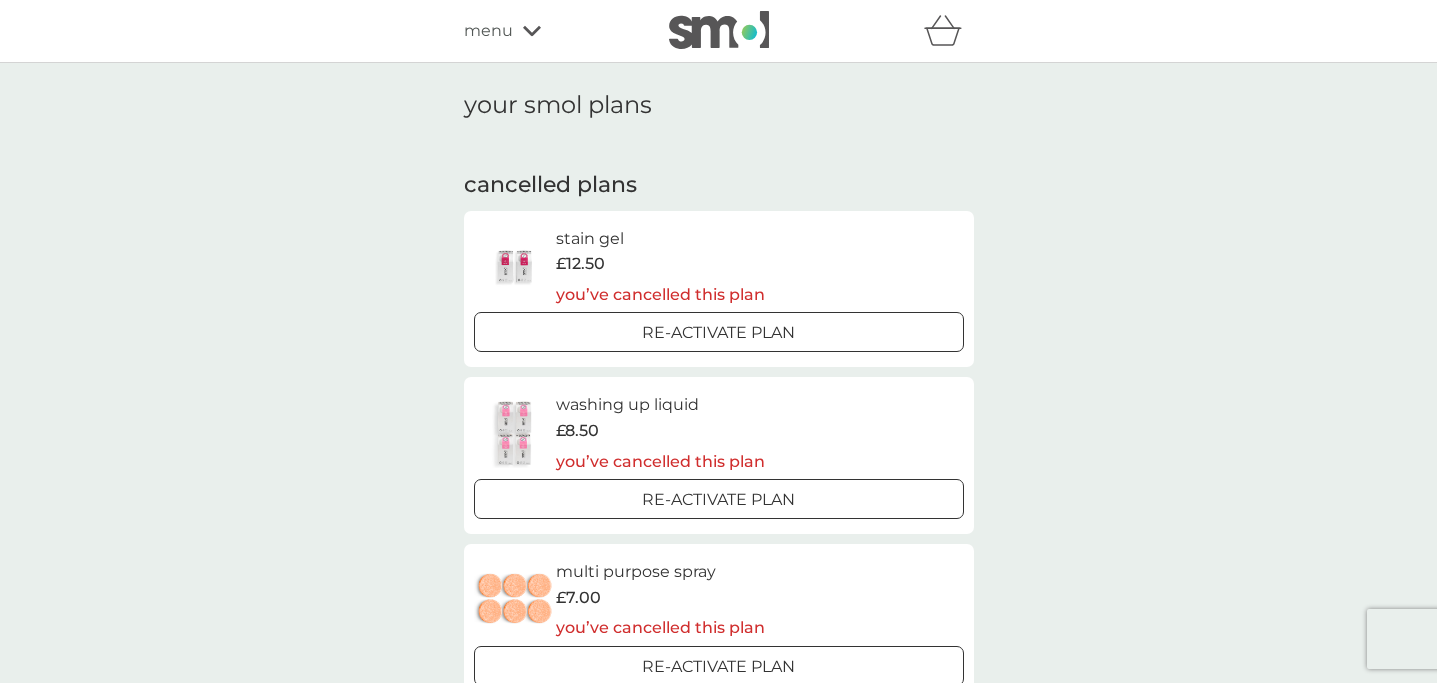 click at bounding box center [719, 31] 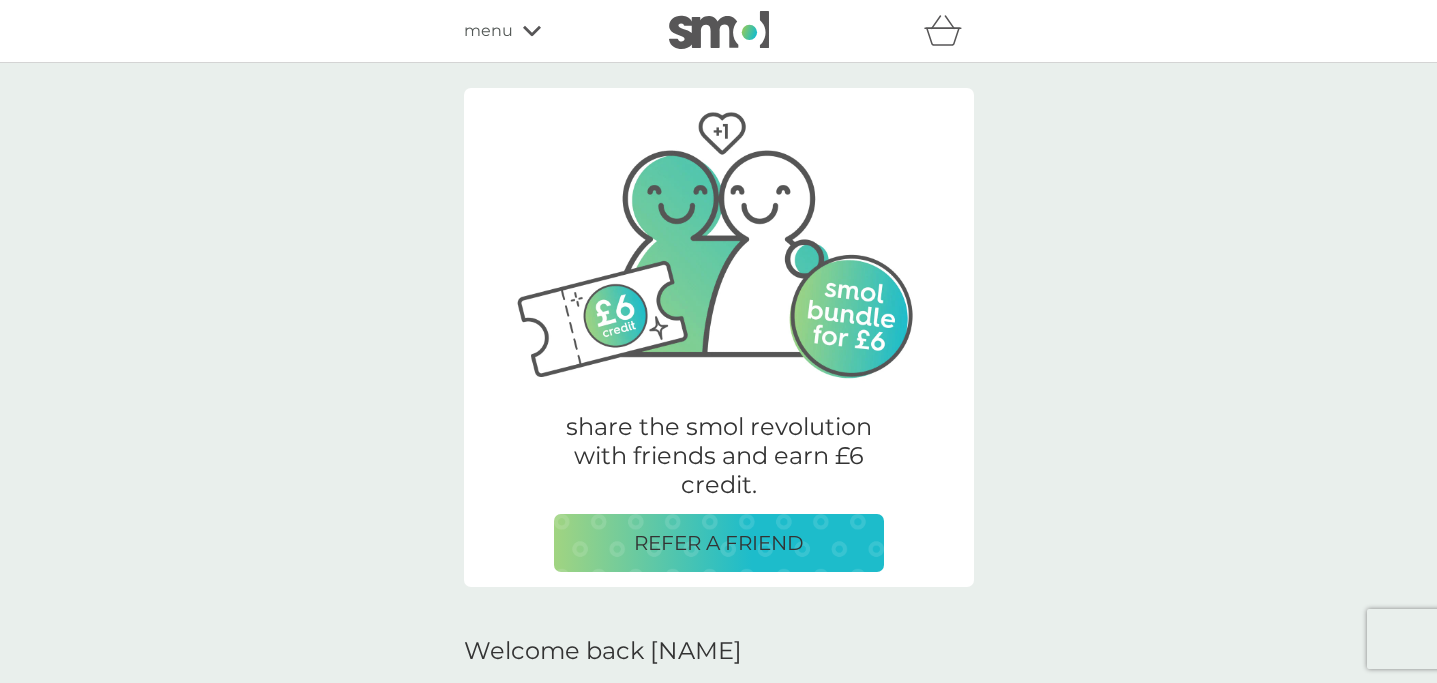 click on "menu" at bounding box center [488, 31] 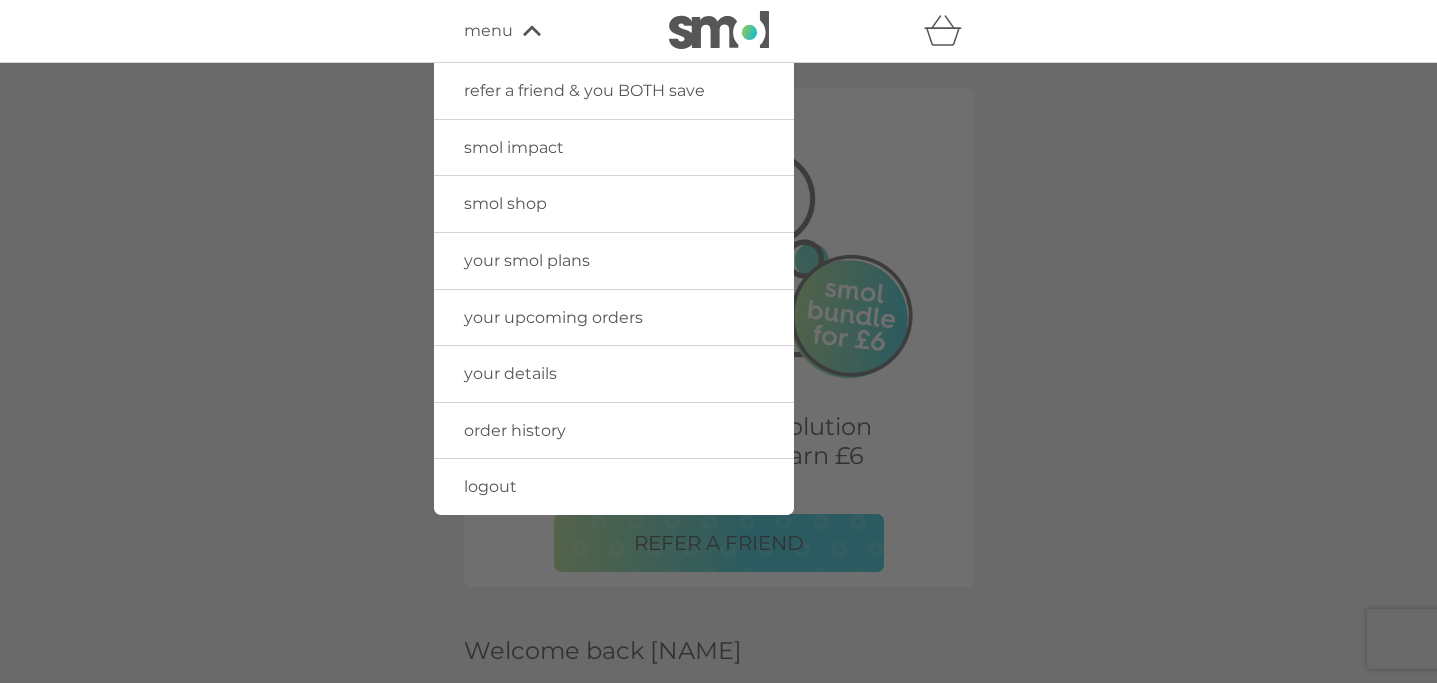 click on "smol shop" at bounding box center (505, 203) 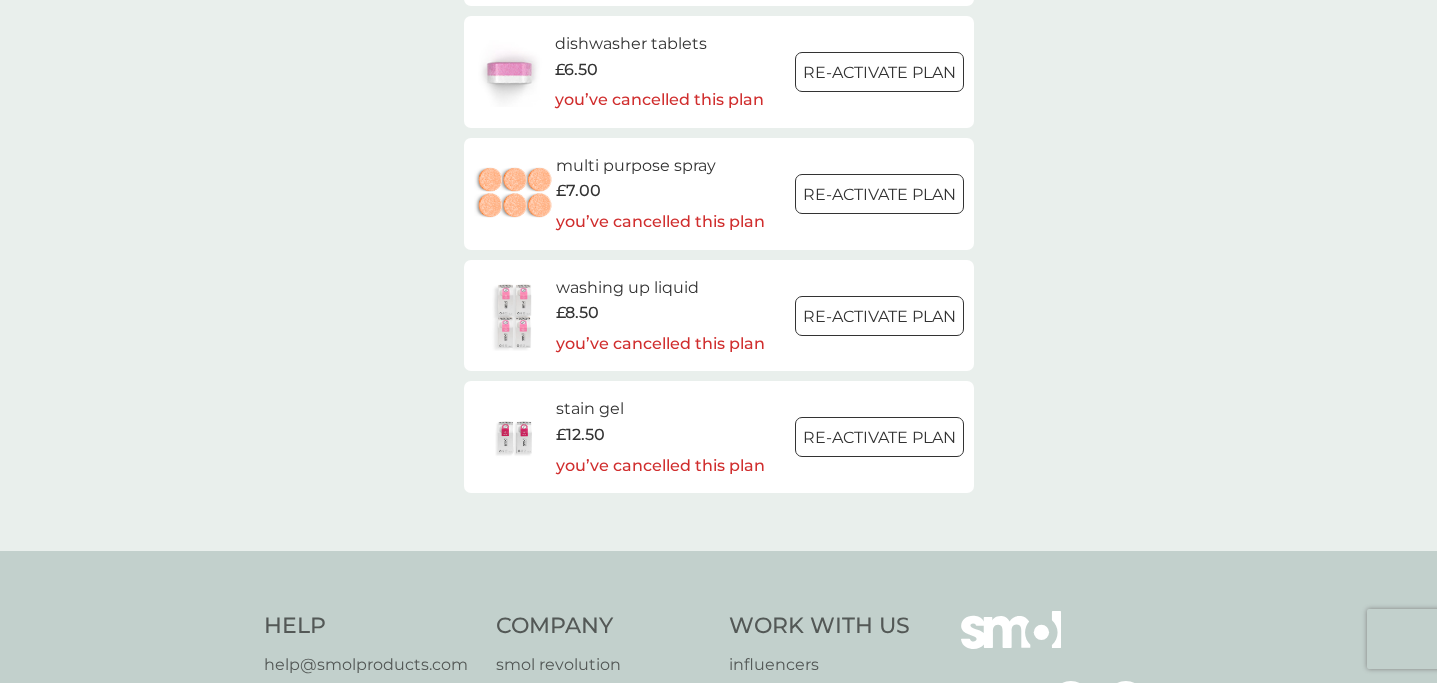 scroll, scrollTop: 2988, scrollLeft: 0, axis: vertical 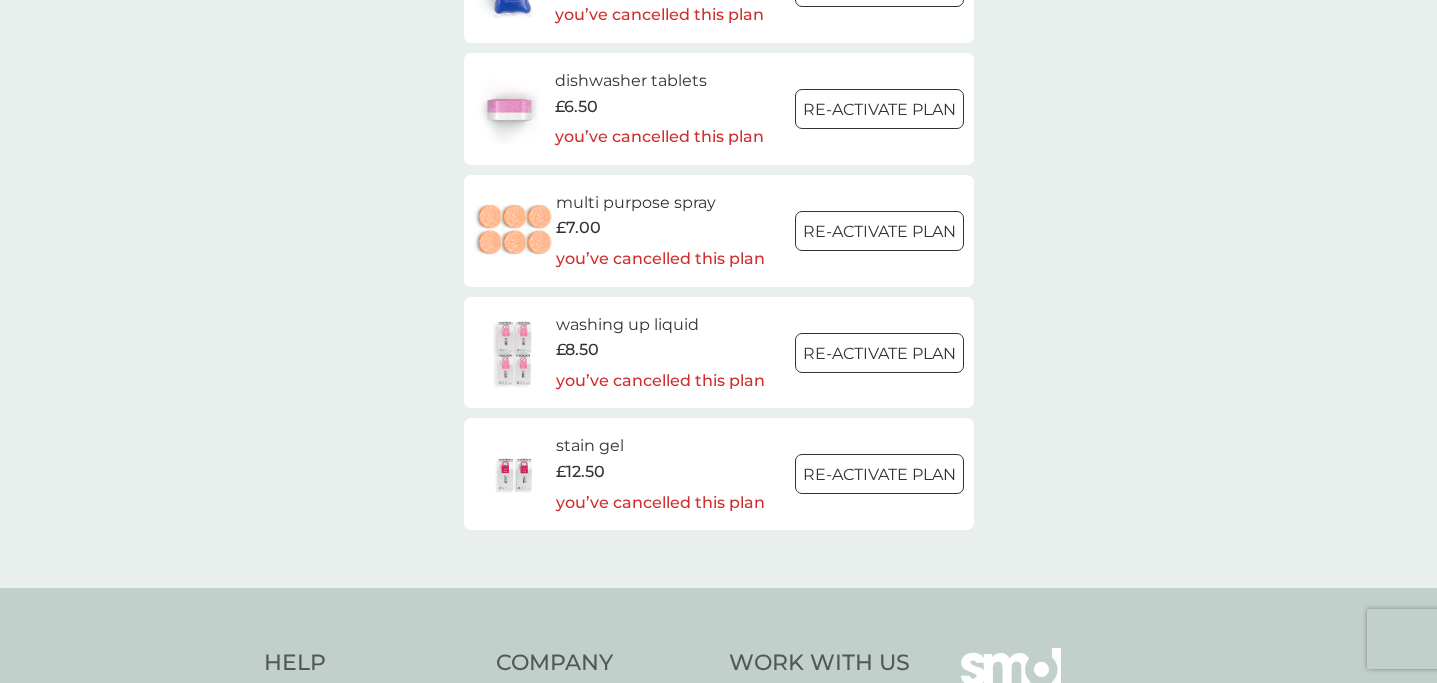 click at bounding box center [515, 353] 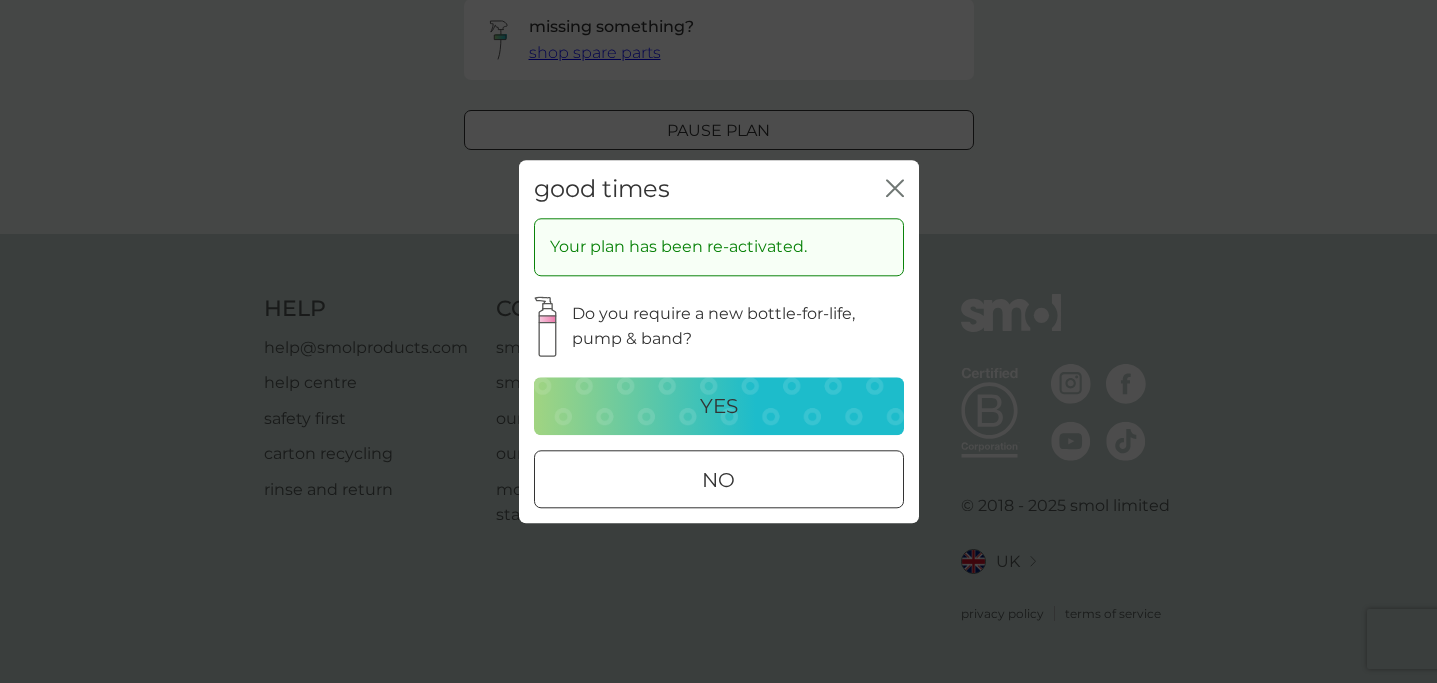 scroll, scrollTop: 0, scrollLeft: 0, axis: both 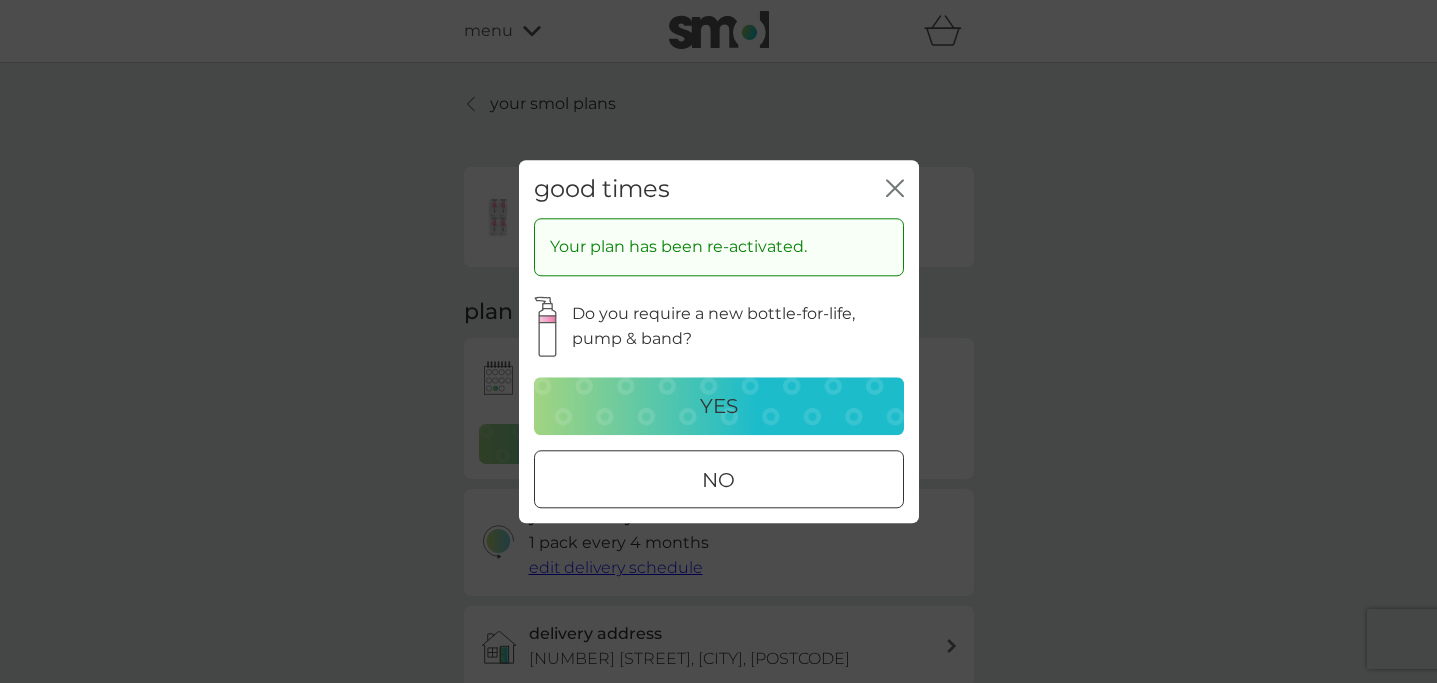 click on "no" at bounding box center [719, 480] 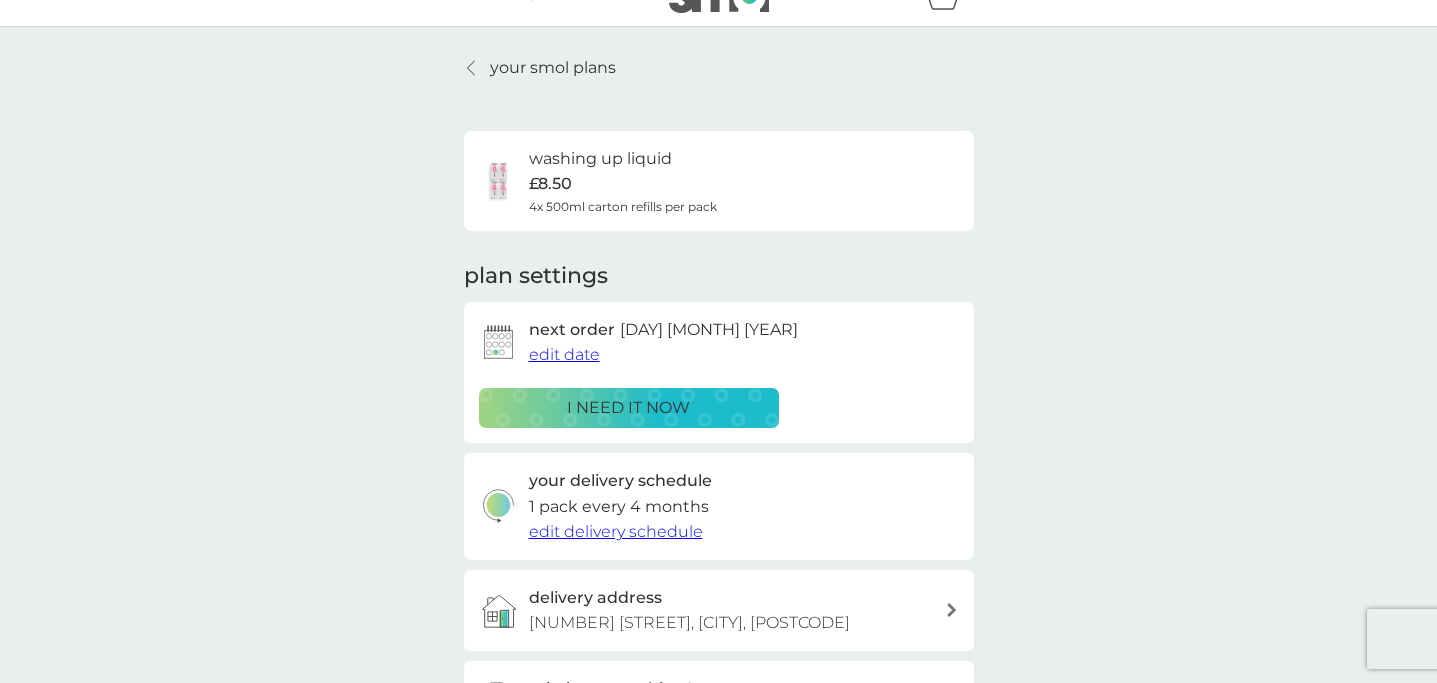 scroll, scrollTop: 698, scrollLeft: 0, axis: vertical 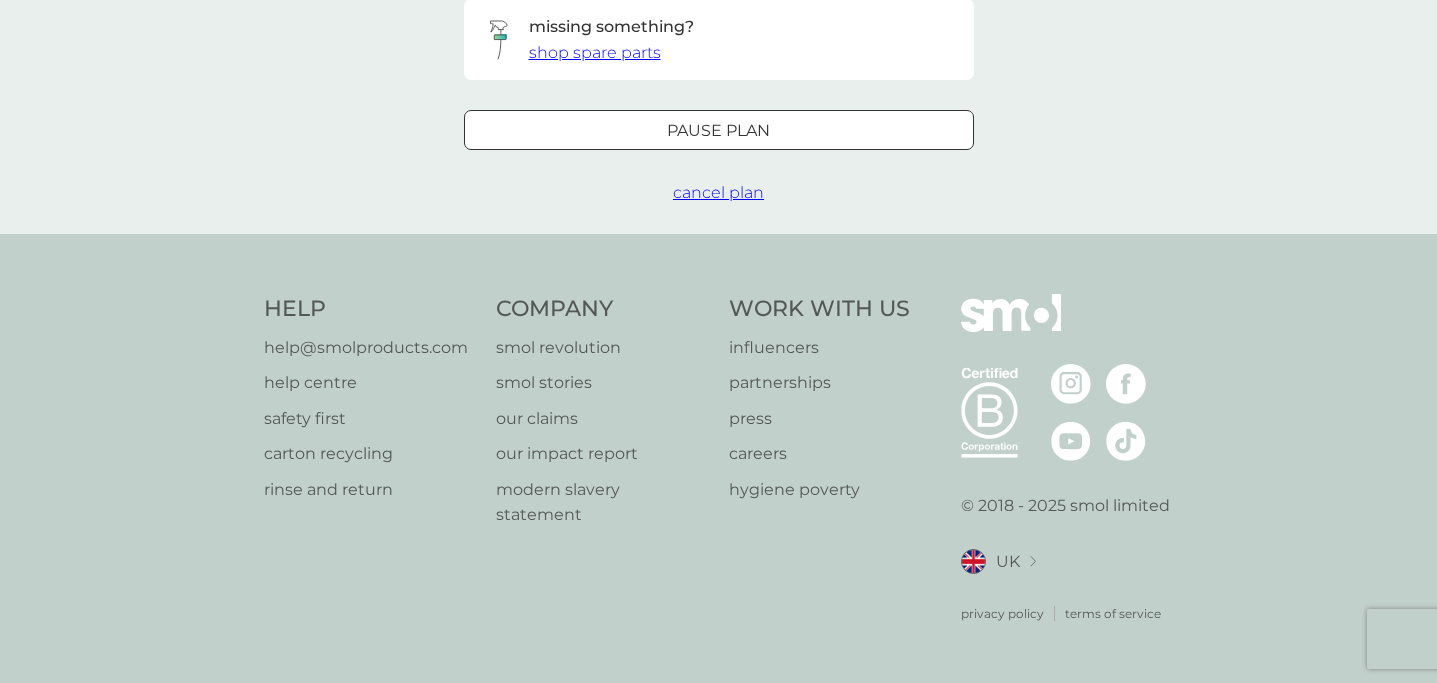 click on "cancel plan" at bounding box center (718, 192) 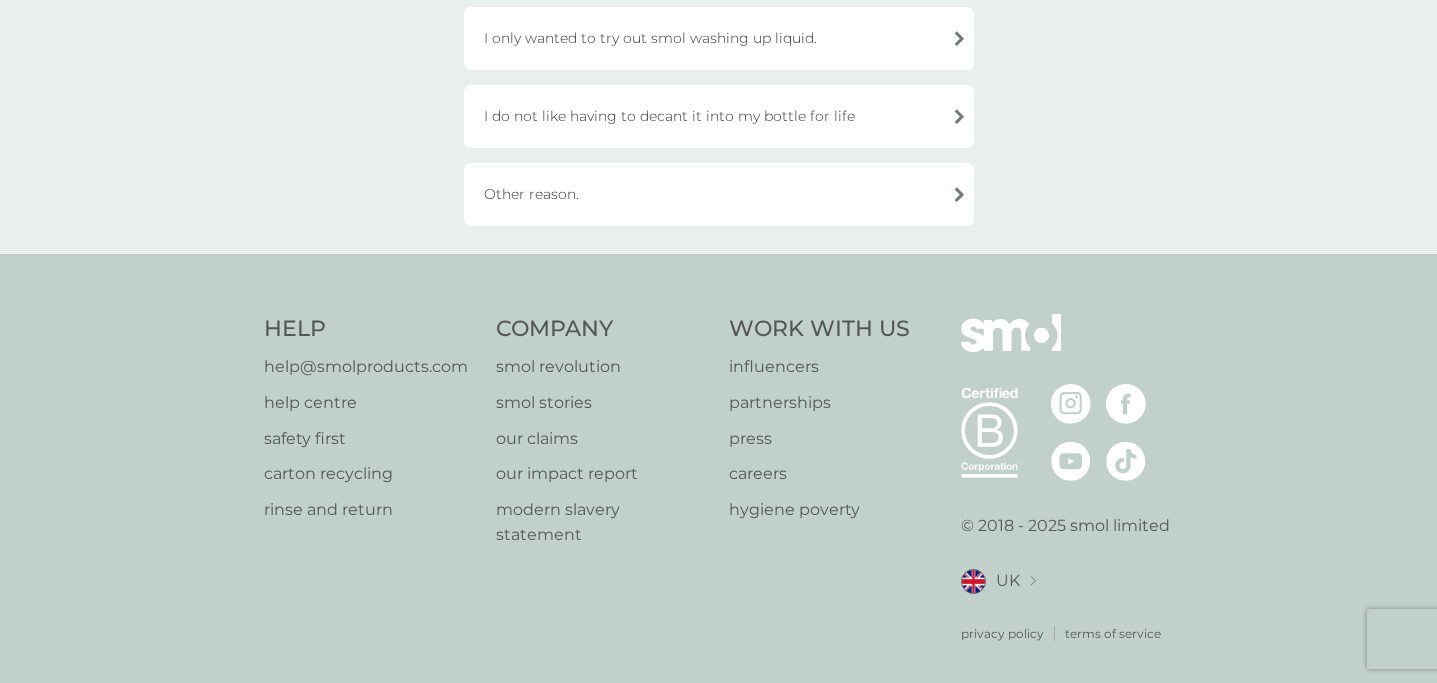 scroll, scrollTop: 0, scrollLeft: 0, axis: both 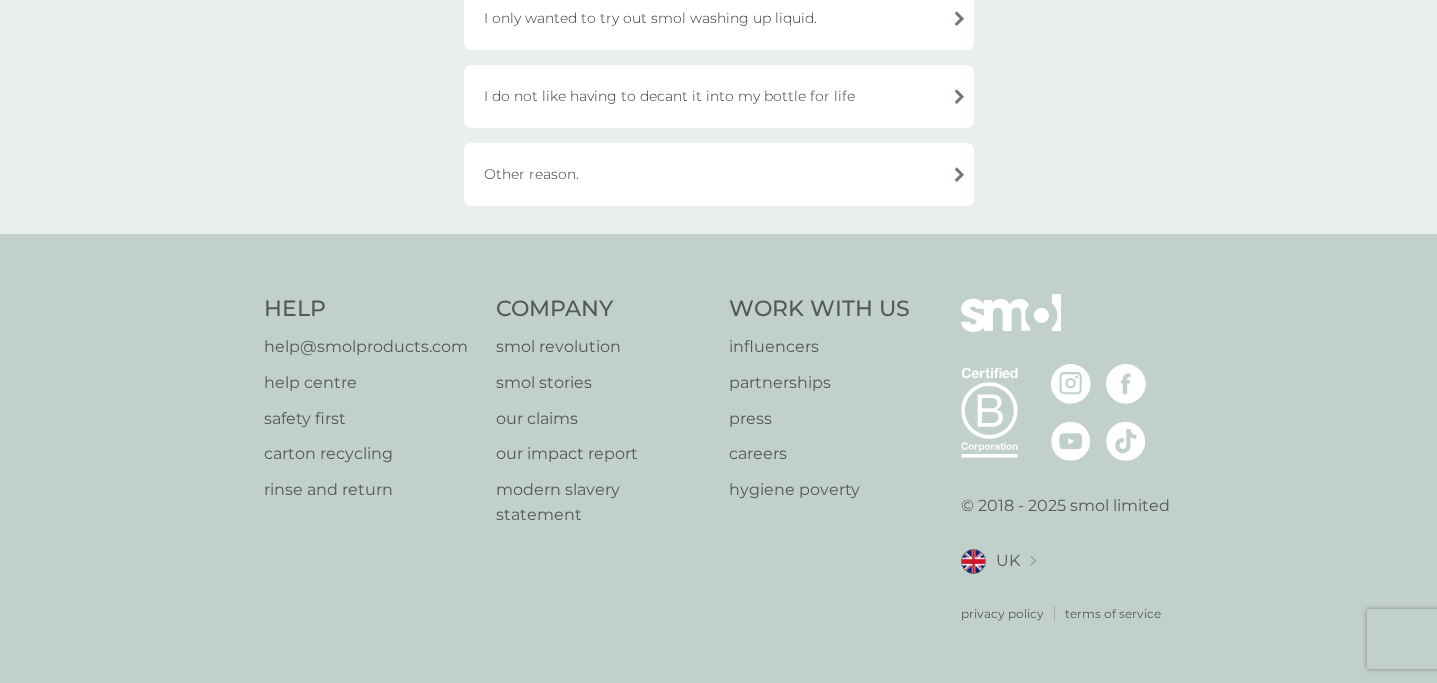 click on "Other reason." at bounding box center [719, 174] 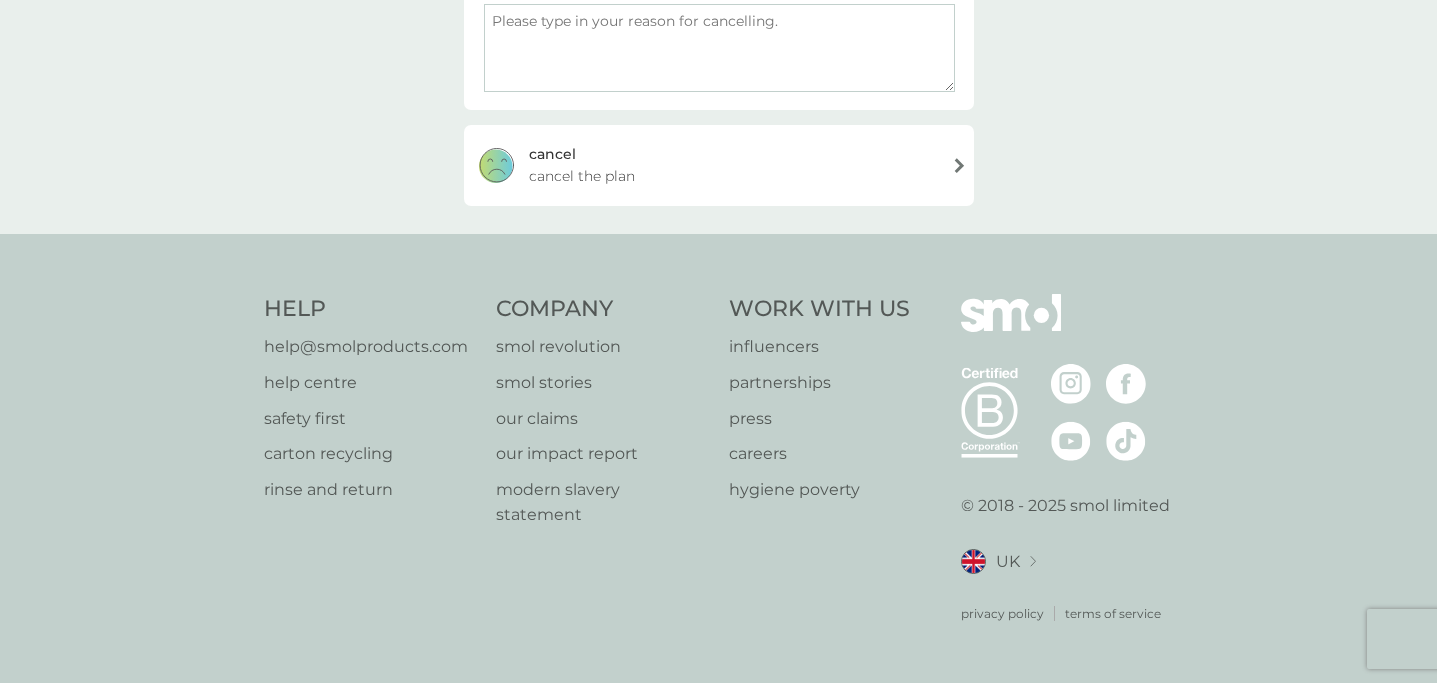 scroll, scrollTop: 392, scrollLeft: 0, axis: vertical 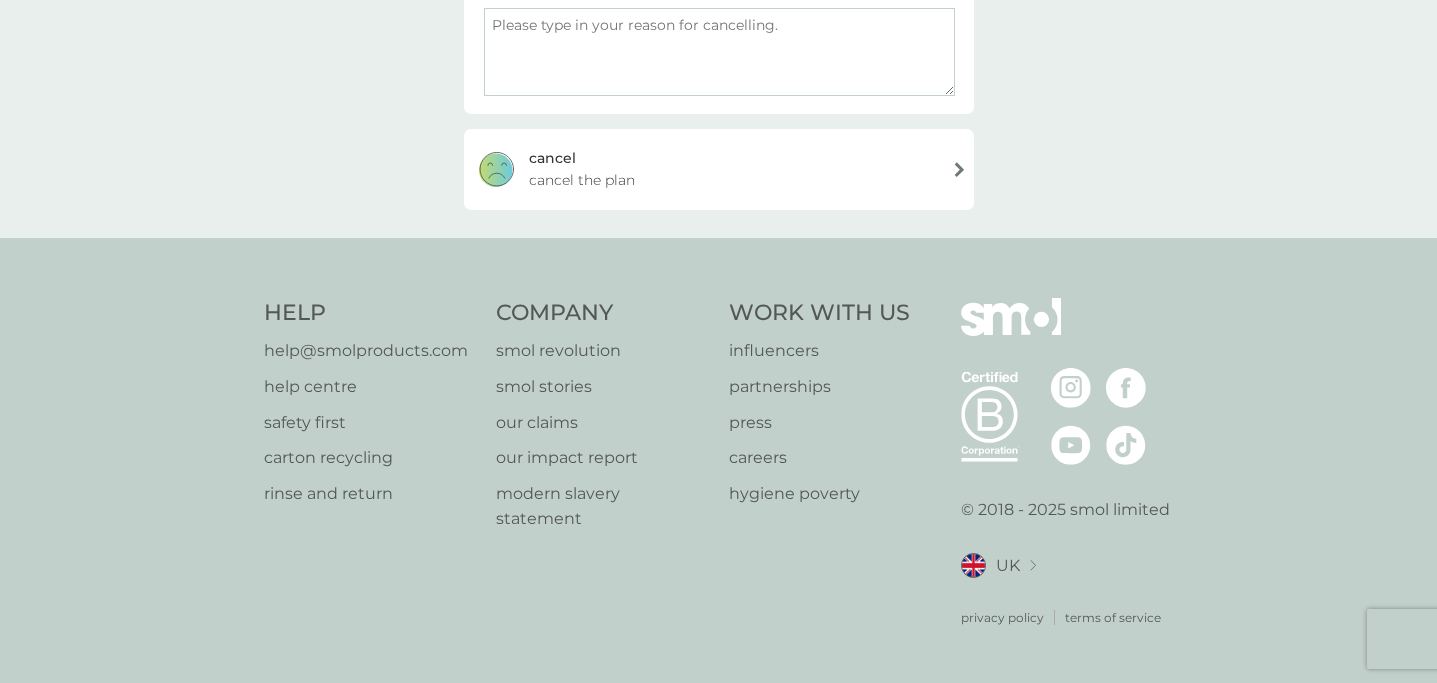 click on "cancel the plan" at bounding box center (582, 180) 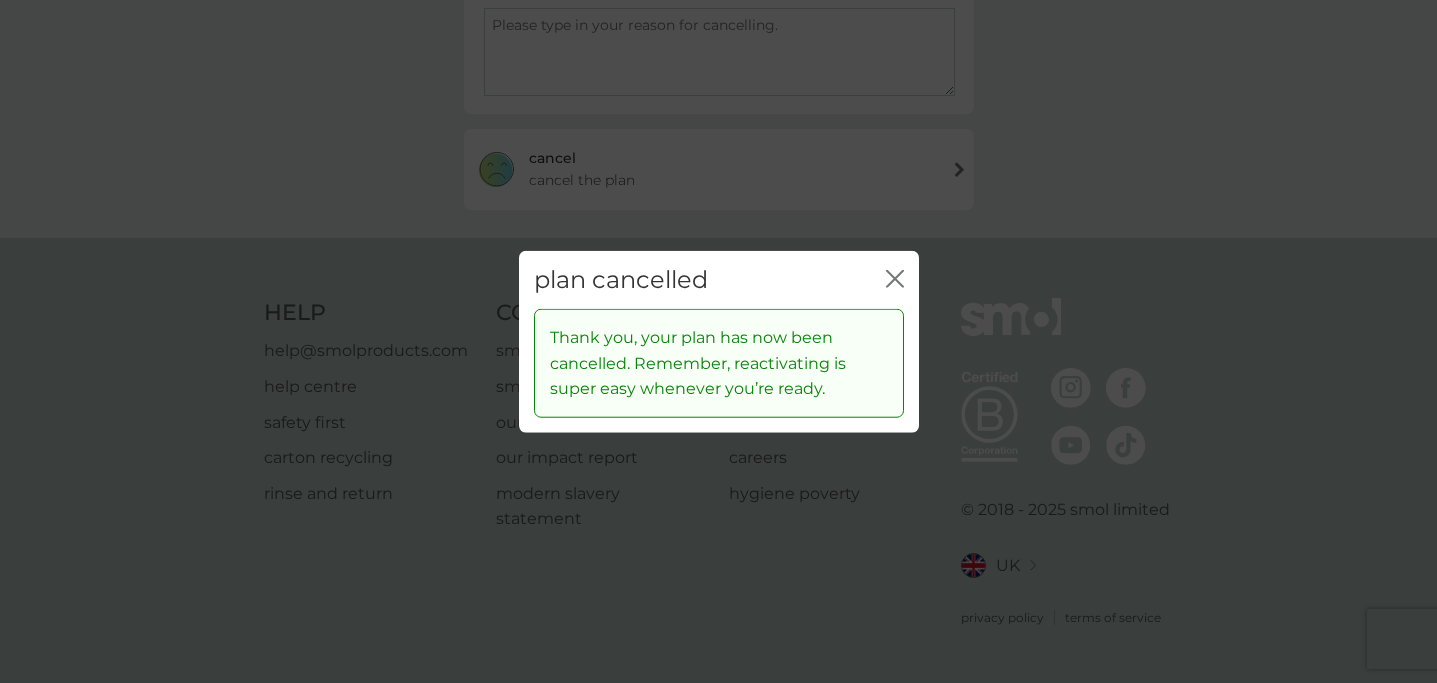 click 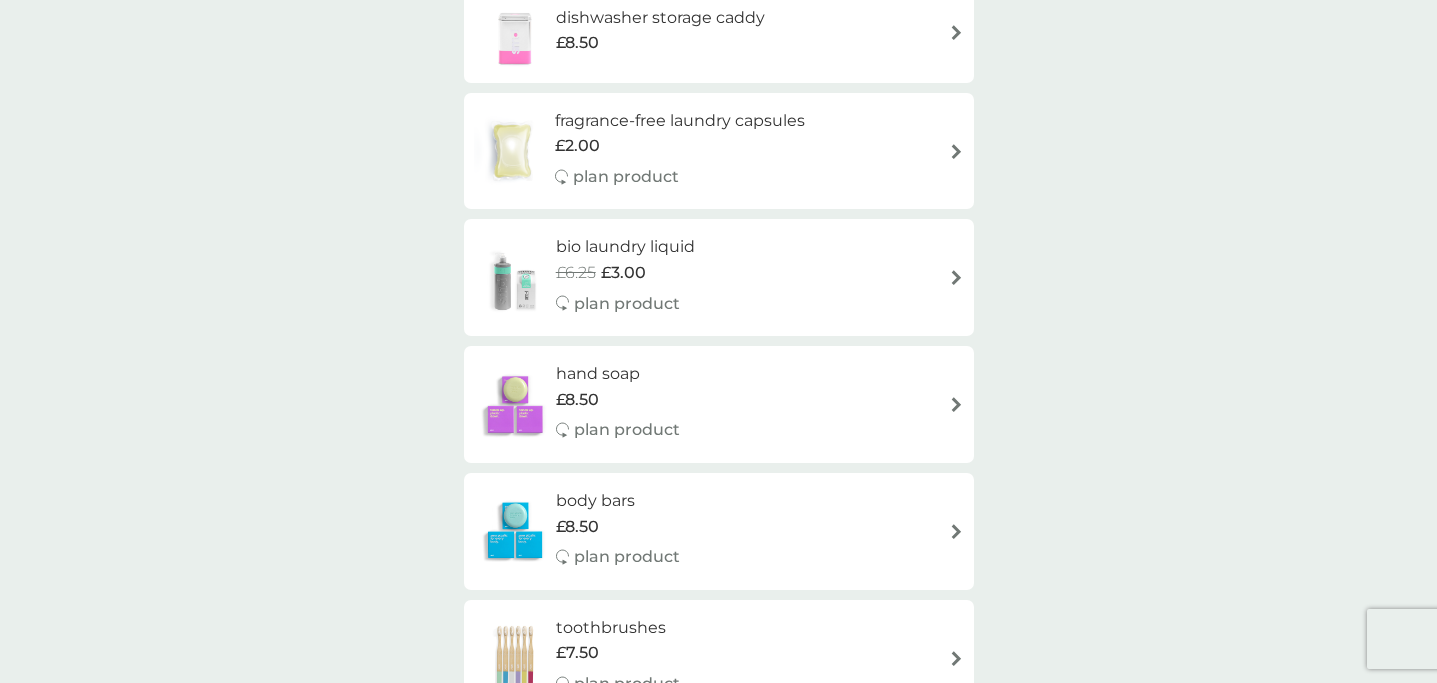 scroll, scrollTop: 0, scrollLeft: 0, axis: both 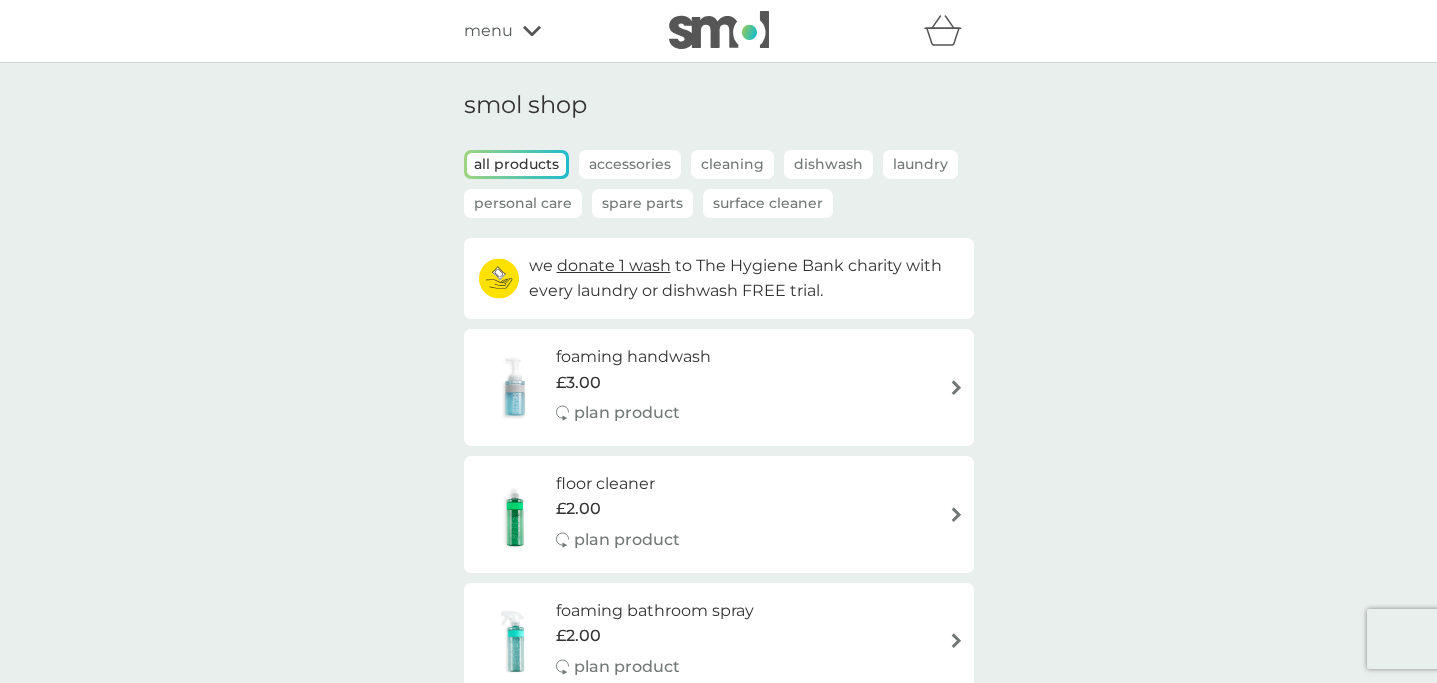 click on "refer a friend & you BOTH save smol impact smol shop your smol plans your upcoming orders your details order history logout menu" at bounding box center (718, 31) 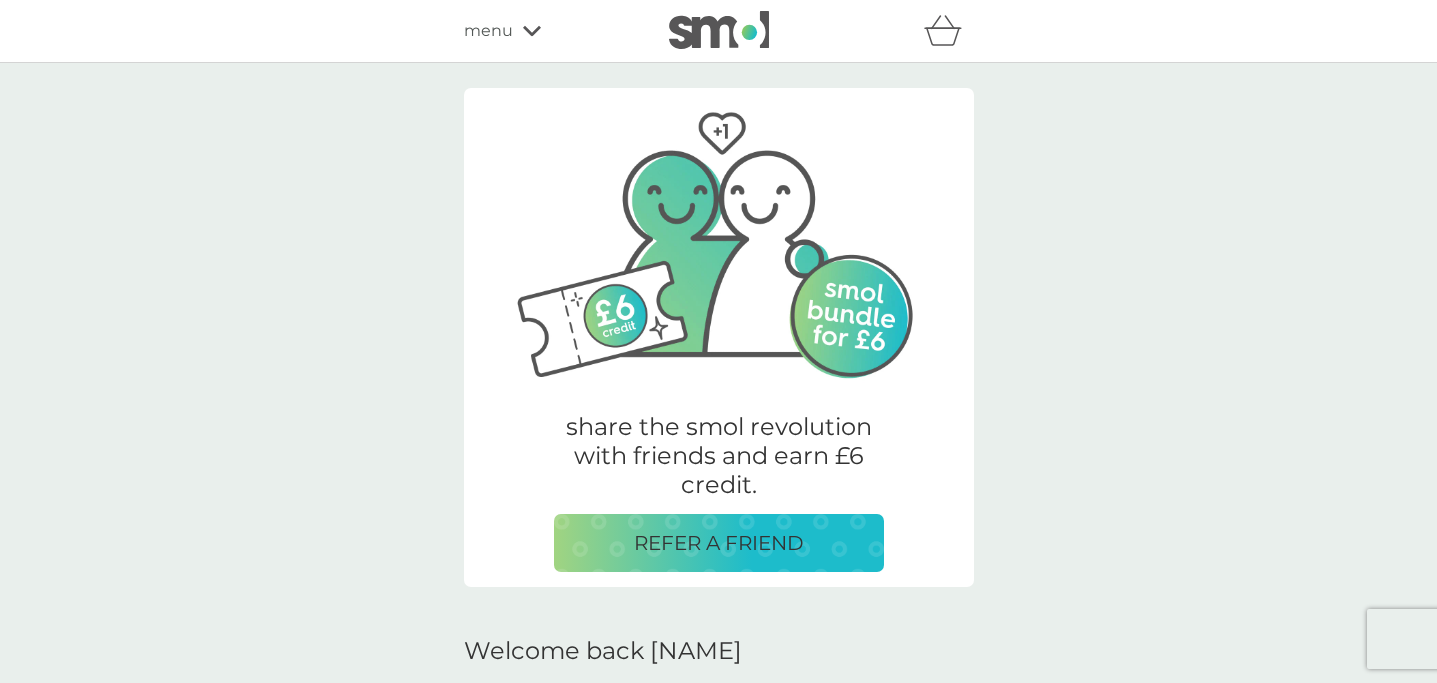 click on "menu" at bounding box center (488, 31) 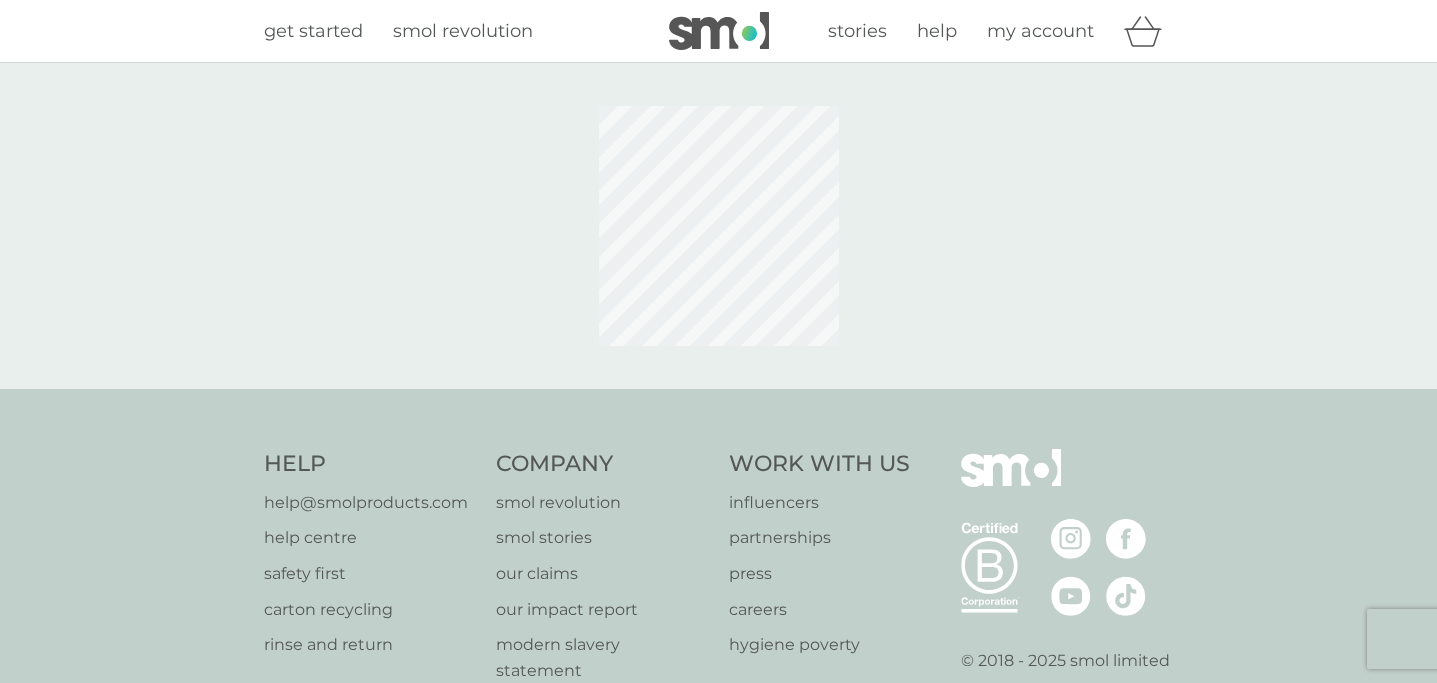 scroll, scrollTop: 0, scrollLeft: 0, axis: both 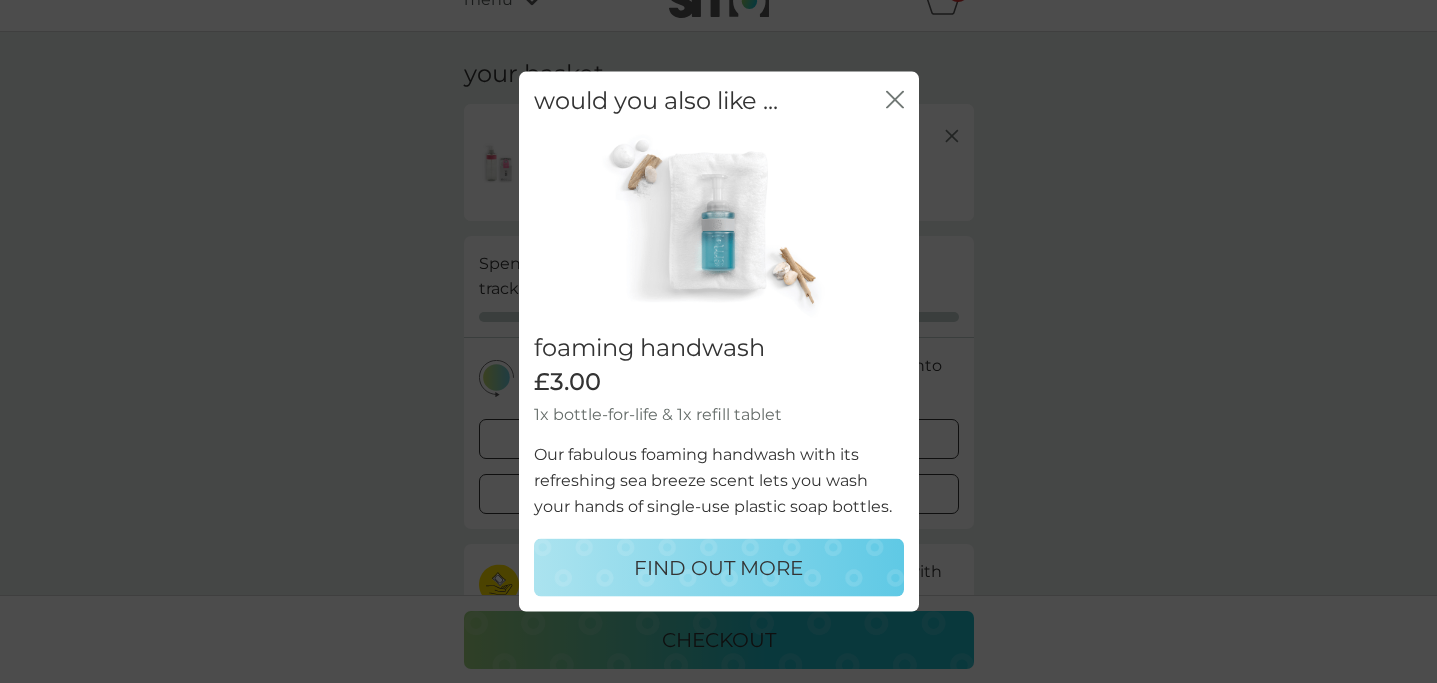 click 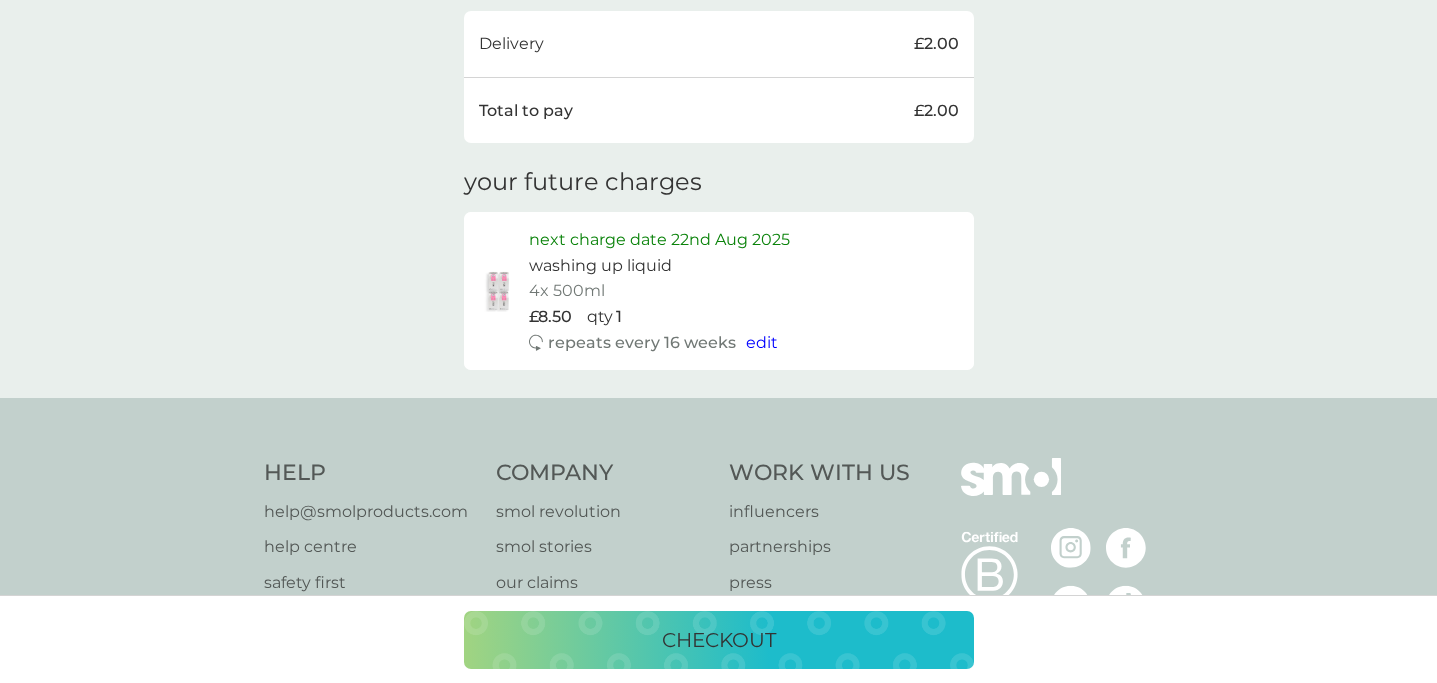 scroll, scrollTop: 0, scrollLeft: 0, axis: both 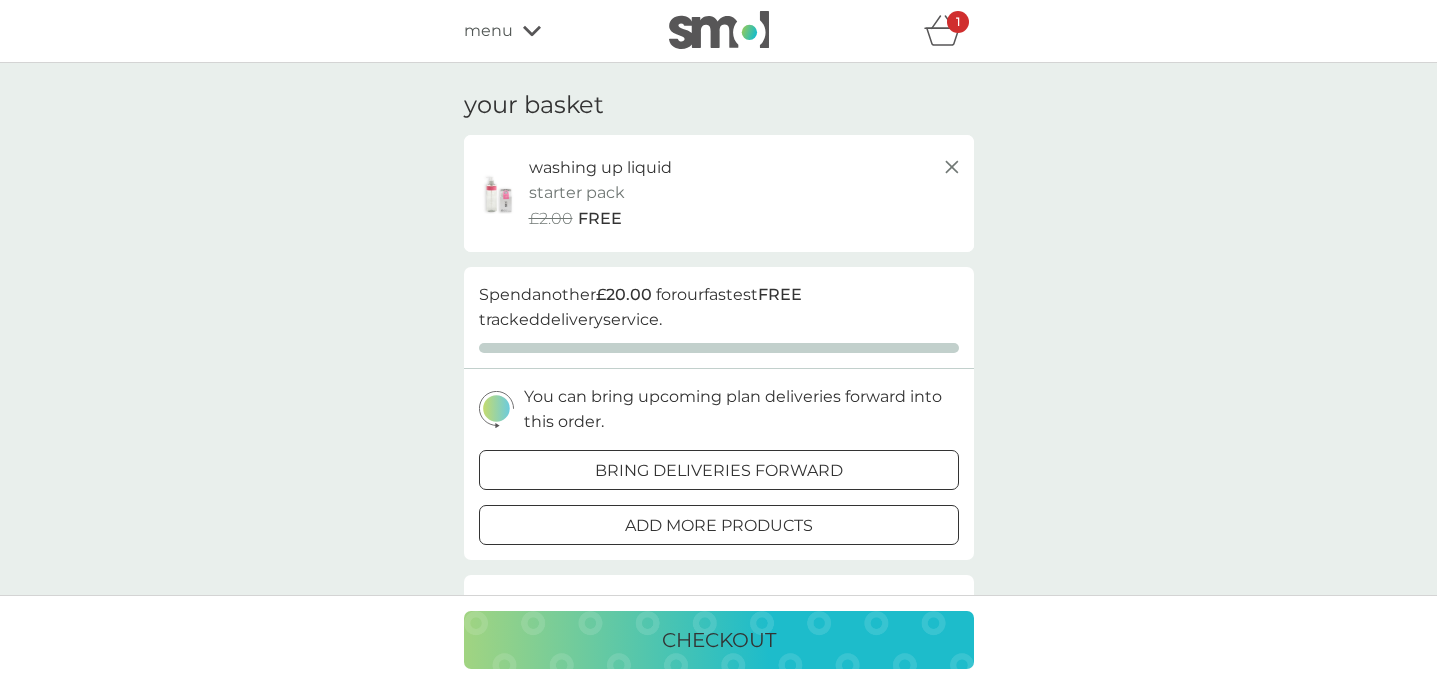 click on "refer a friend & you BOTH save smol impact smol shop your smol plans your upcoming orders your details order history logout menu 1" at bounding box center [718, 31] 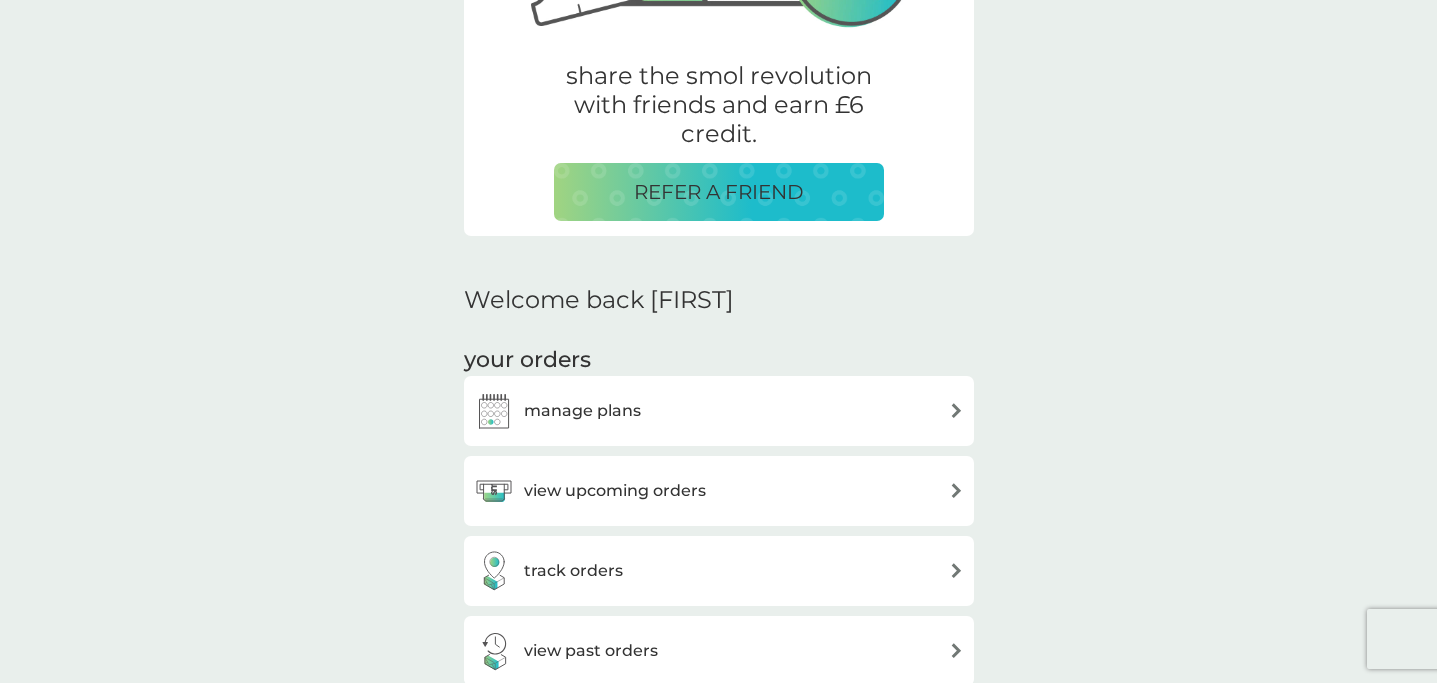 scroll, scrollTop: 0, scrollLeft: 0, axis: both 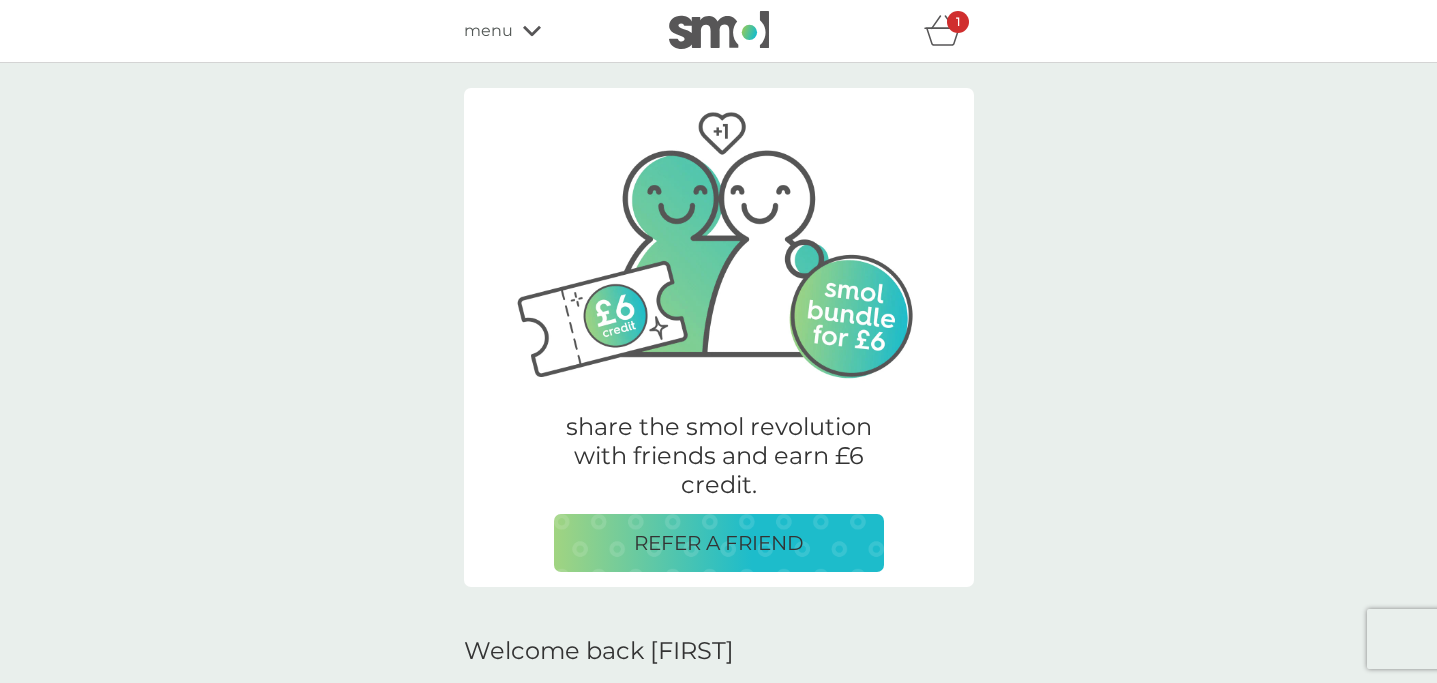 click on "menu" at bounding box center [488, 31] 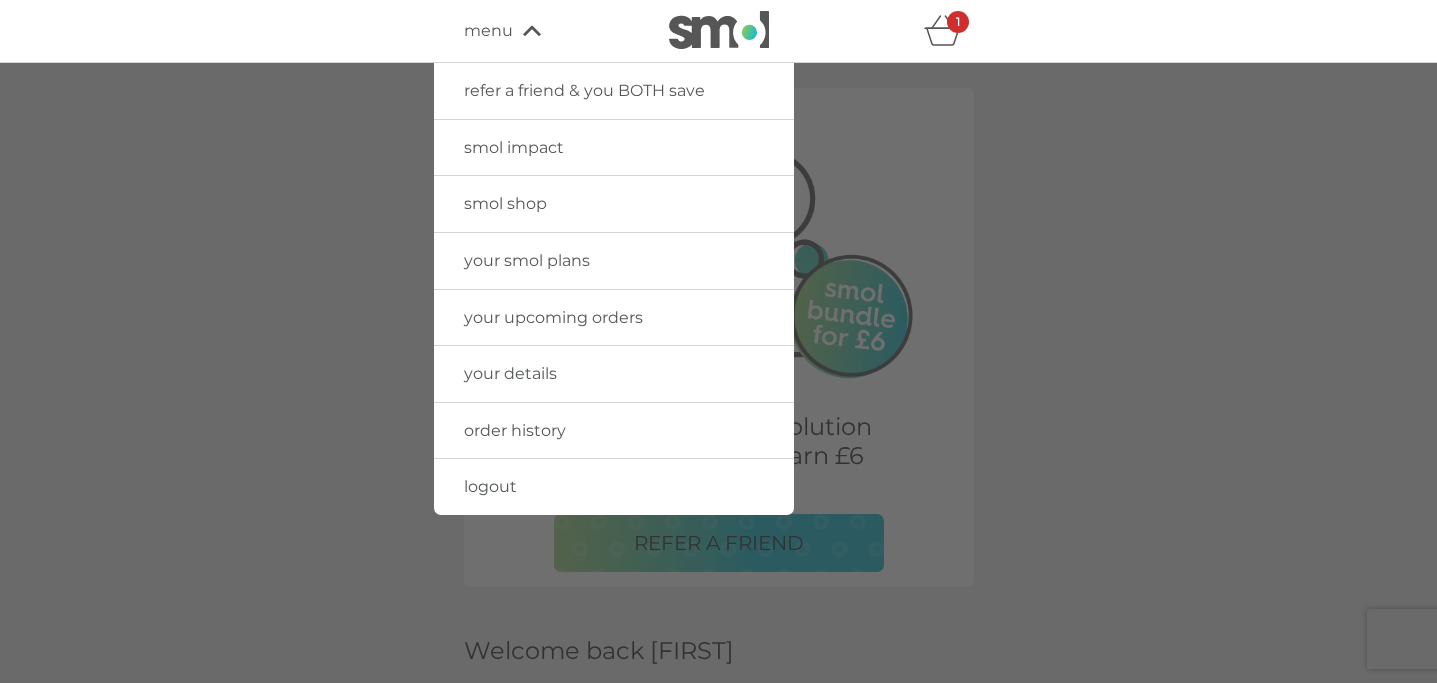 click on "smol shop" at bounding box center (505, 203) 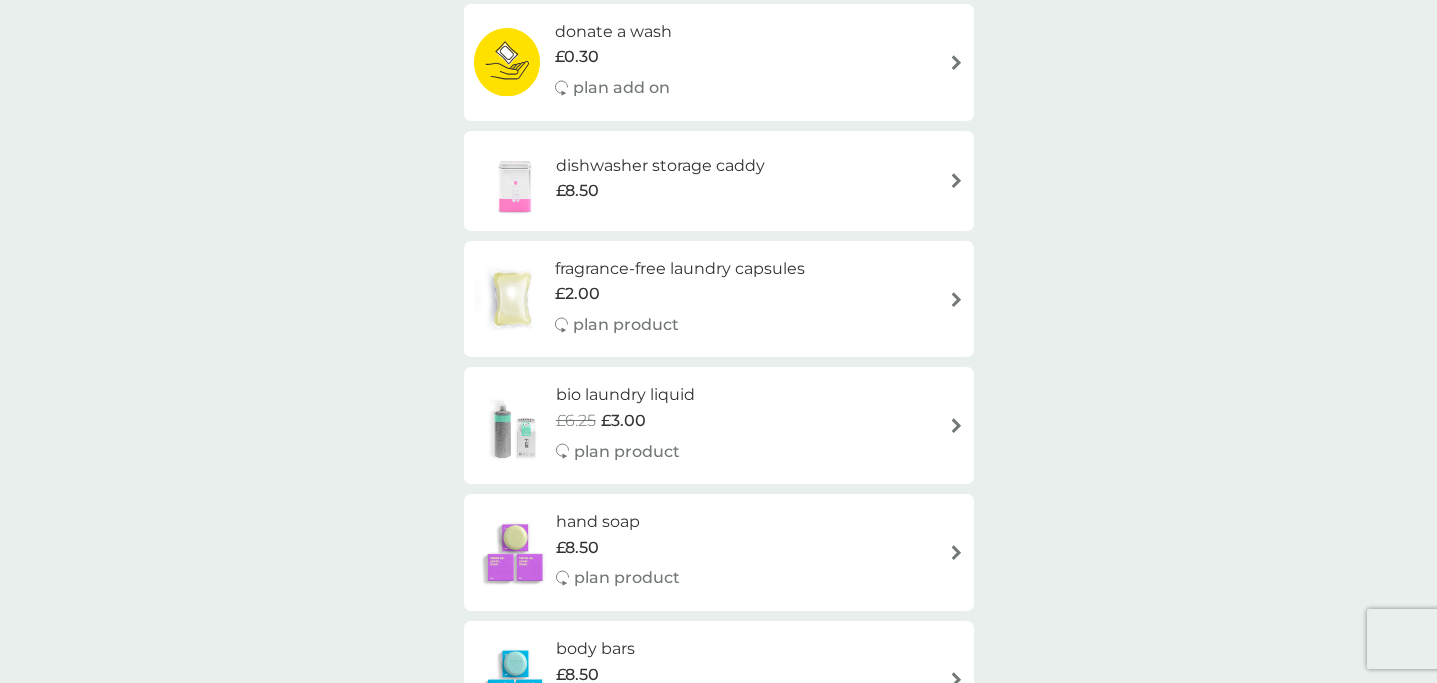 scroll, scrollTop: 0, scrollLeft: 0, axis: both 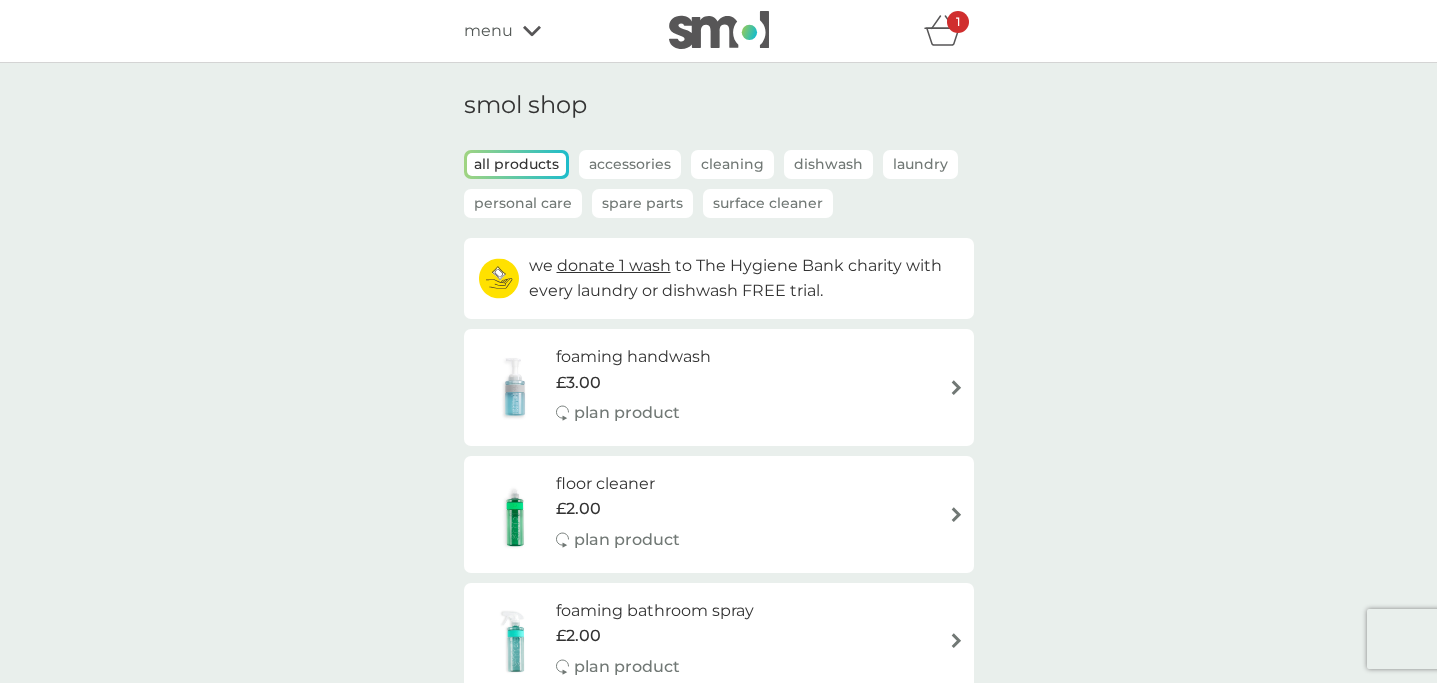 click on "menu" at bounding box center (549, 31) 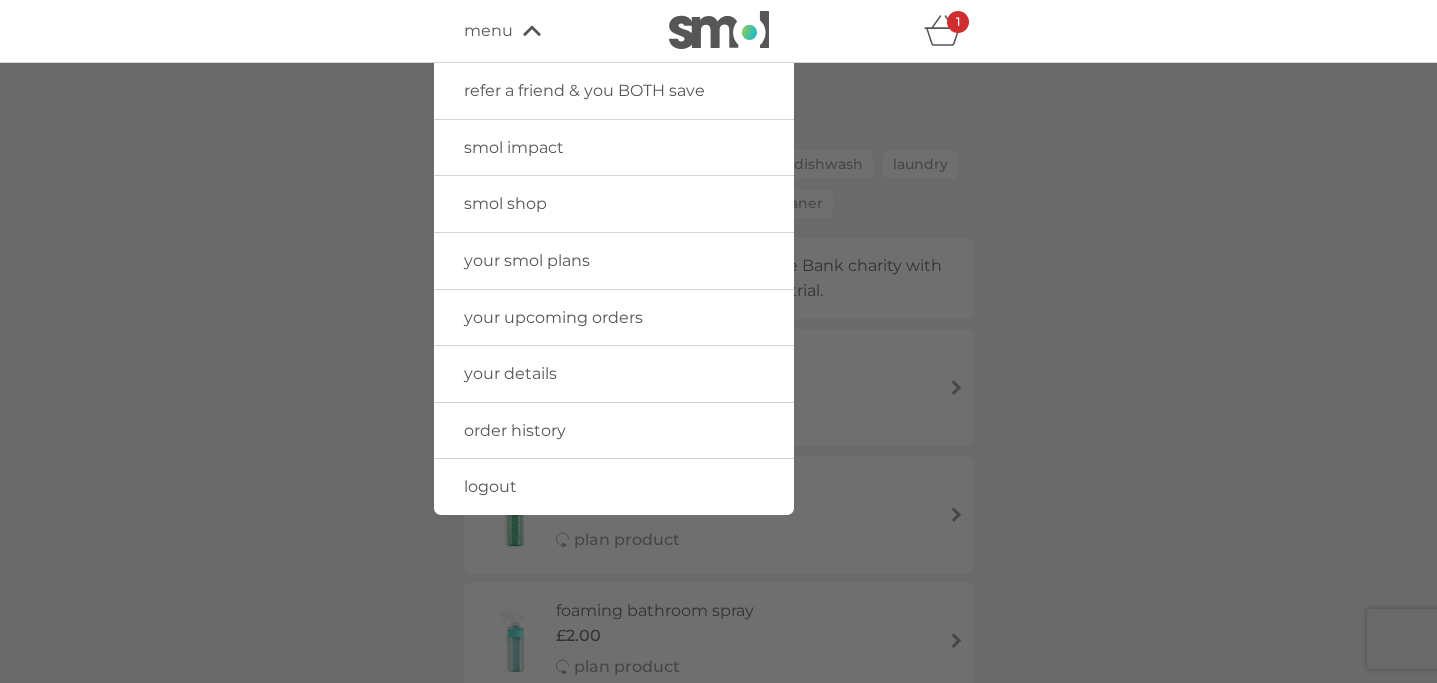click on "logout" at bounding box center (614, 487) 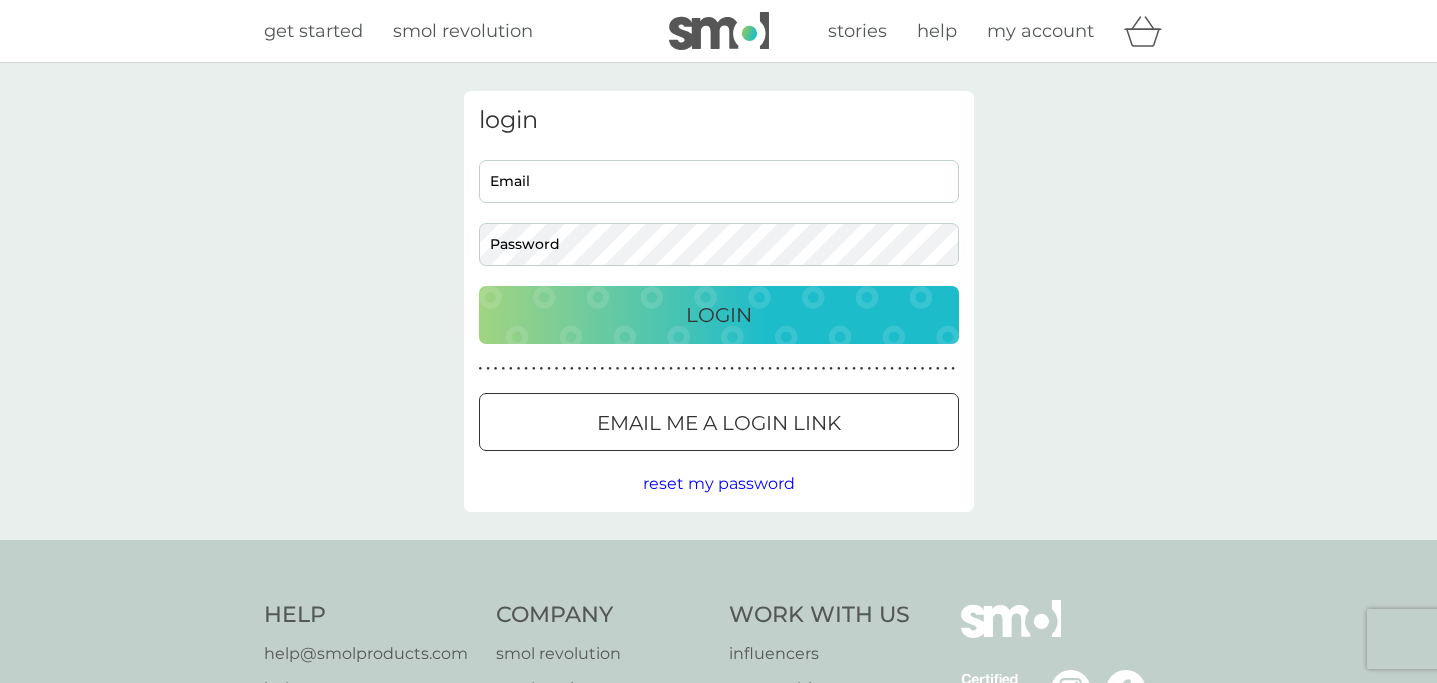 scroll, scrollTop: 0, scrollLeft: 0, axis: both 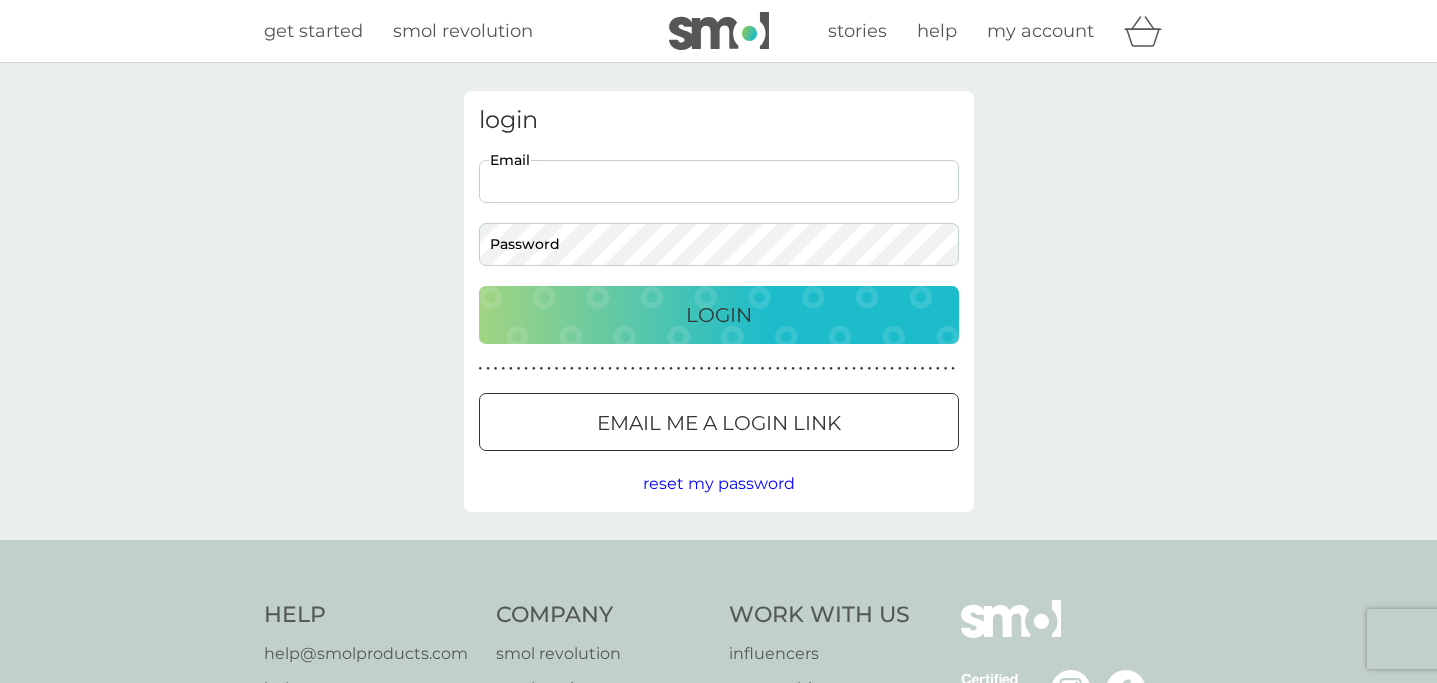 click on "Email" at bounding box center (719, 181) 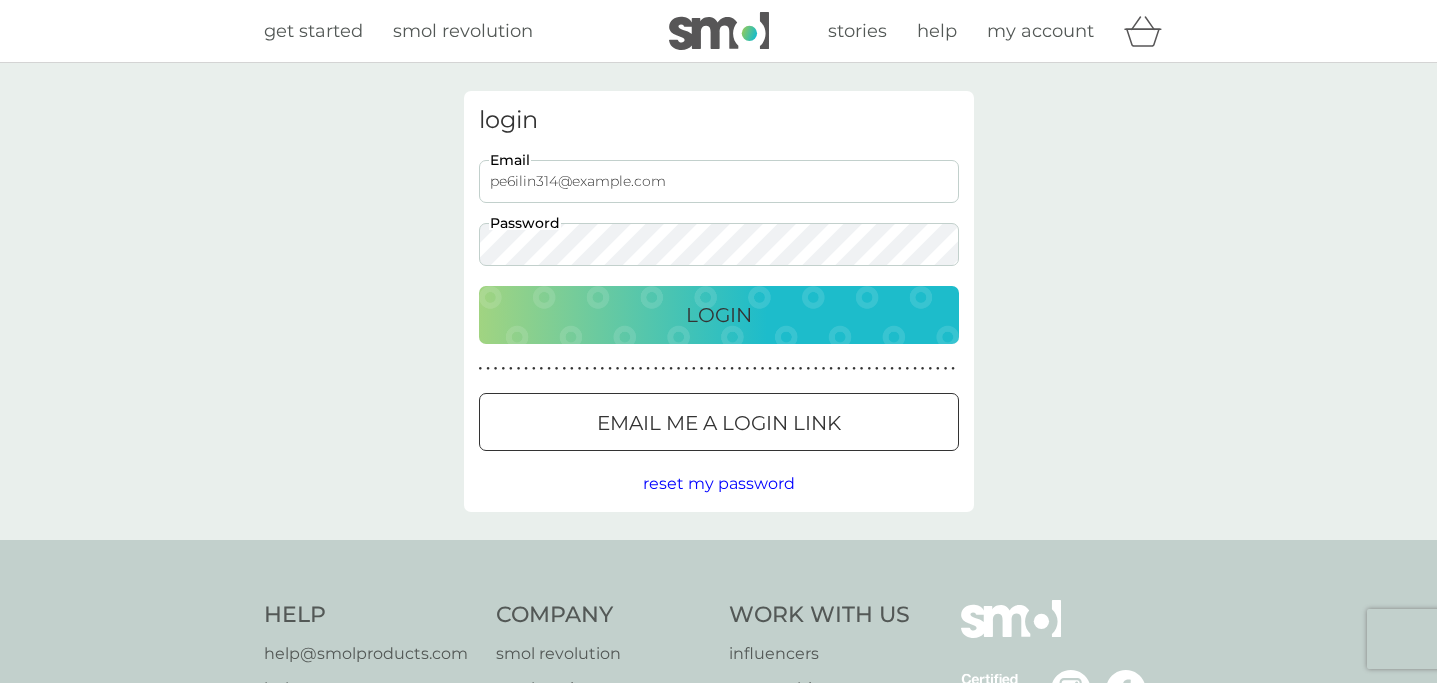 click on "Login" at bounding box center (719, 315) 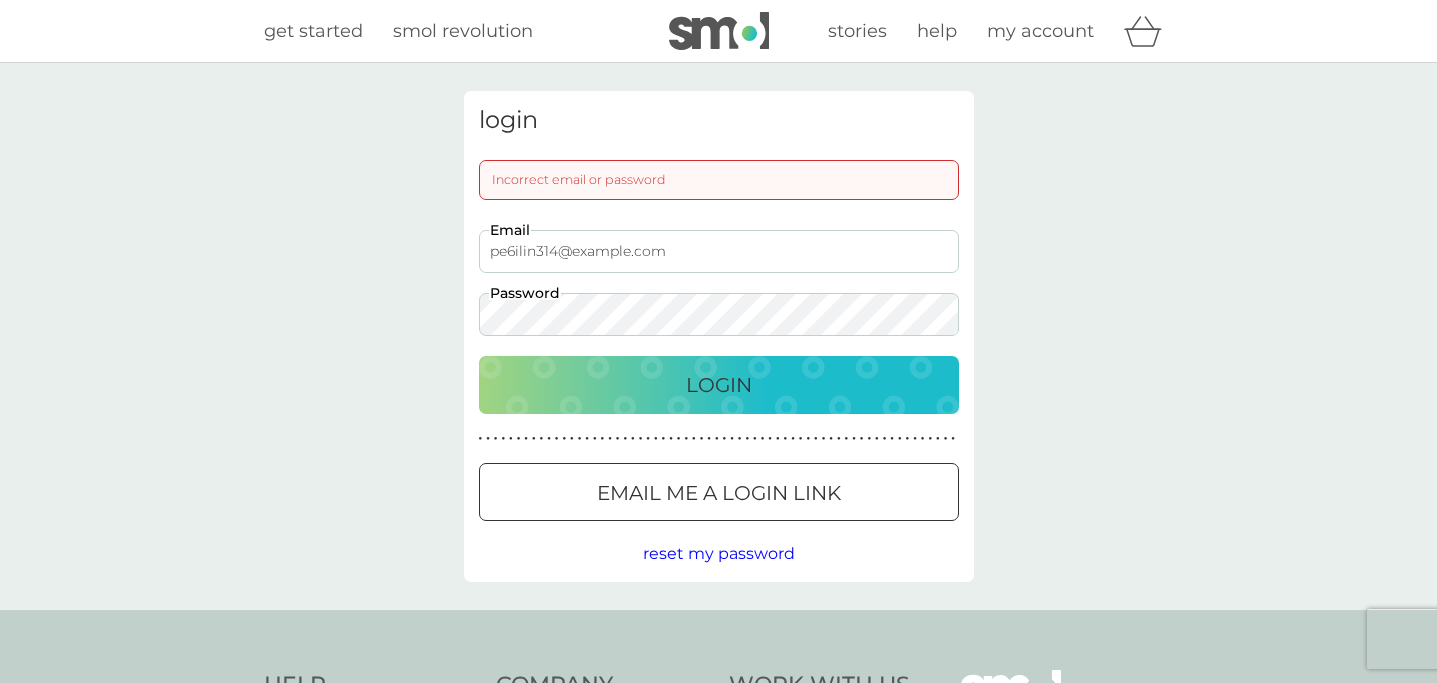 click on "Login" at bounding box center [719, 385] 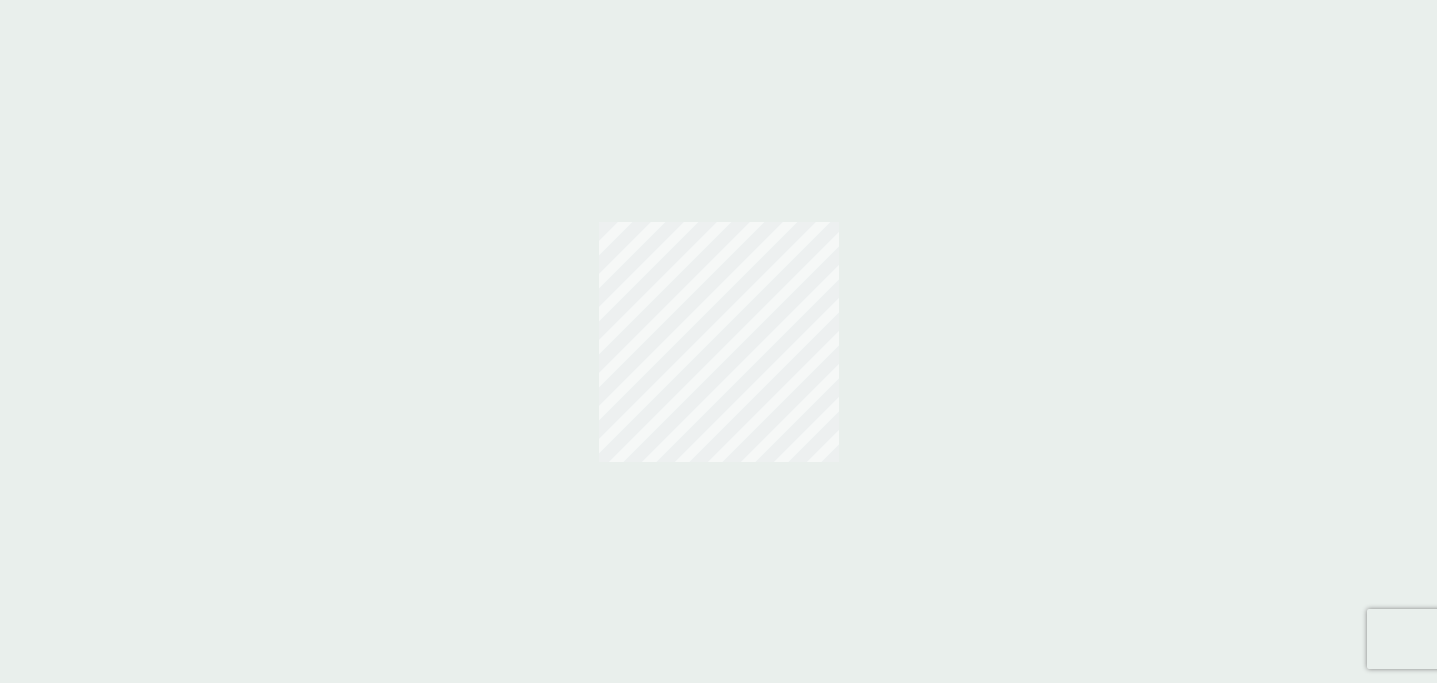 scroll, scrollTop: 0, scrollLeft: 0, axis: both 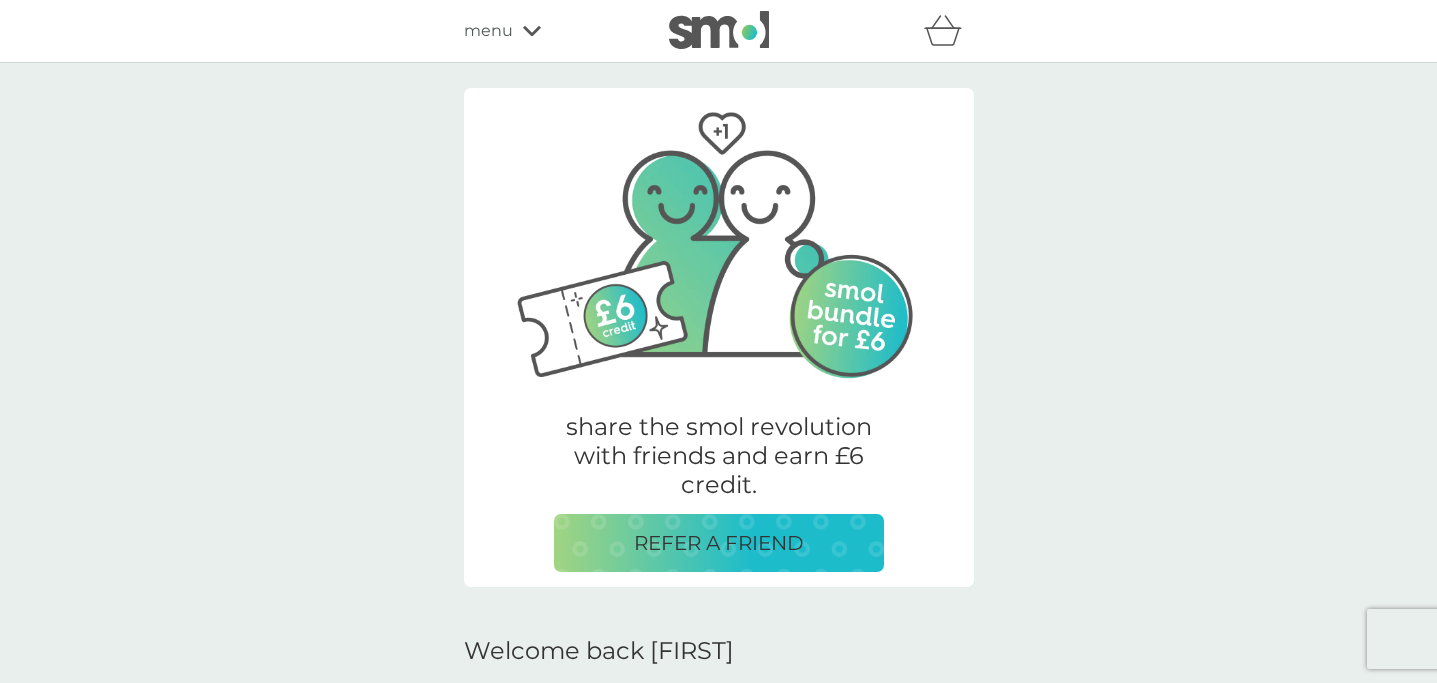 click on "menu" at bounding box center [549, 31] 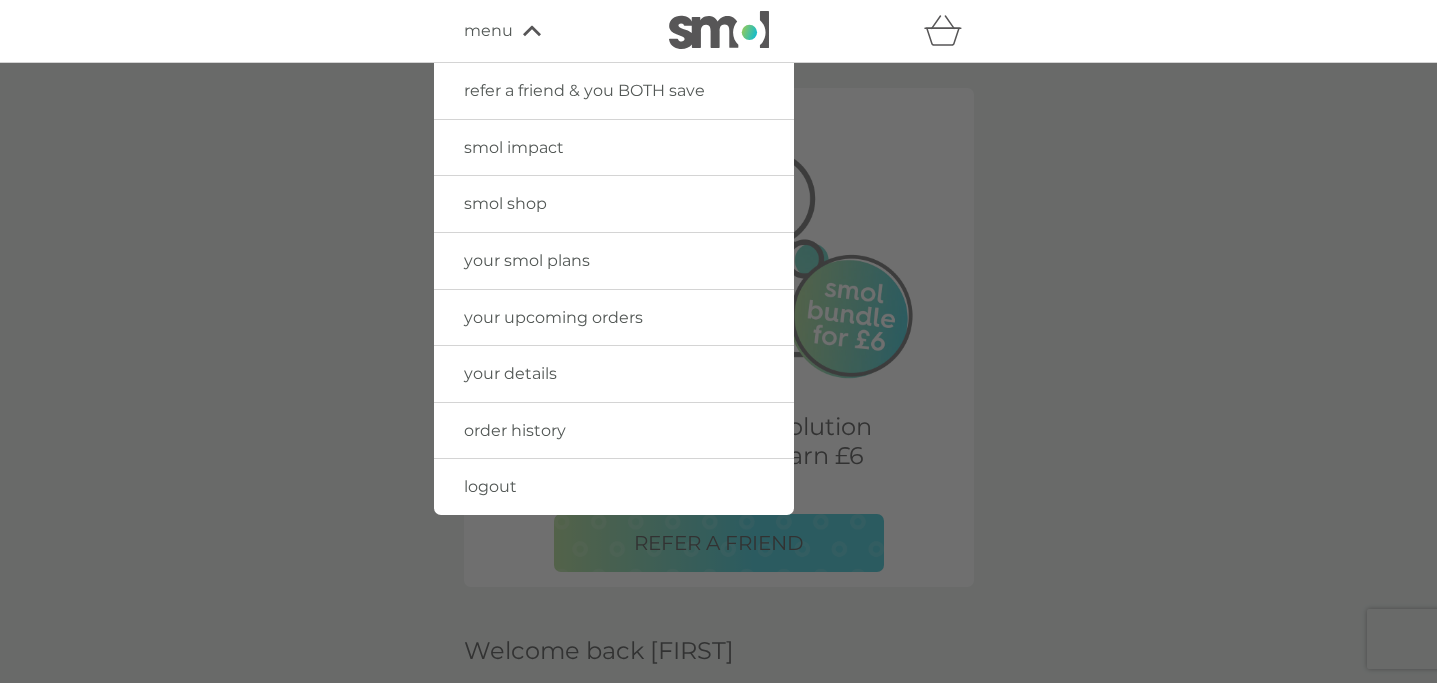 click on "smol shop" at bounding box center (505, 203) 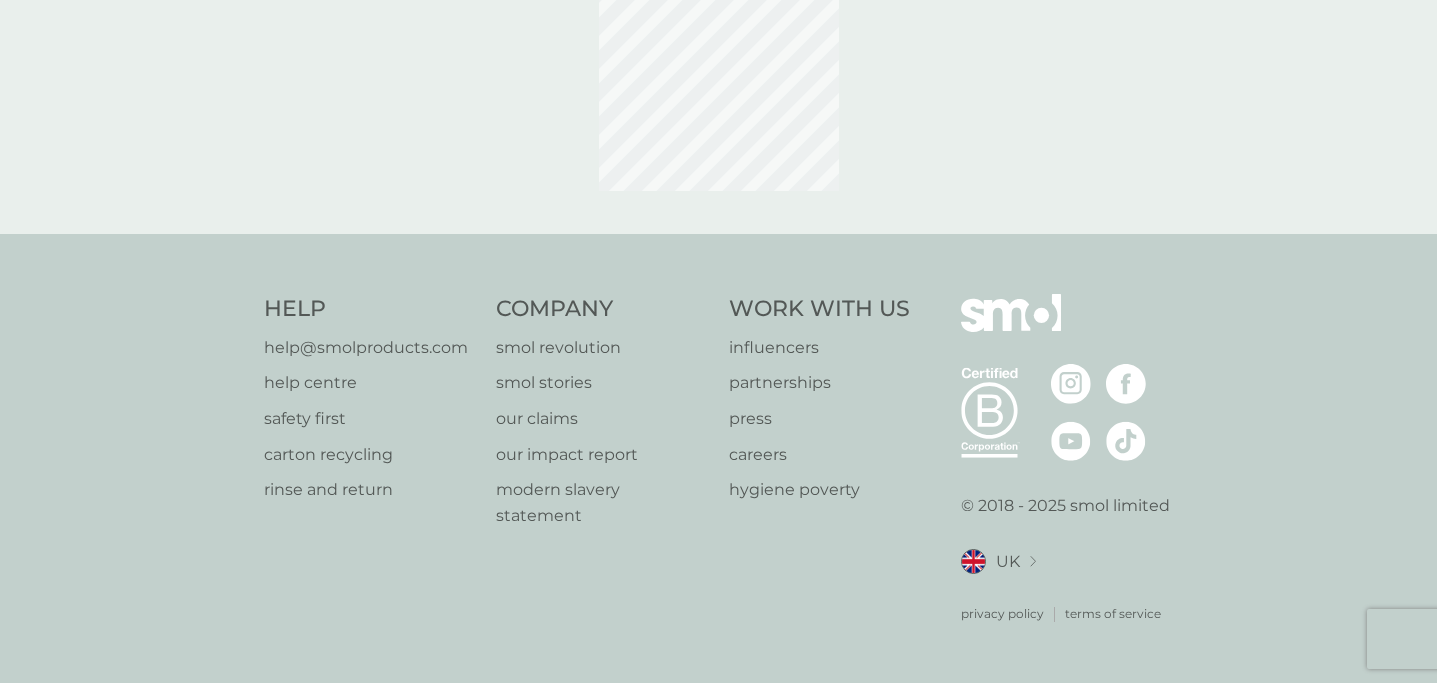 scroll, scrollTop: 0, scrollLeft: 0, axis: both 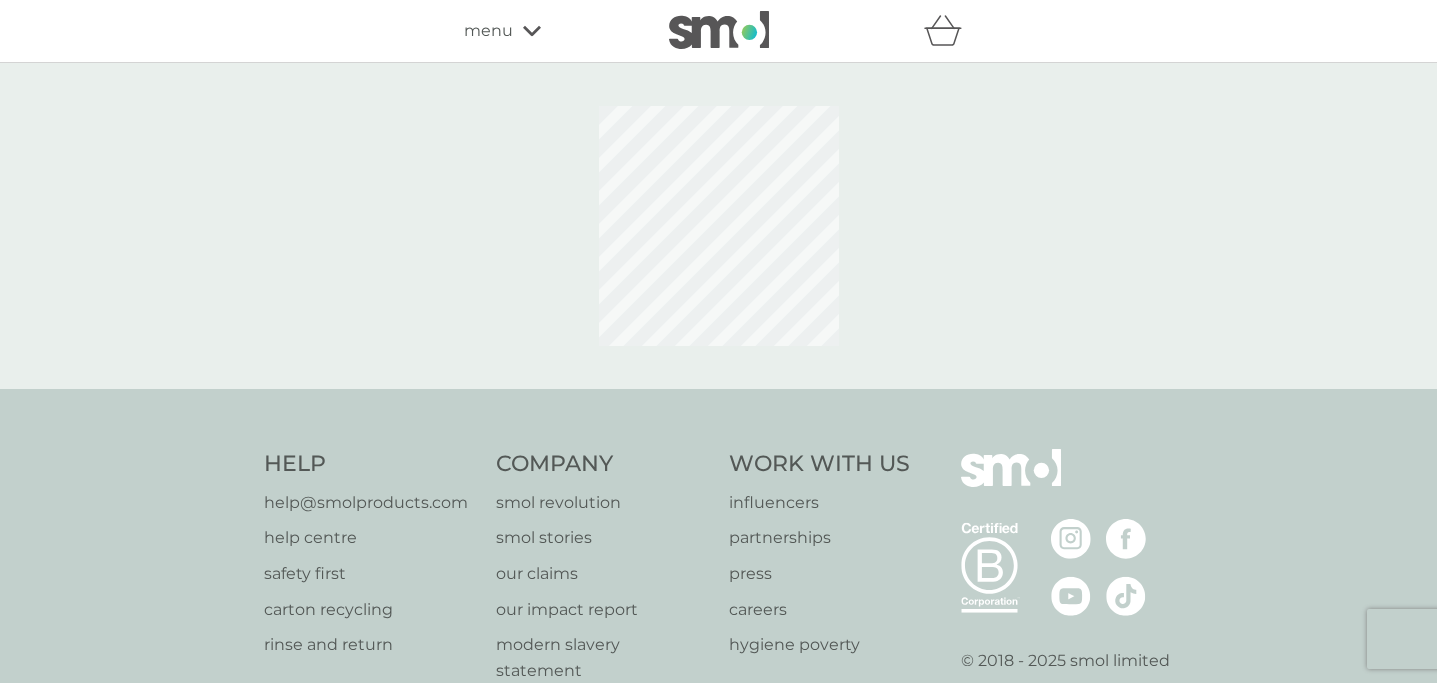 click on "menu" at bounding box center [549, 31] 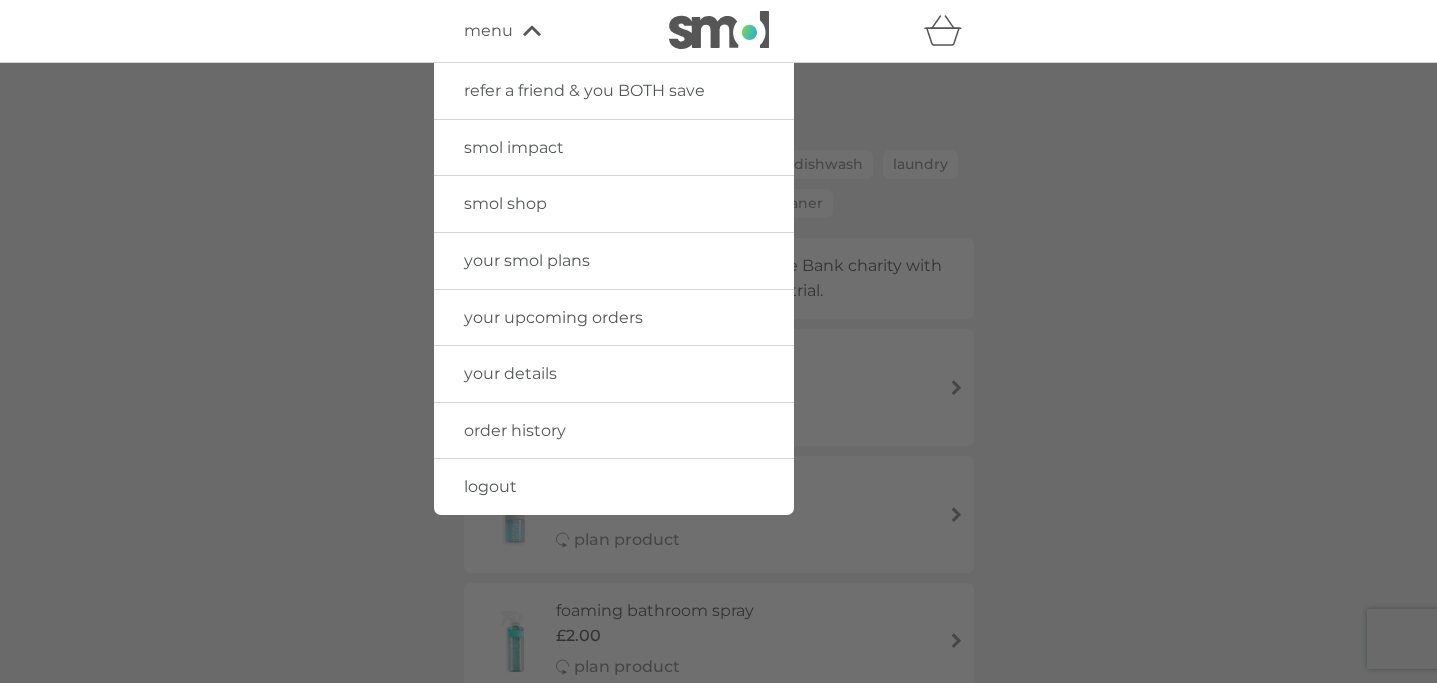 click at bounding box center [718, 404] 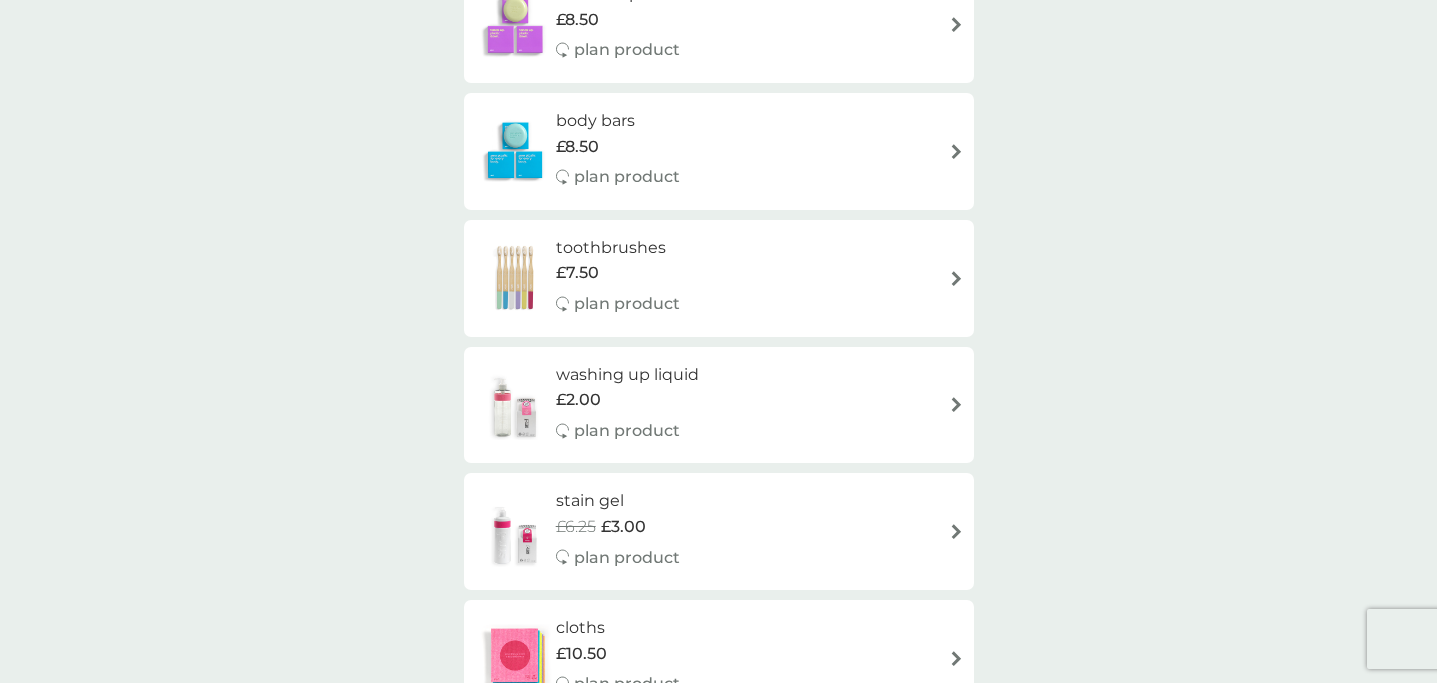 scroll, scrollTop: 1594, scrollLeft: 0, axis: vertical 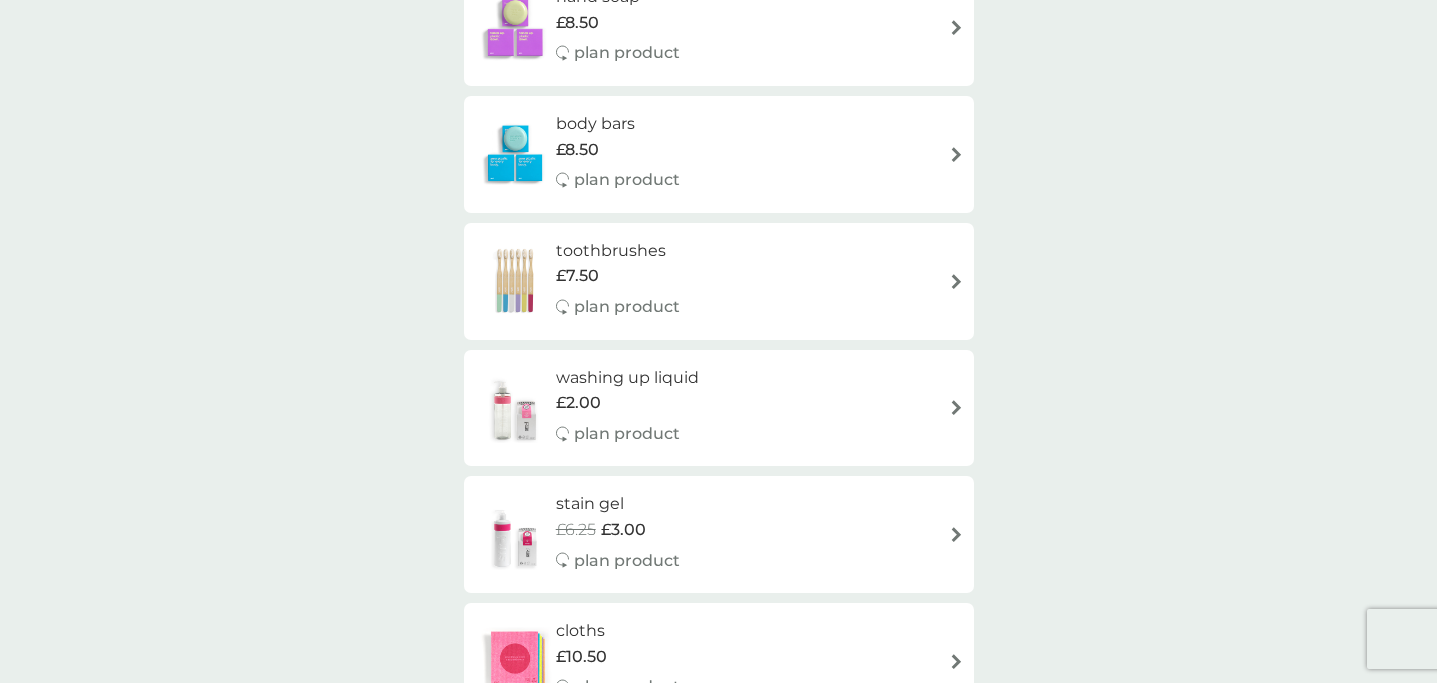 click on "£2.00" at bounding box center (627, 403) 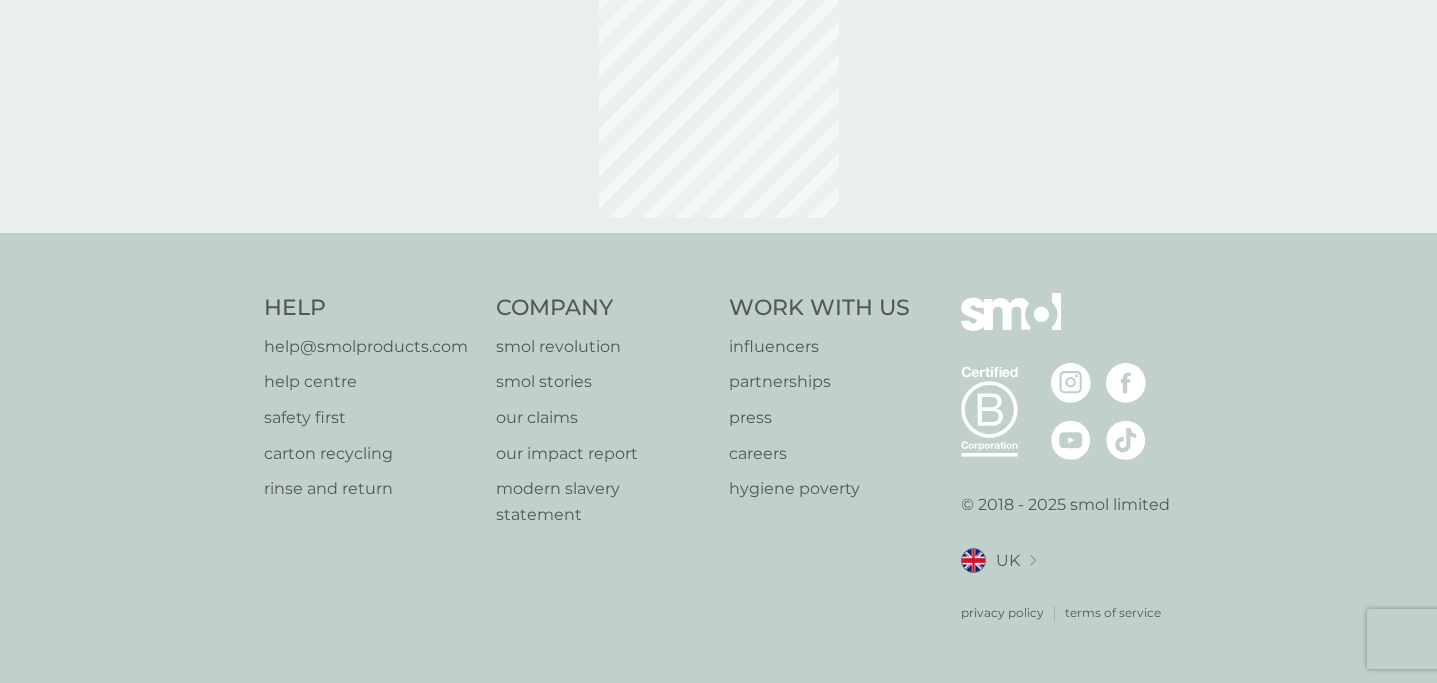 scroll, scrollTop: 0, scrollLeft: 0, axis: both 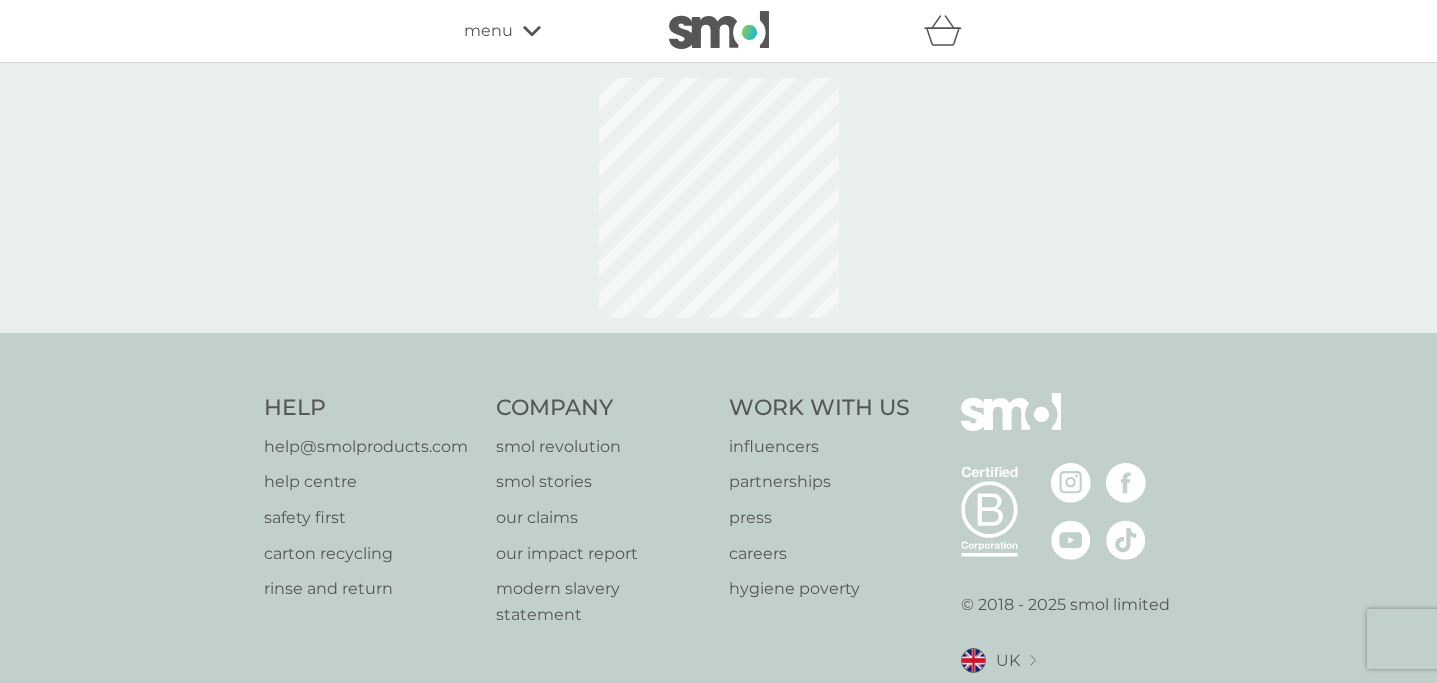 select on "112" 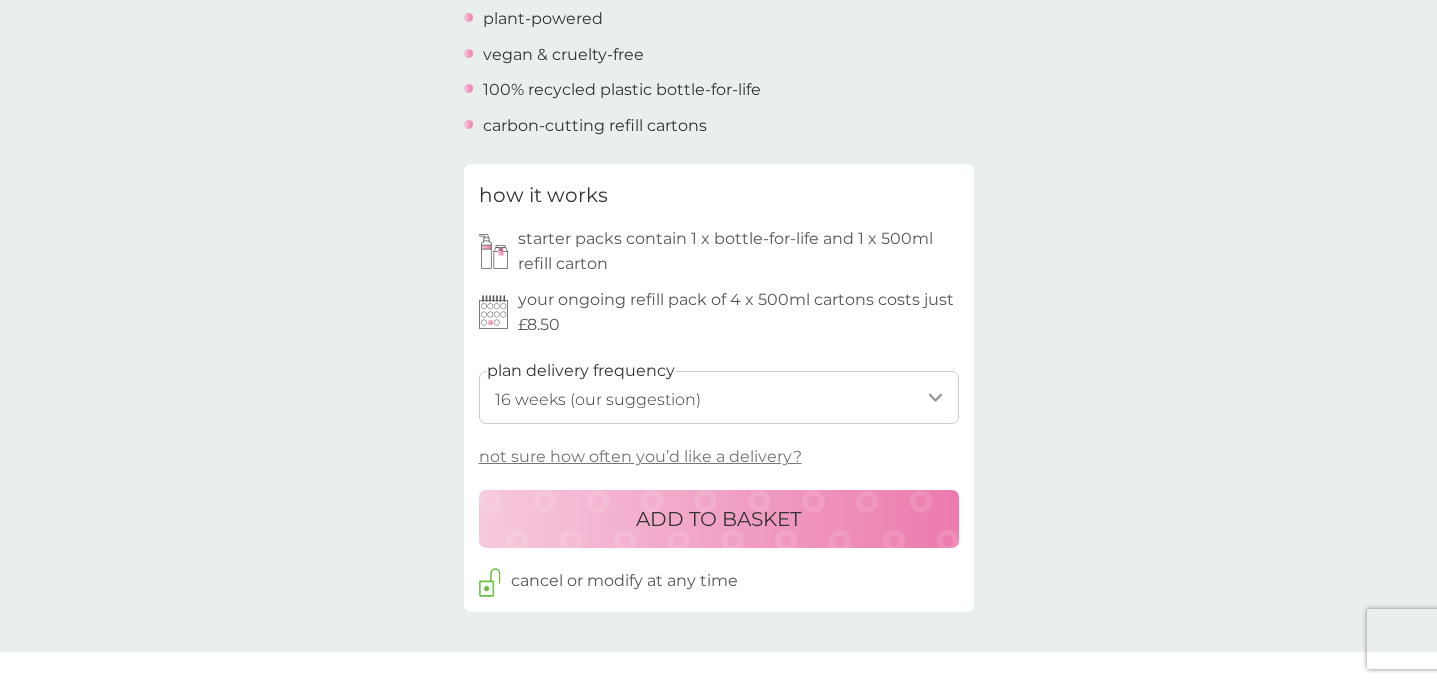 scroll, scrollTop: 797, scrollLeft: 0, axis: vertical 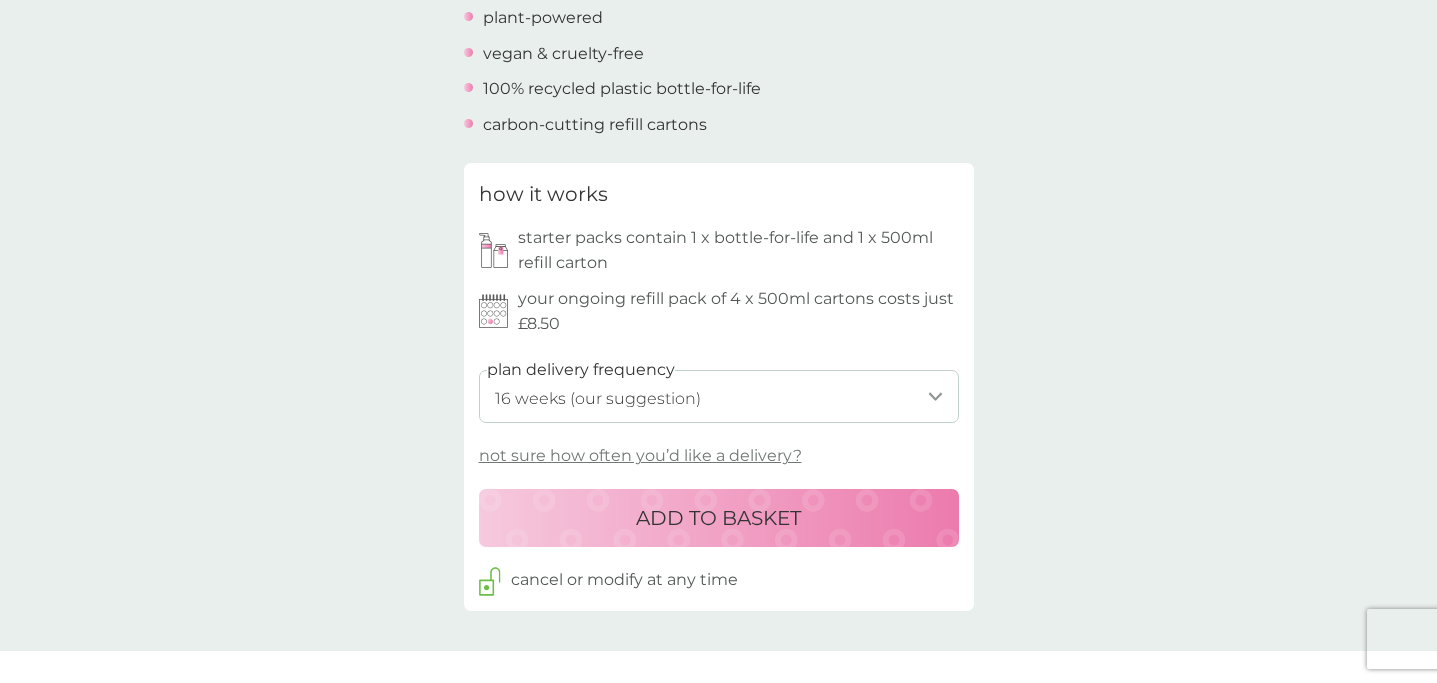 click on "not sure how often you’d like a delivery?" at bounding box center (640, 456) 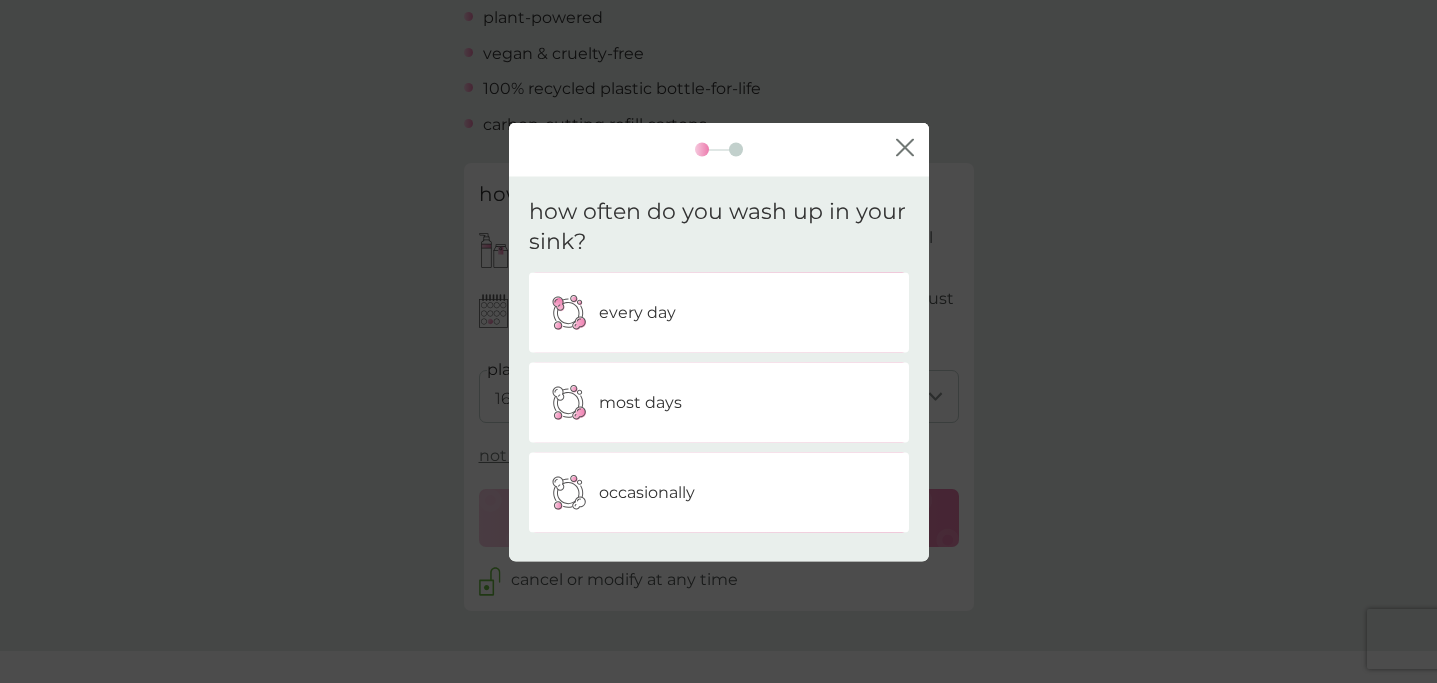 click on "most days" at bounding box center [640, 403] 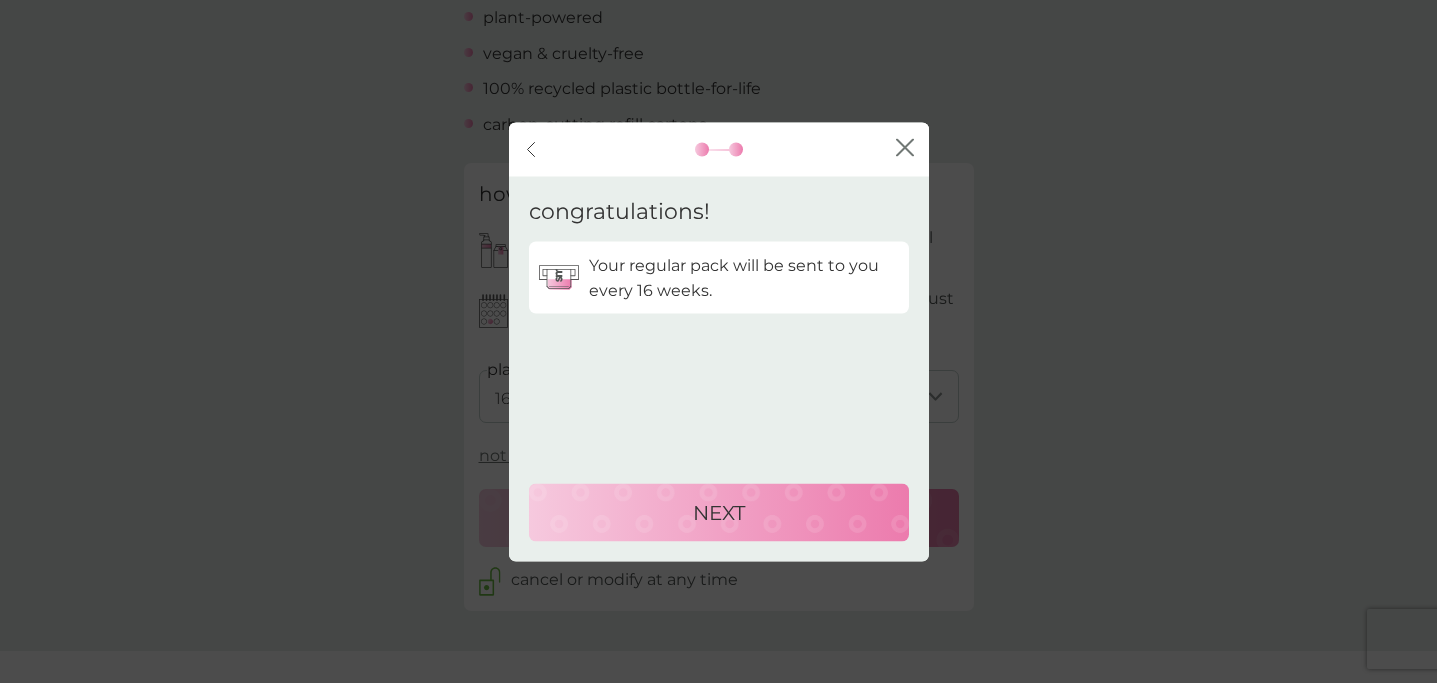 click on "NEXT" at bounding box center (719, 512) 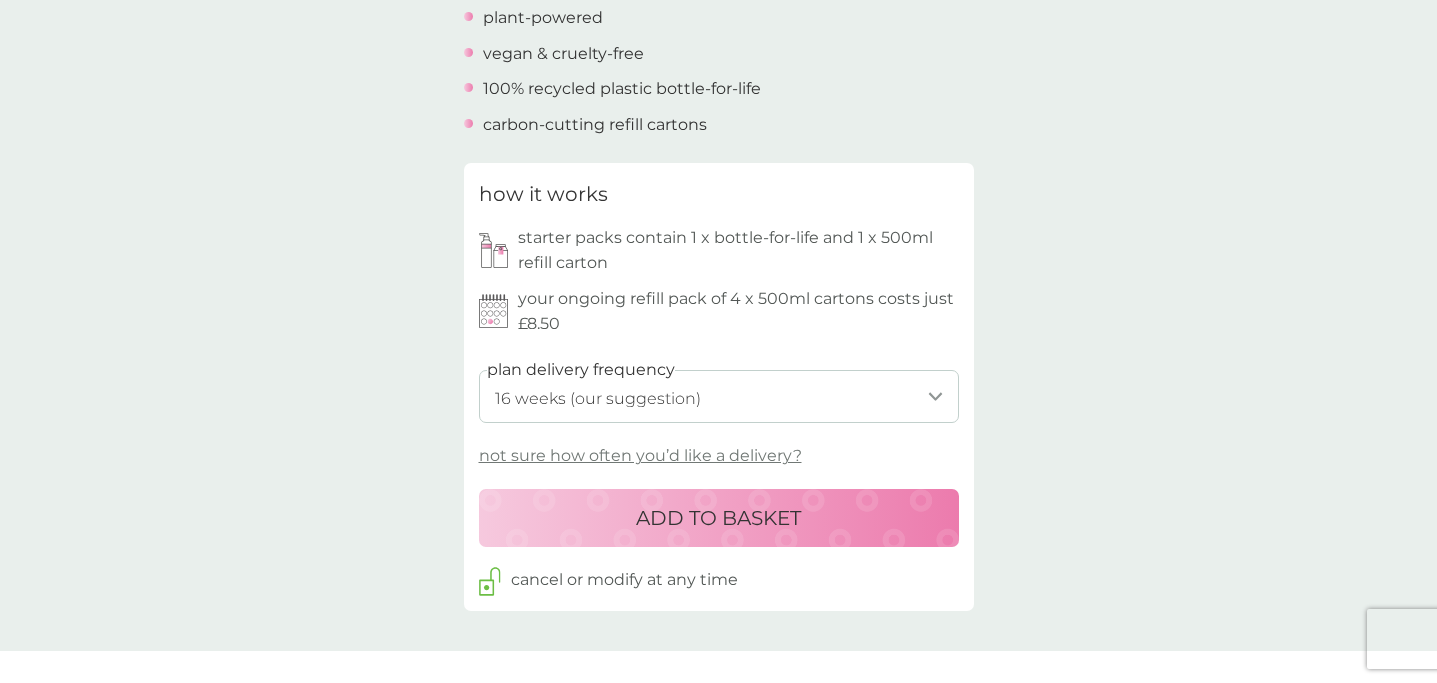 click on "ADD TO BASKET" at bounding box center [719, 518] 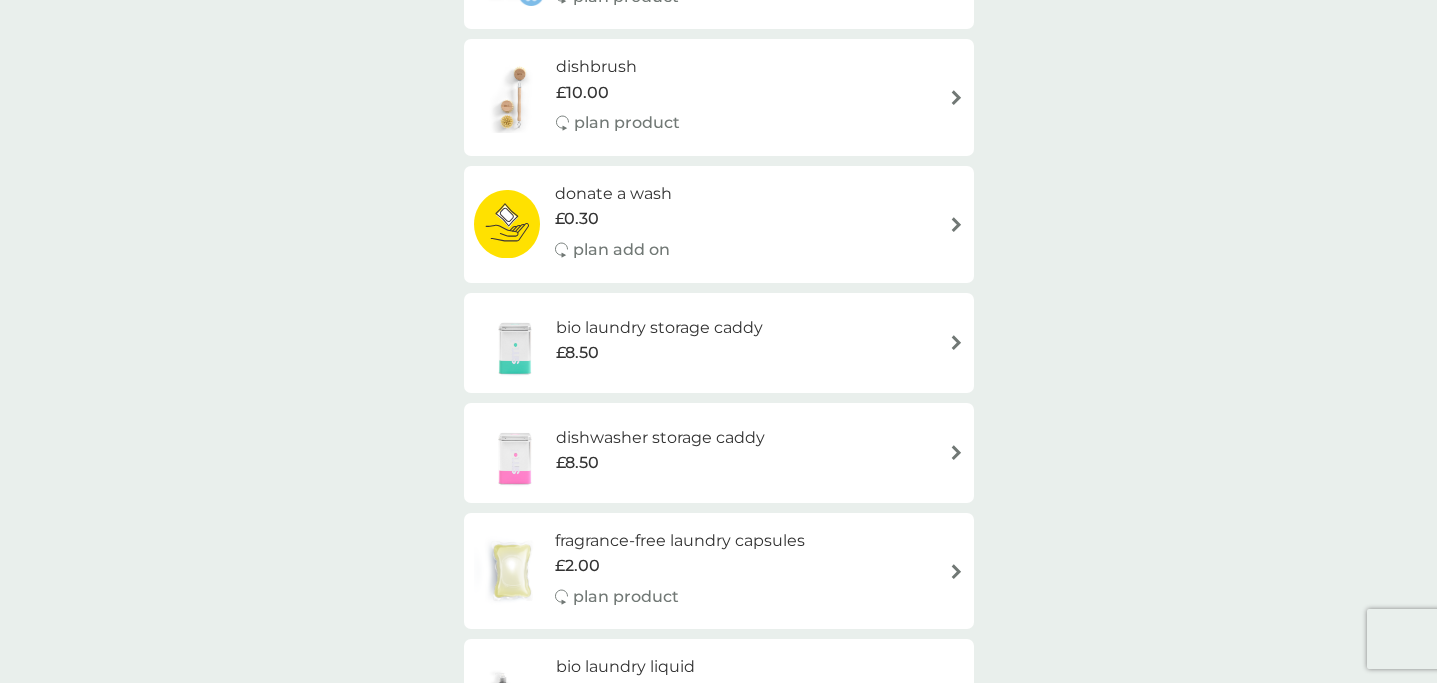 scroll, scrollTop: 0, scrollLeft: 0, axis: both 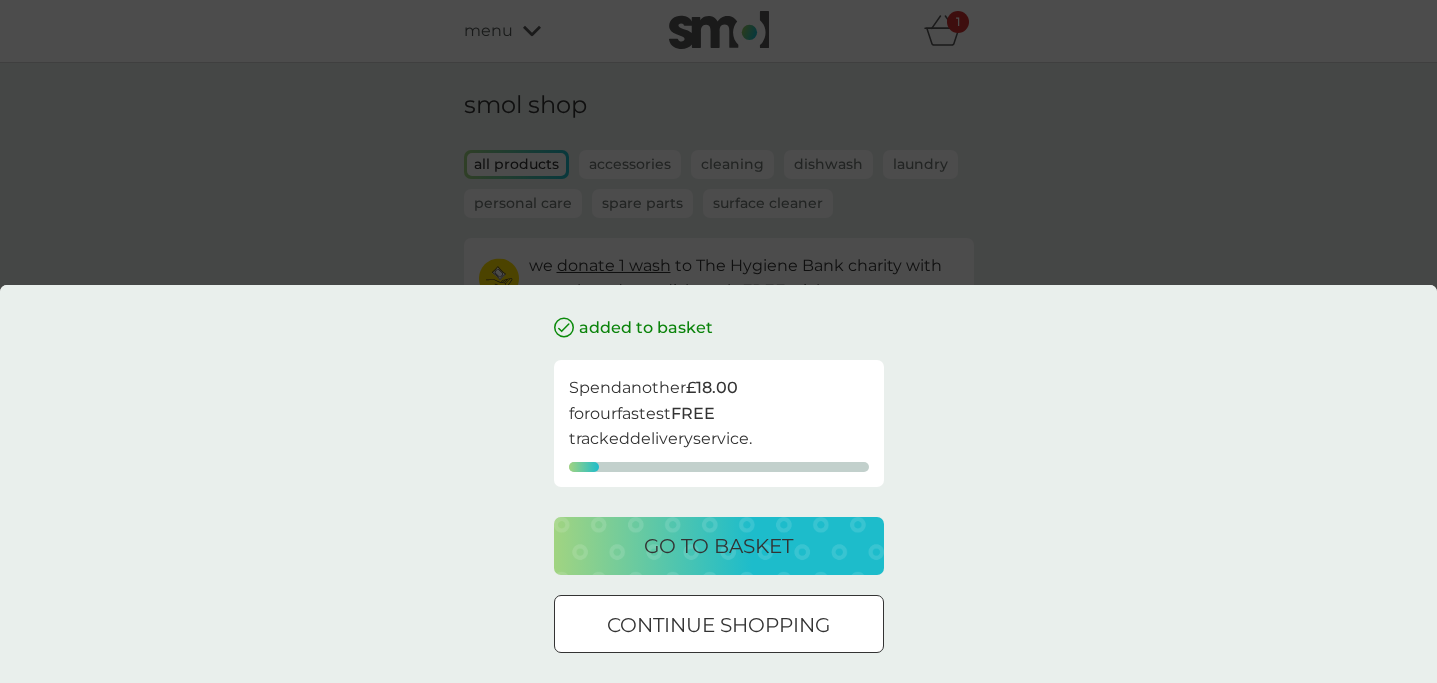 click on "continue shopping" at bounding box center [718, 625] 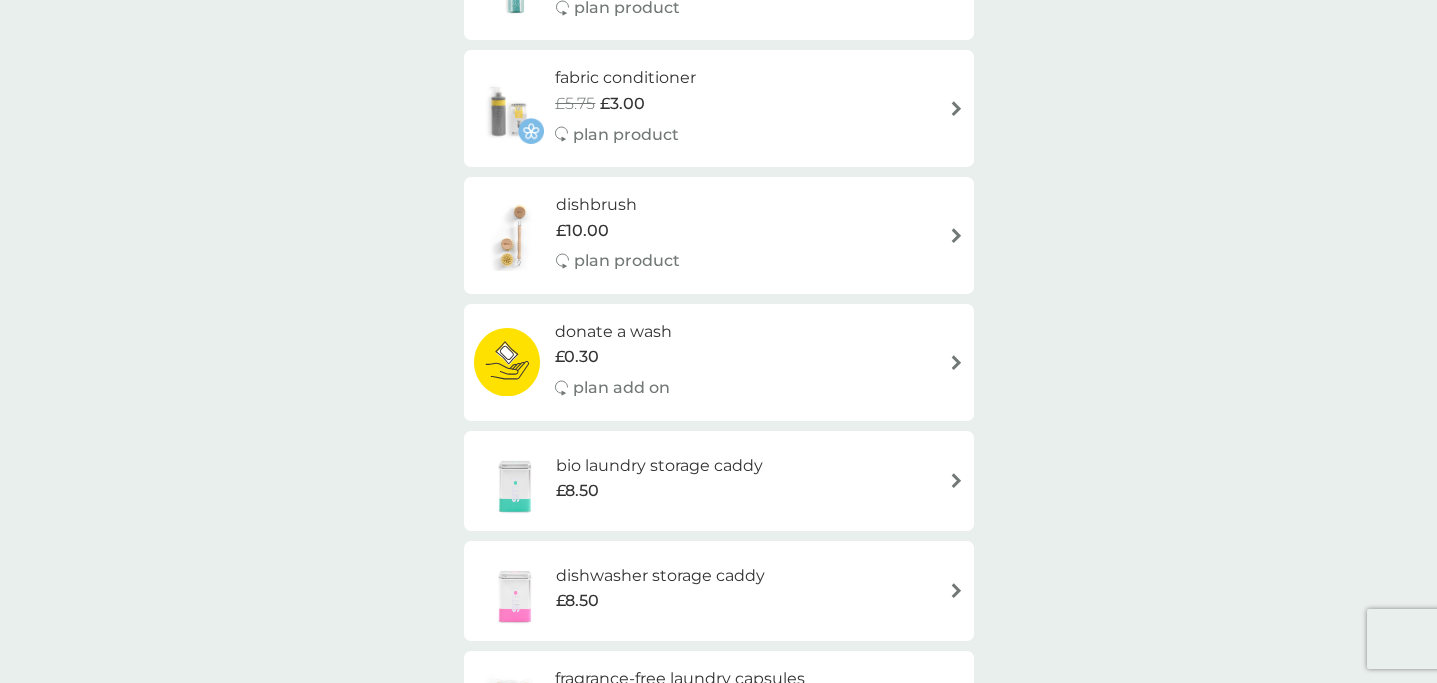 scroll, scrollTop: 664, scrollLeft: 0, axis: vertical 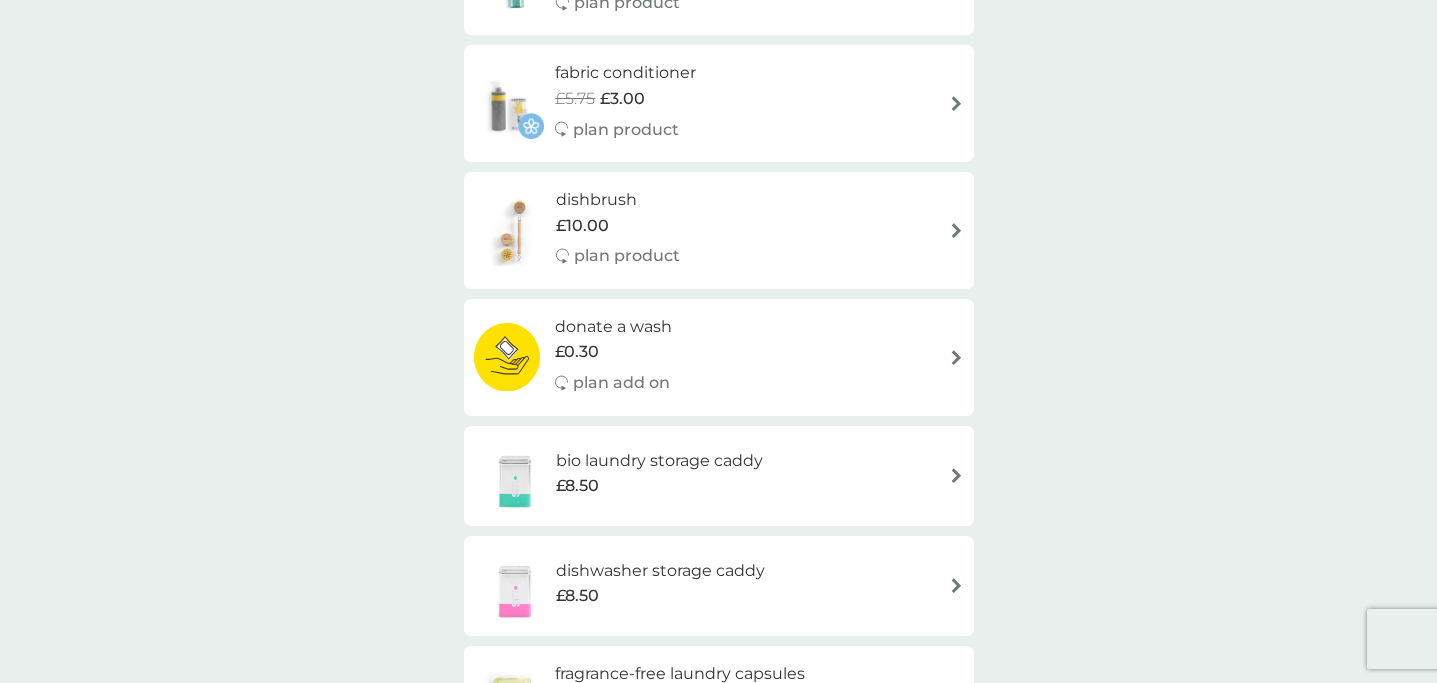 click on "fabric conditioner £5.75 £3.00 plan product" at bounding box center [719, 103] 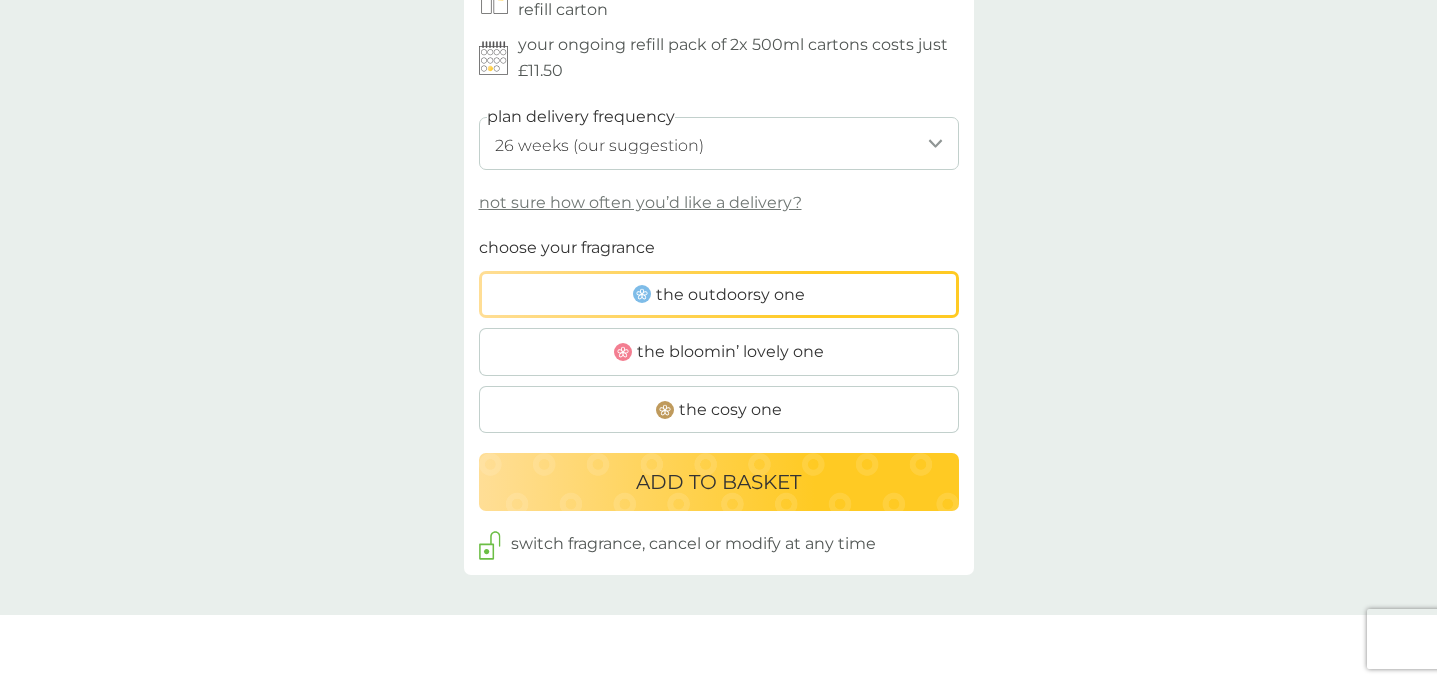 scroll, scrollTop: 1086, scrollLeft: 0, axis: vertical 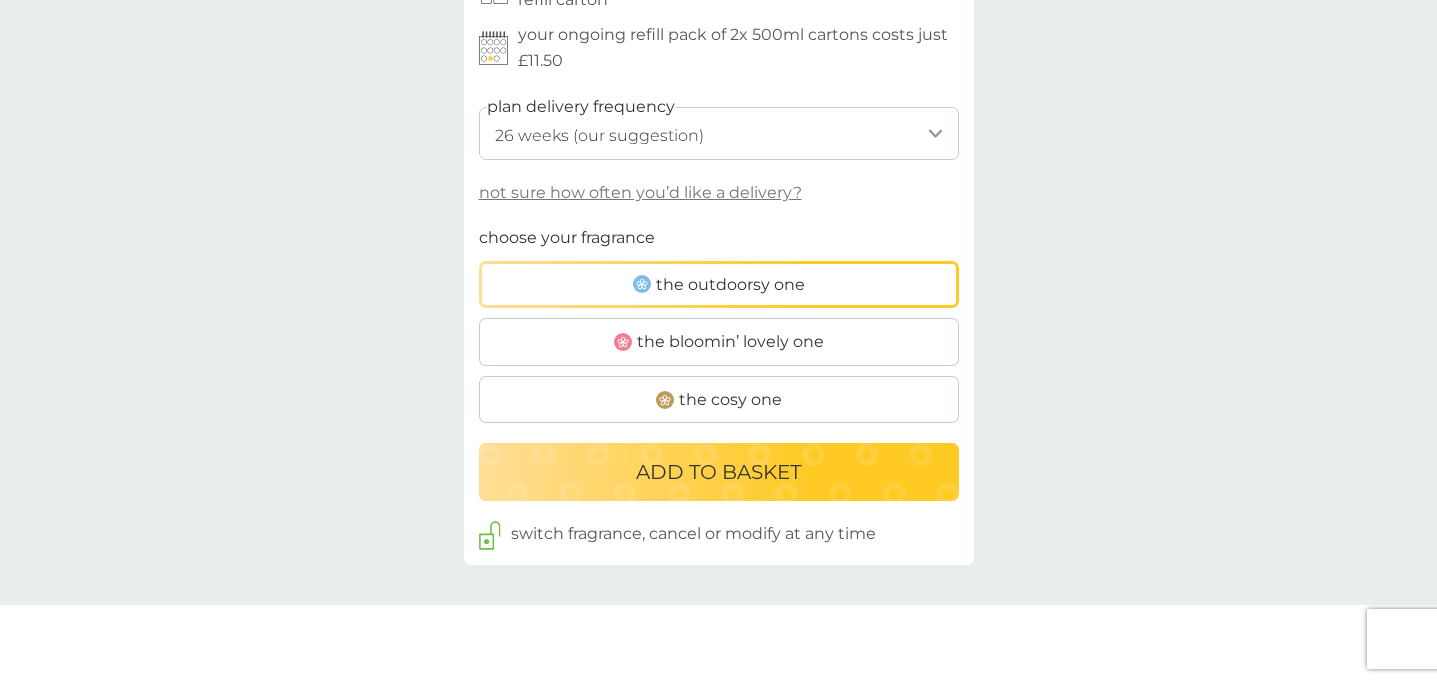 click on "the bloomin’ lovely one" at bounding box center (719, 342) 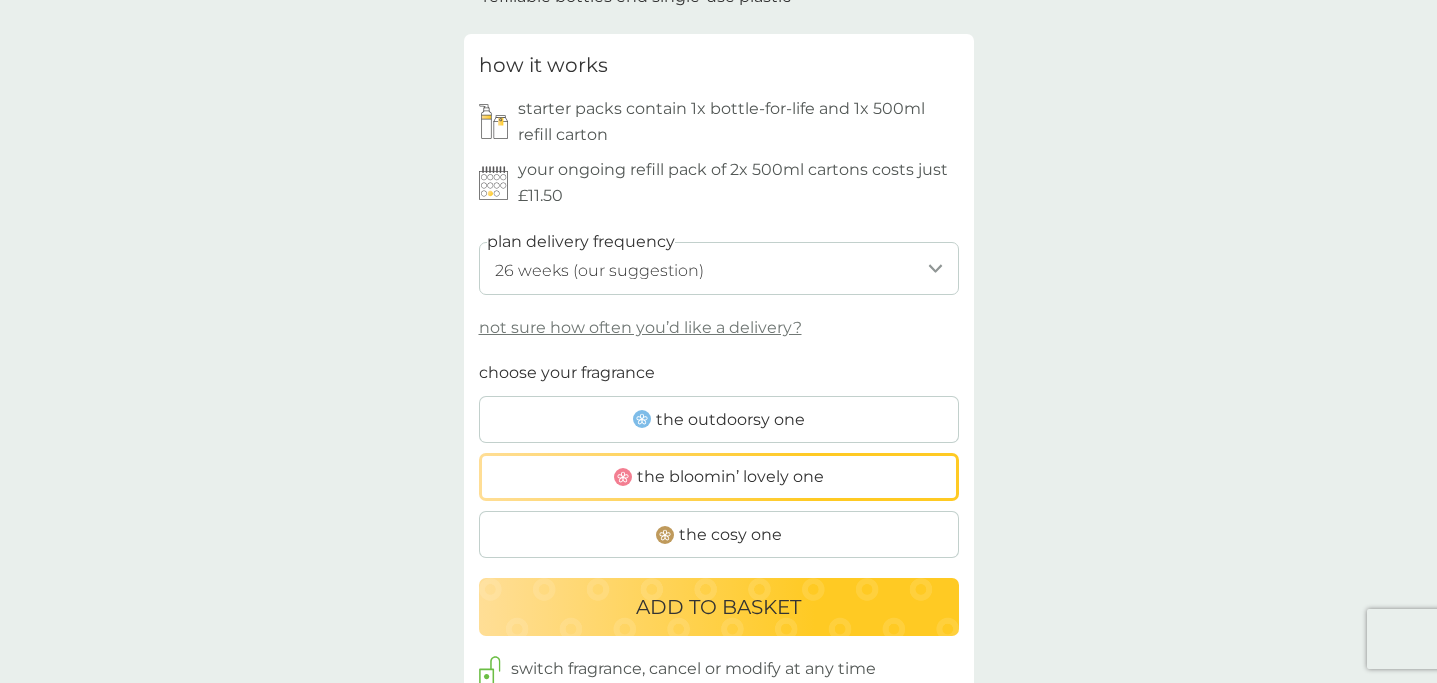 scroll, scrollTop: 948, scrollLeft: 0, axis: vertical 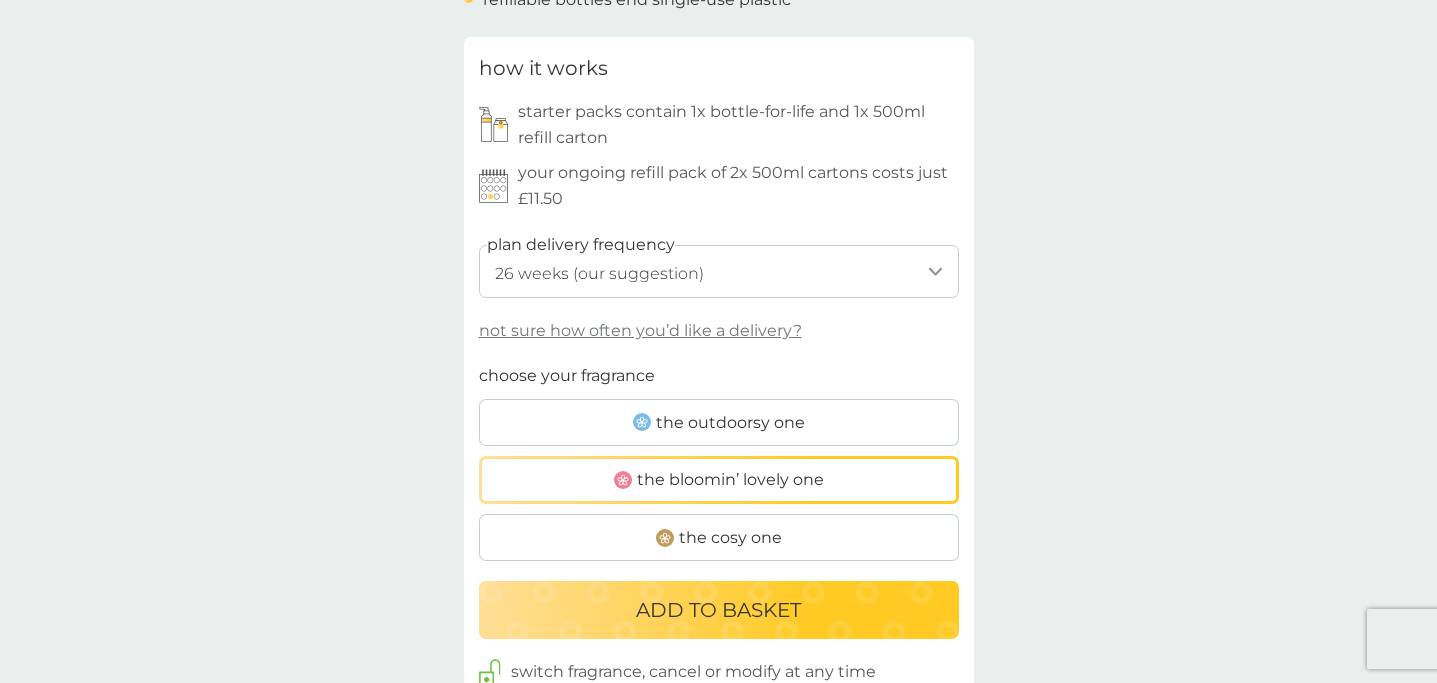 click on "not sure how often you’d like a delivery?" at bounding box center [640, 331] 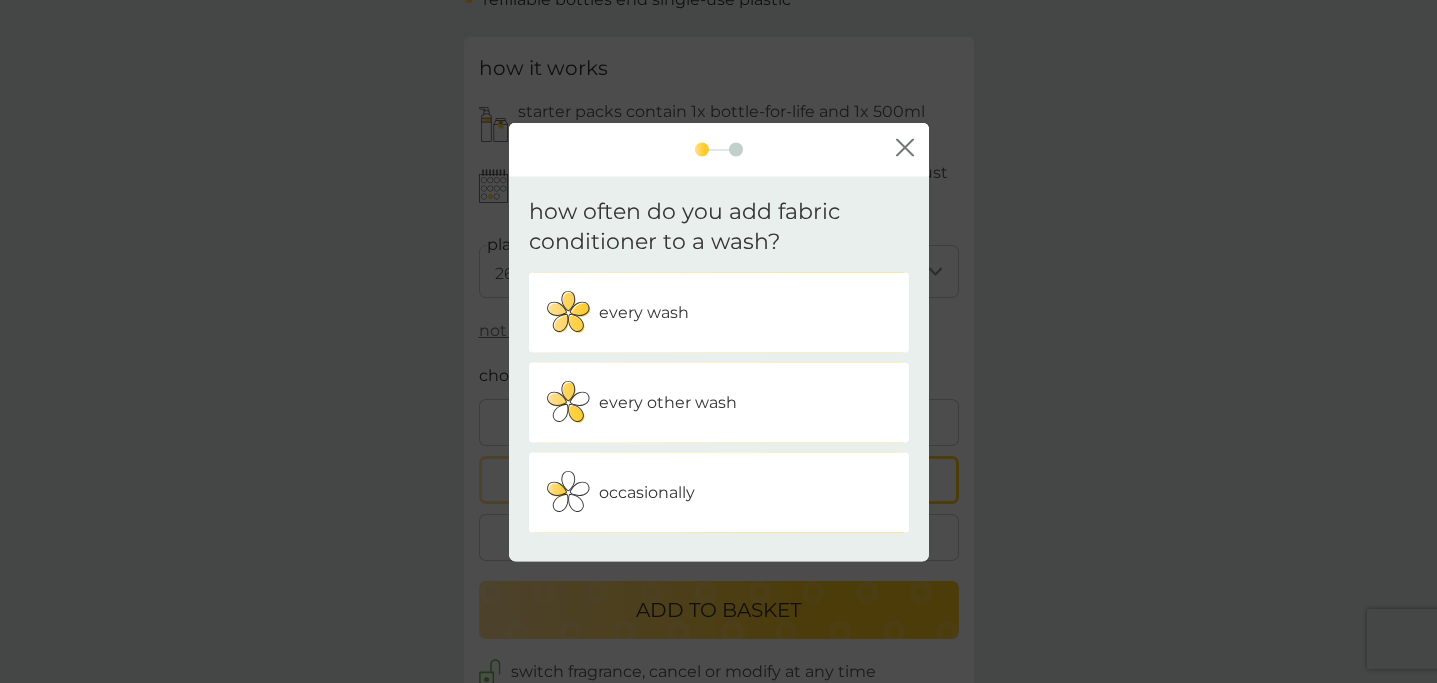 click on "every wash" at bounding box center [719, 313] 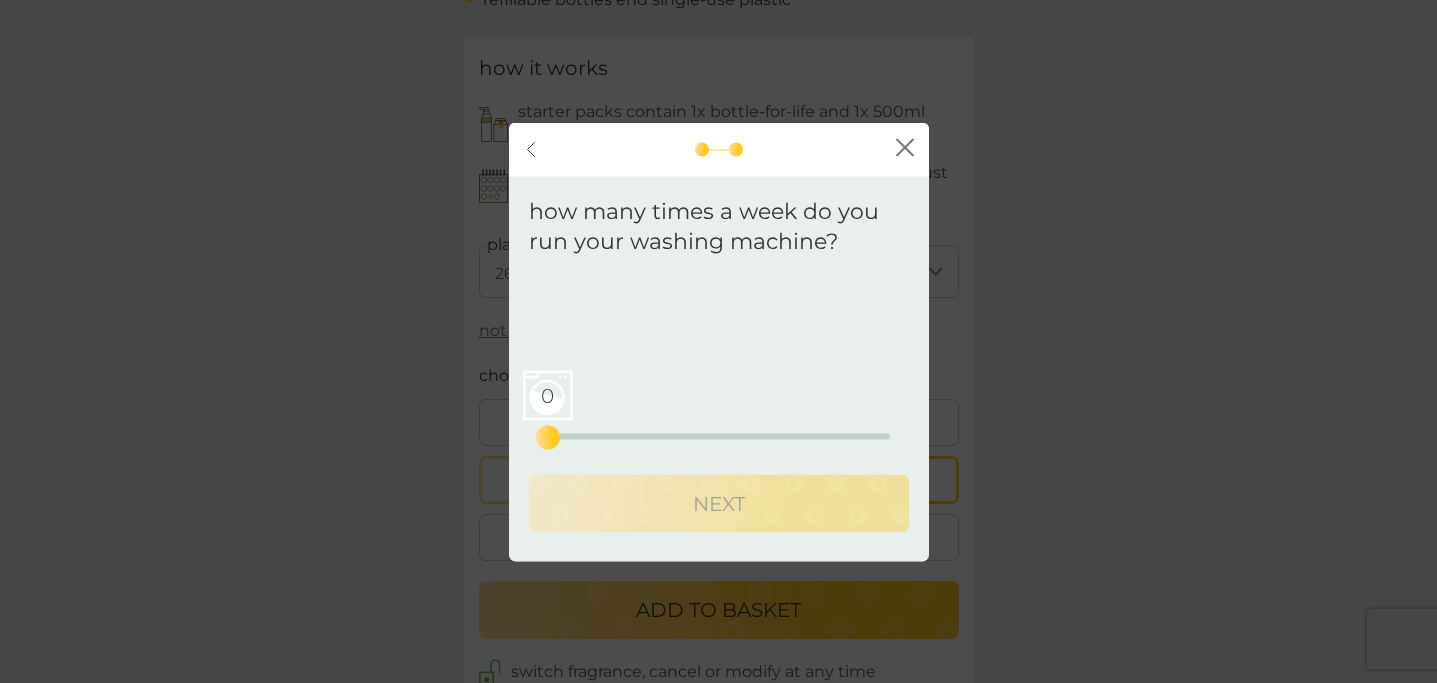 drag, startPoint x: 561, startPoint y: 430, endPoint x: 584, endPoint y: 433, distance: 23.194826 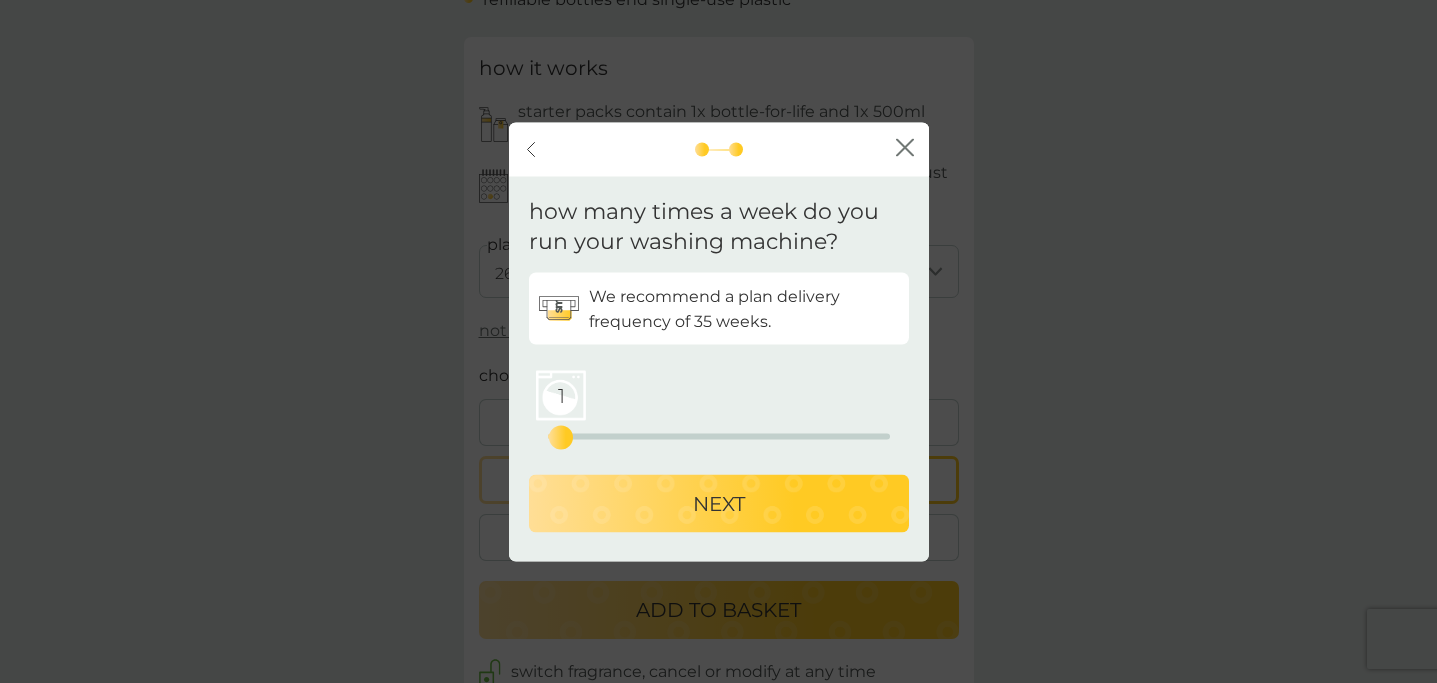 drag, startPoint x: 546, startPoint y: 433, endPoint x: 572, endPoint y: 440, distance: 26.925823 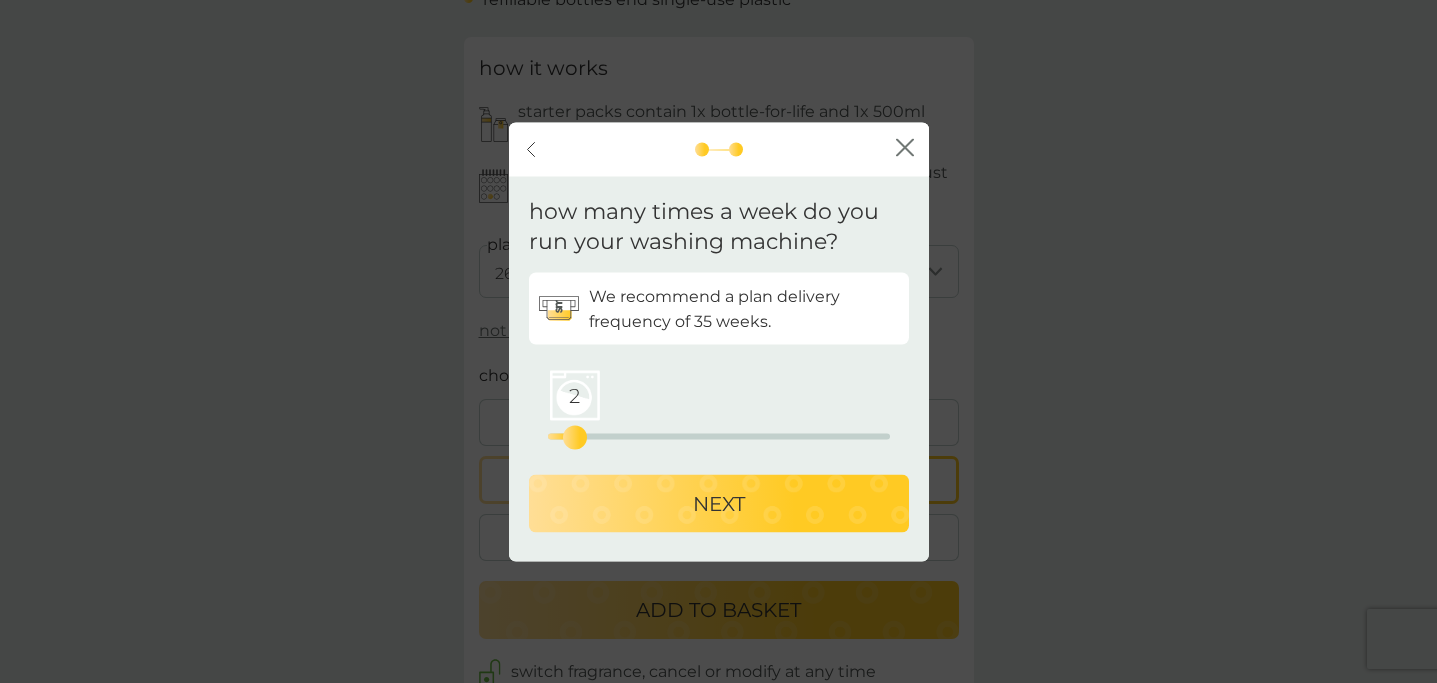 click on "NEXT" at bounding box center [719, 504] 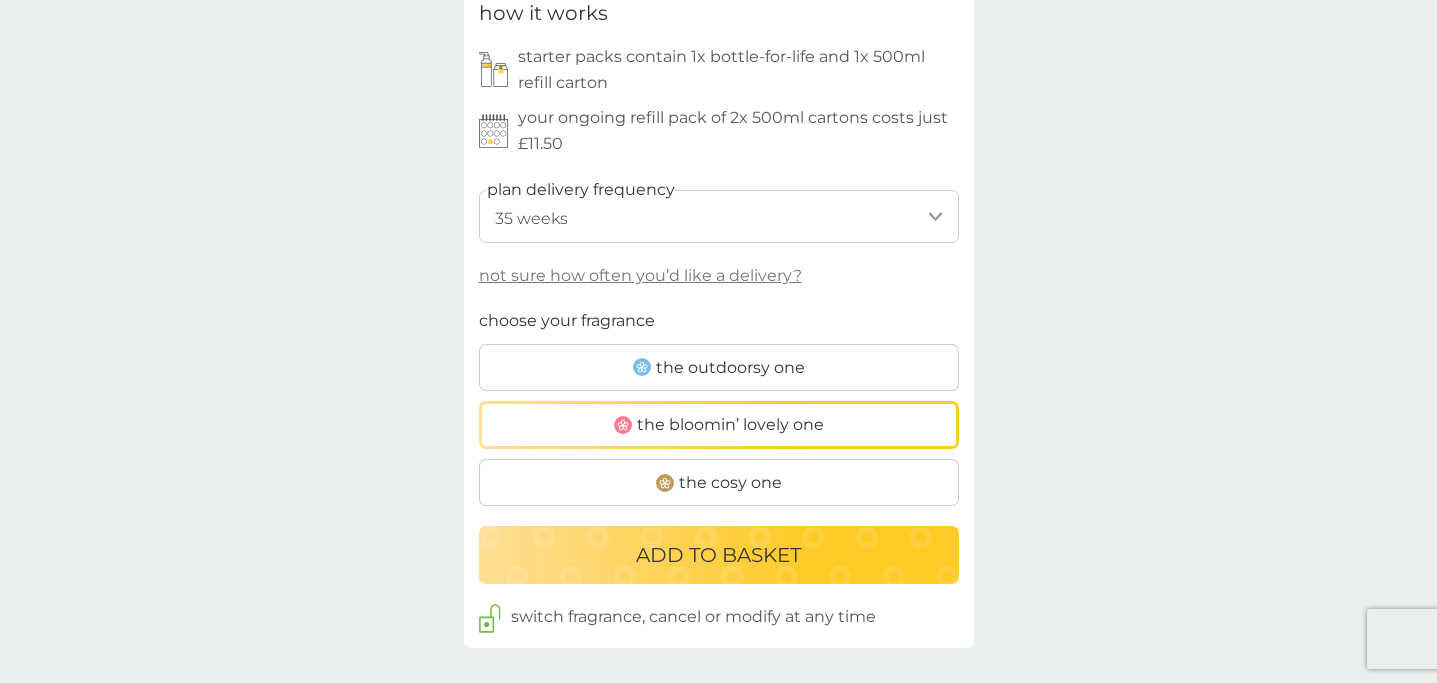 scroll, scrollTop: 1004, scrollLeft: 0, axis: vertical 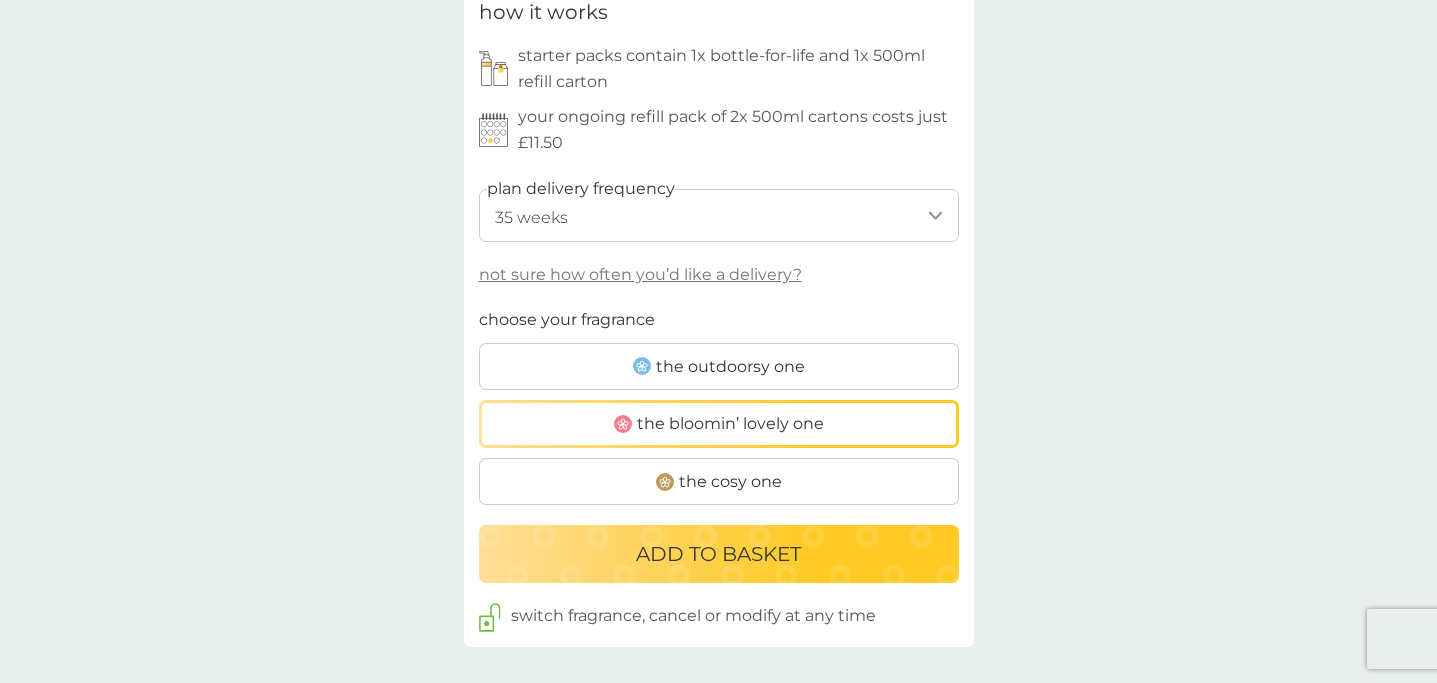 click on "ADD TO BASKET" at bounding box center [719, 554] 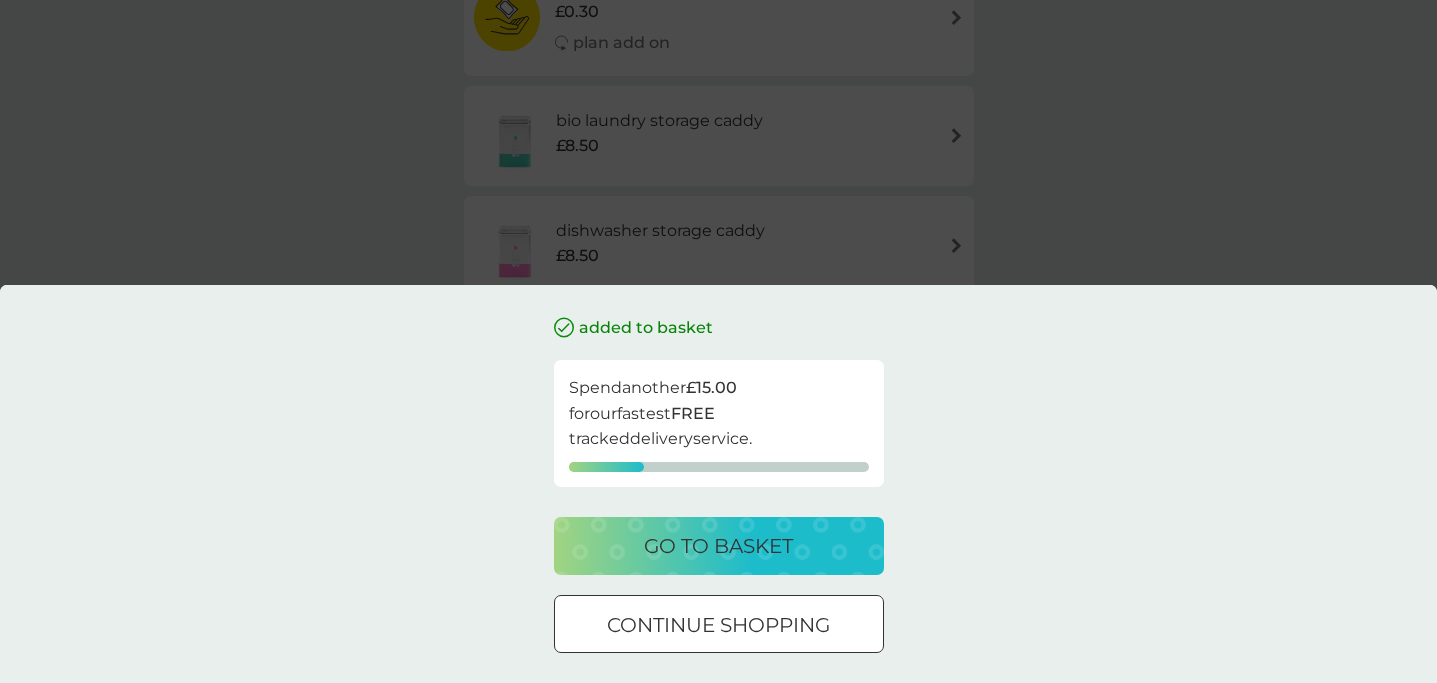 scroll, scrollTop: 0, scrollLeft: 0, axis: both 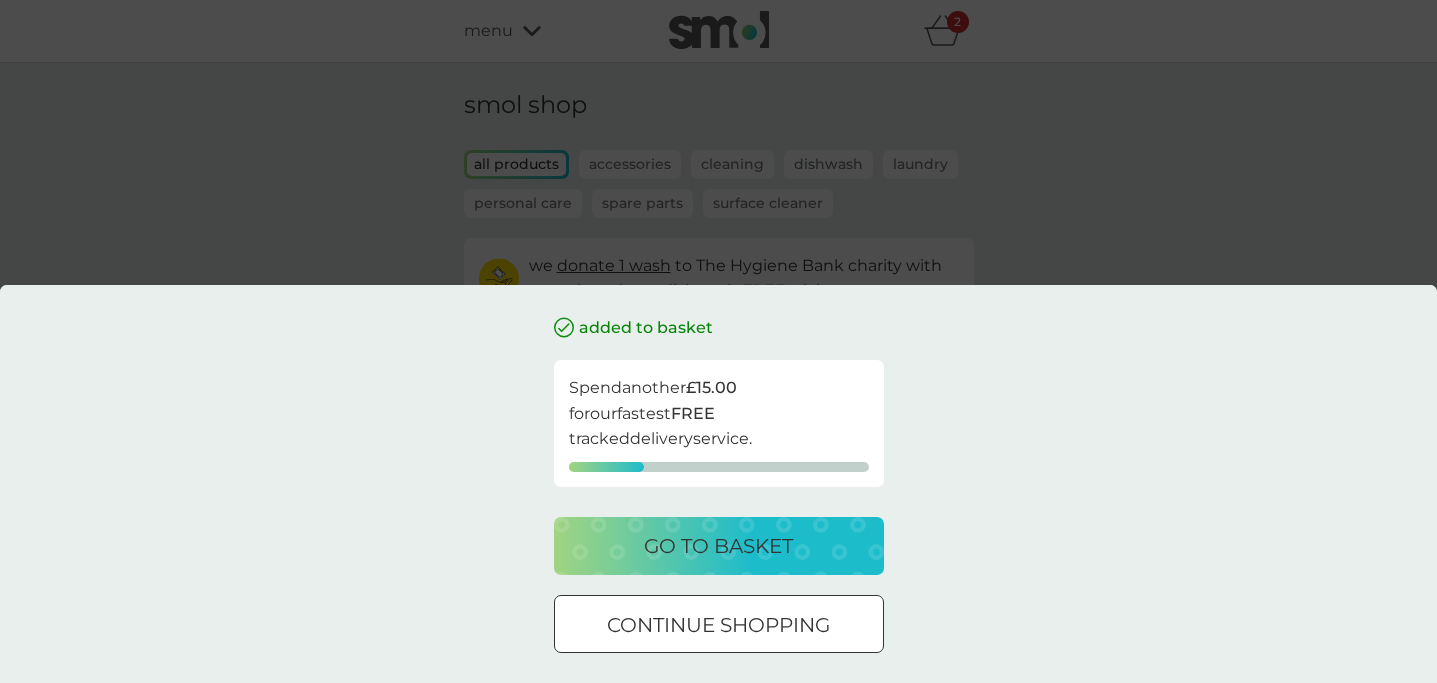 click on "continue shopping" at bounding box center (719, 624) 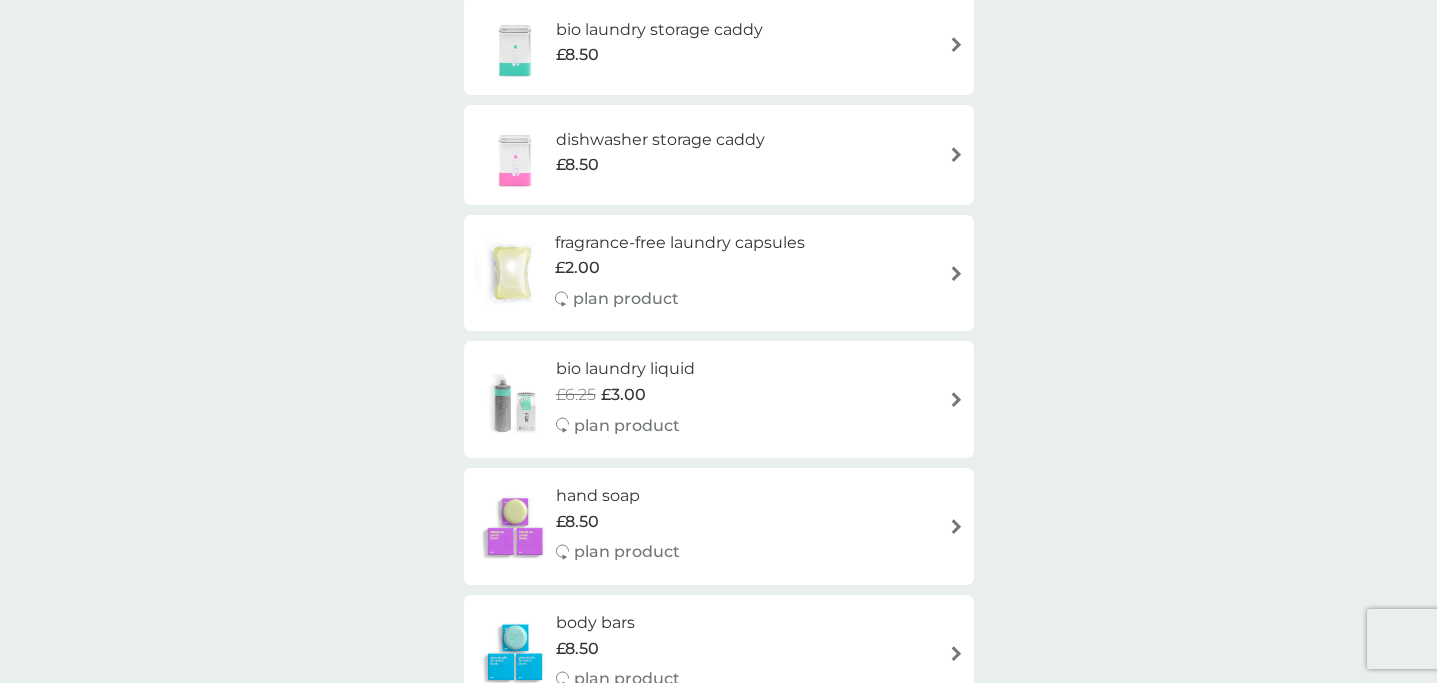 scroll, scrollTop: 1094, scrollLeft: 0, axis: vertical 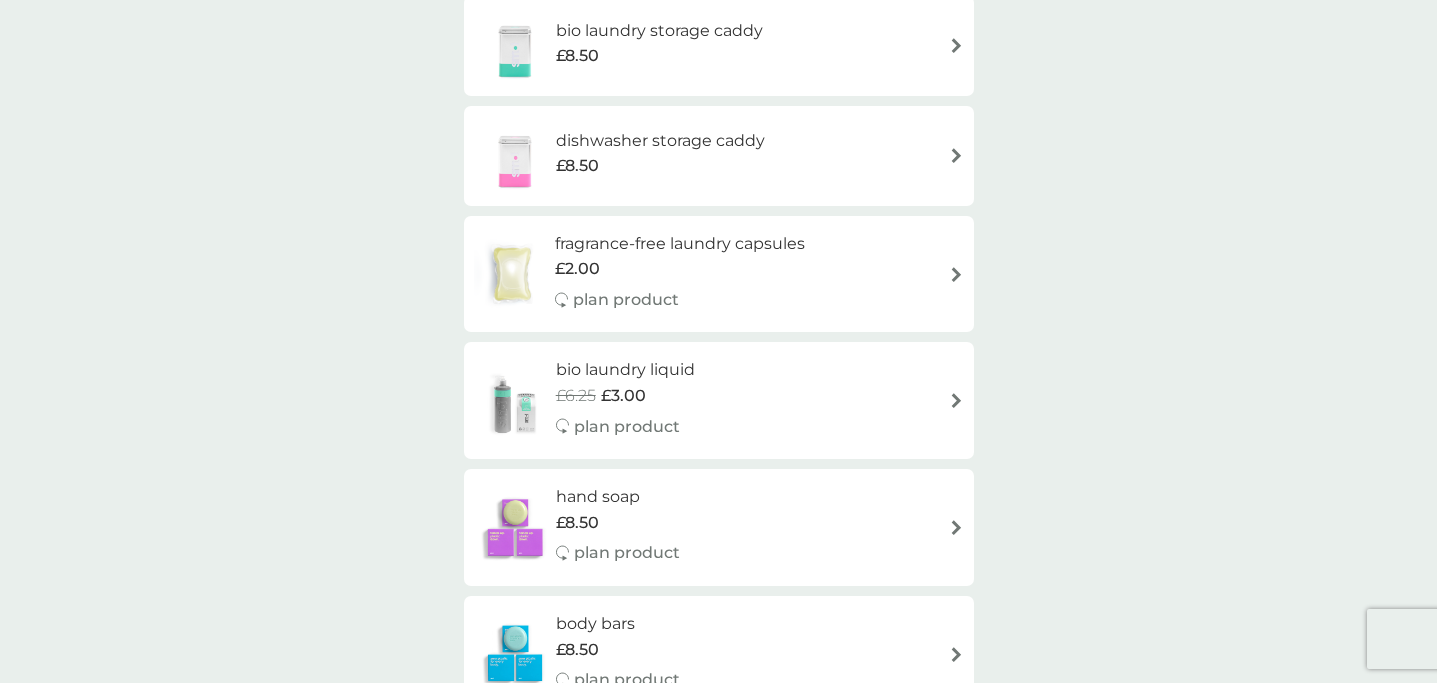 click on "bio laundry liquid £6.25 £3.00 plan product" at bounding box center (635, 400) 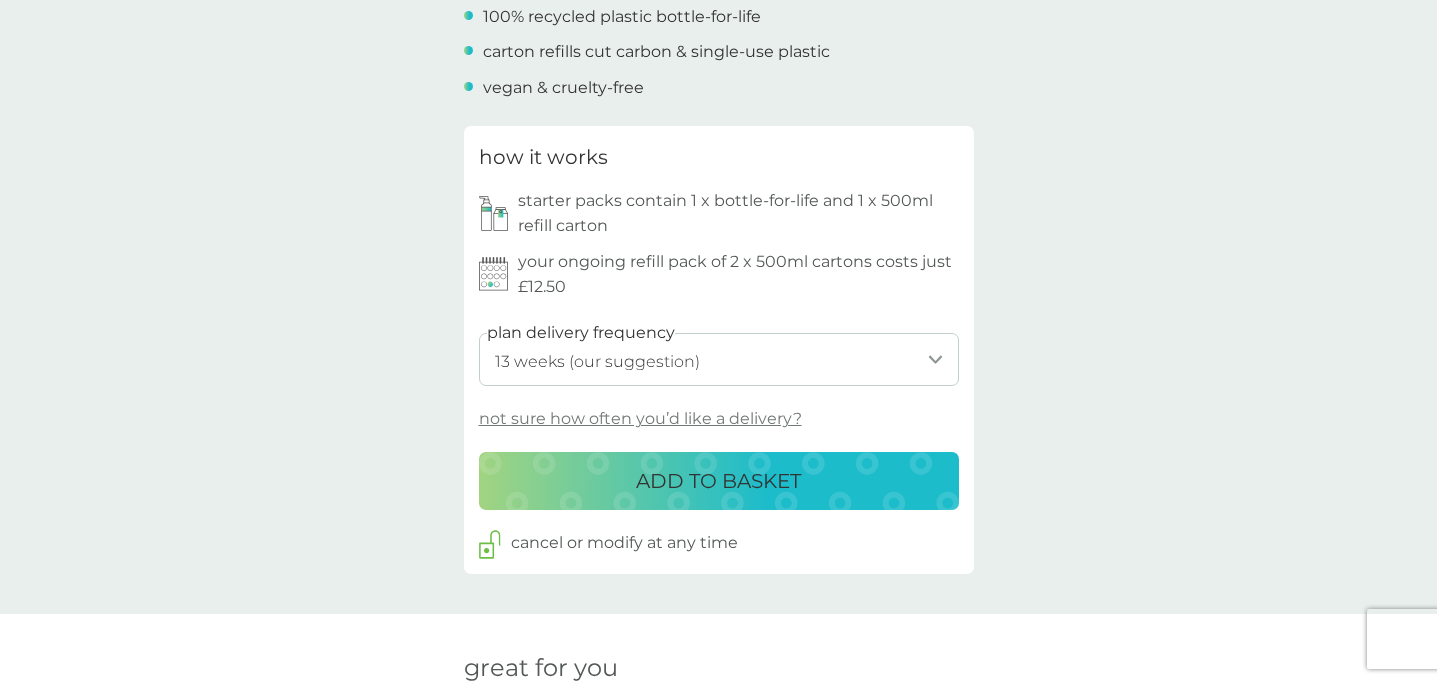 scroll, scrollTop: 835, scrollLeft: 0, axis: vertical 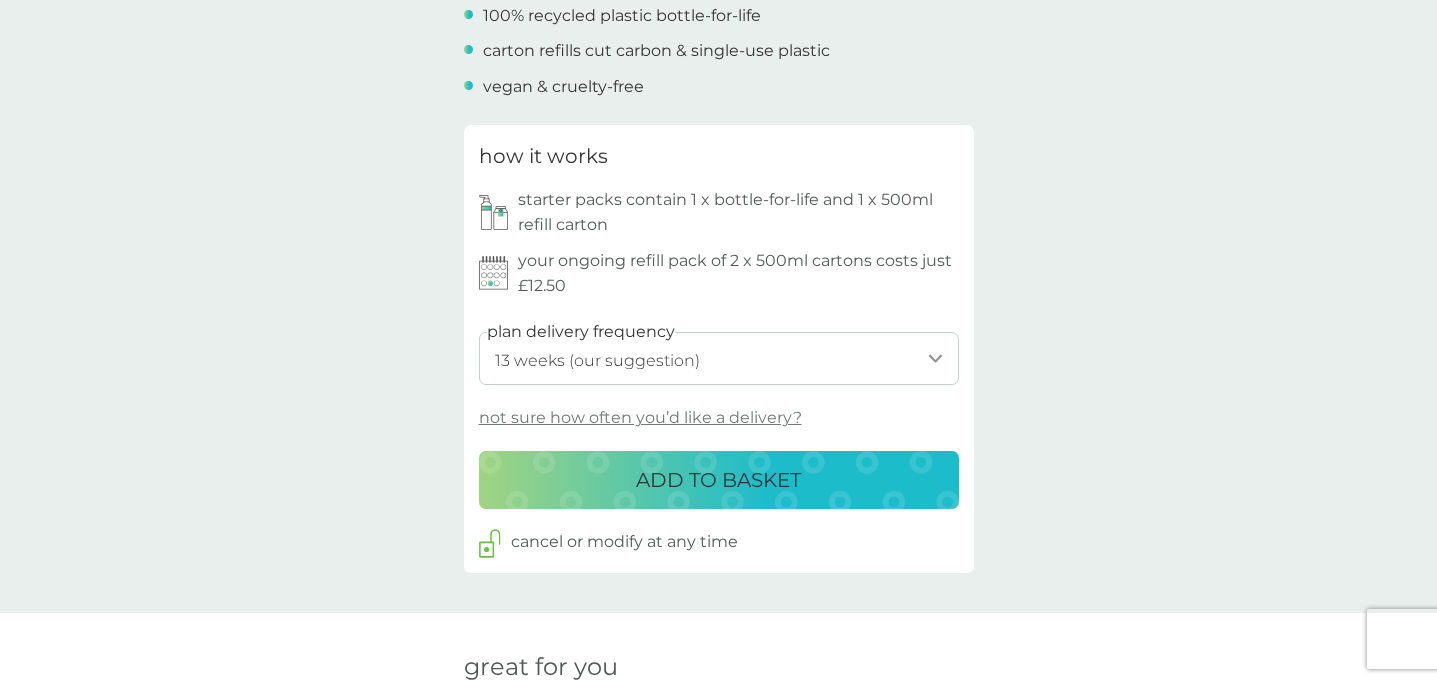 click on "not sure how often you’d like a delivery?" at bounding box center (640, 418) 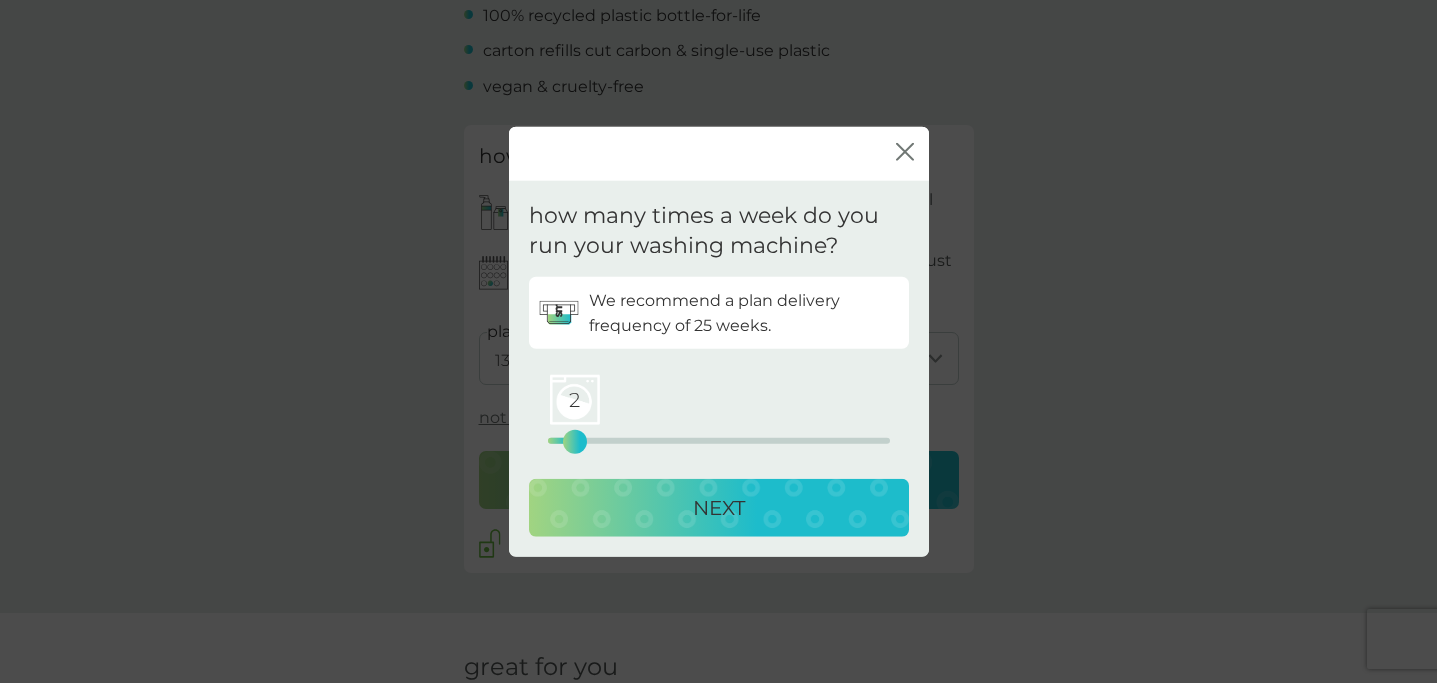 drag, startPoint x: 543, startPoint y: 439, endPoint x: 570, endPoint y: 445, distance: 27.658634 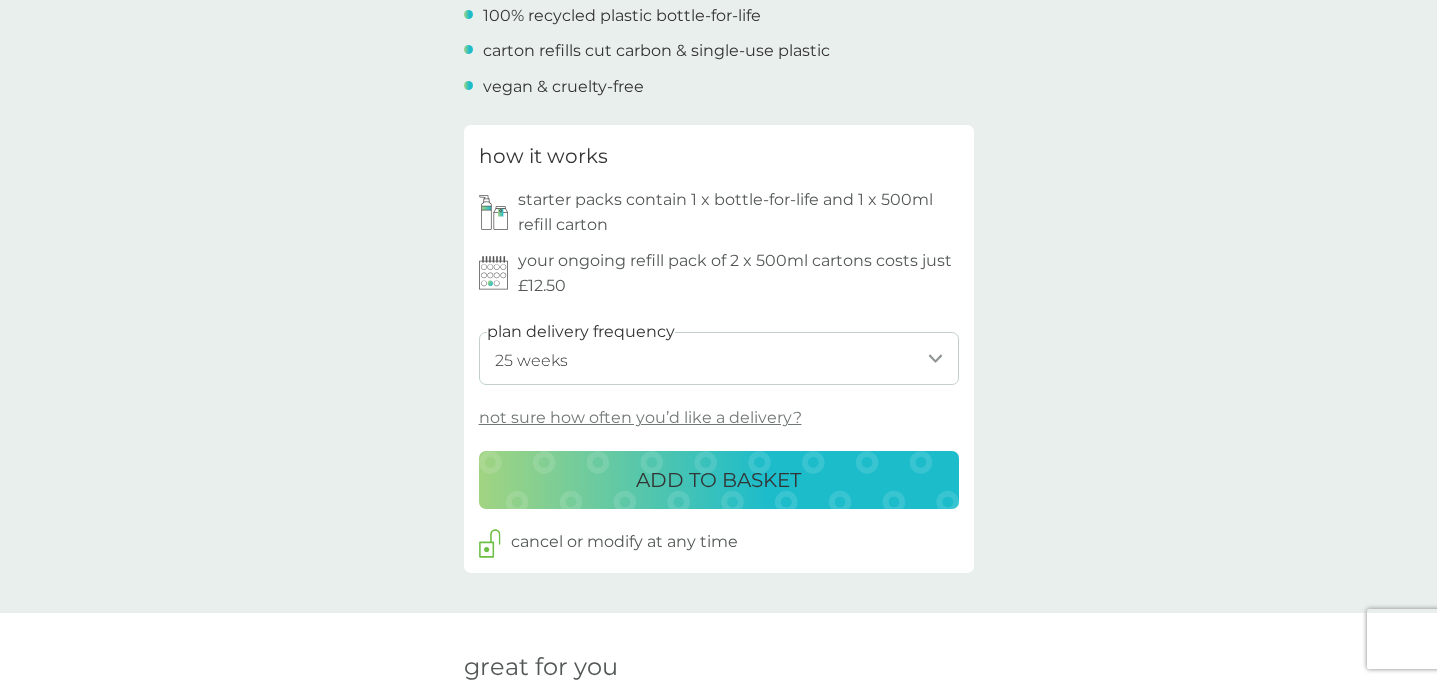 click on "ADD TO BASKET" at bounding box center (719, 480) 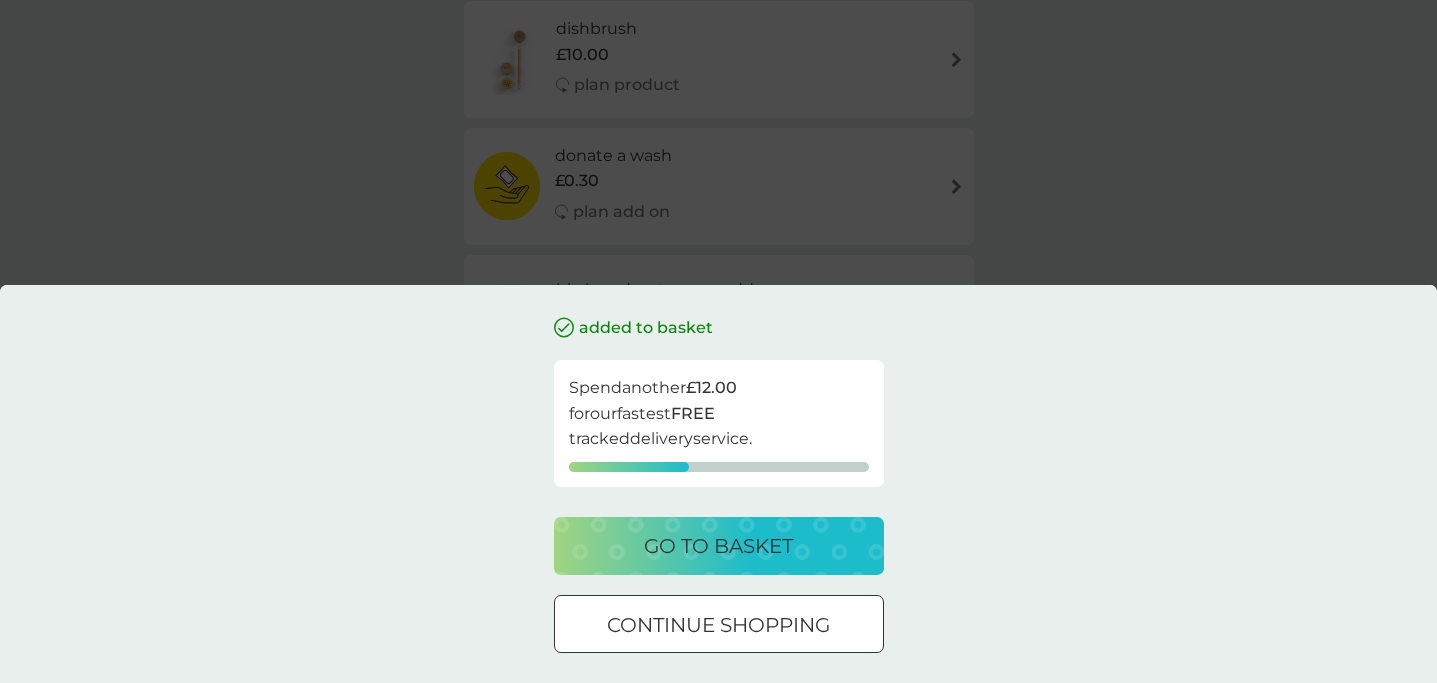 scroll, scrollTop: 0, scrollLeft: 0, axis: both 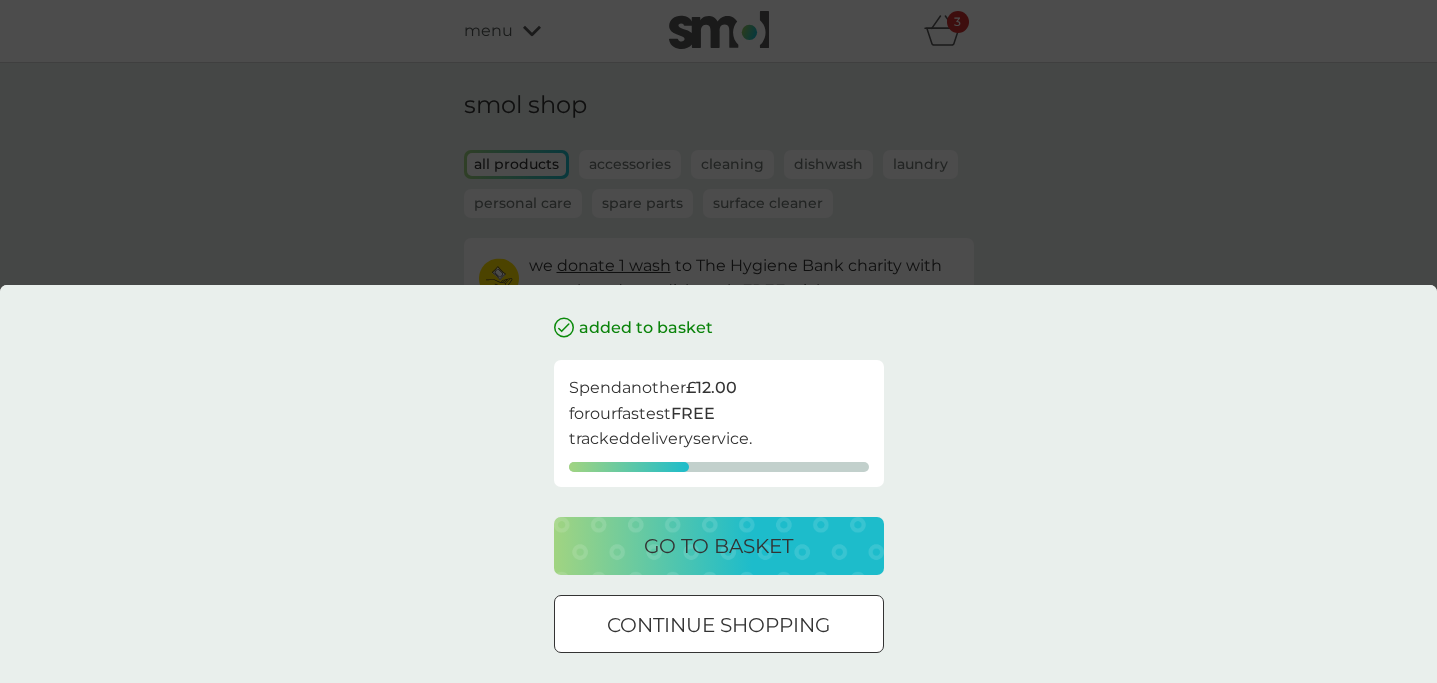 click on "continue shopping" at bounding box center [719, 624] 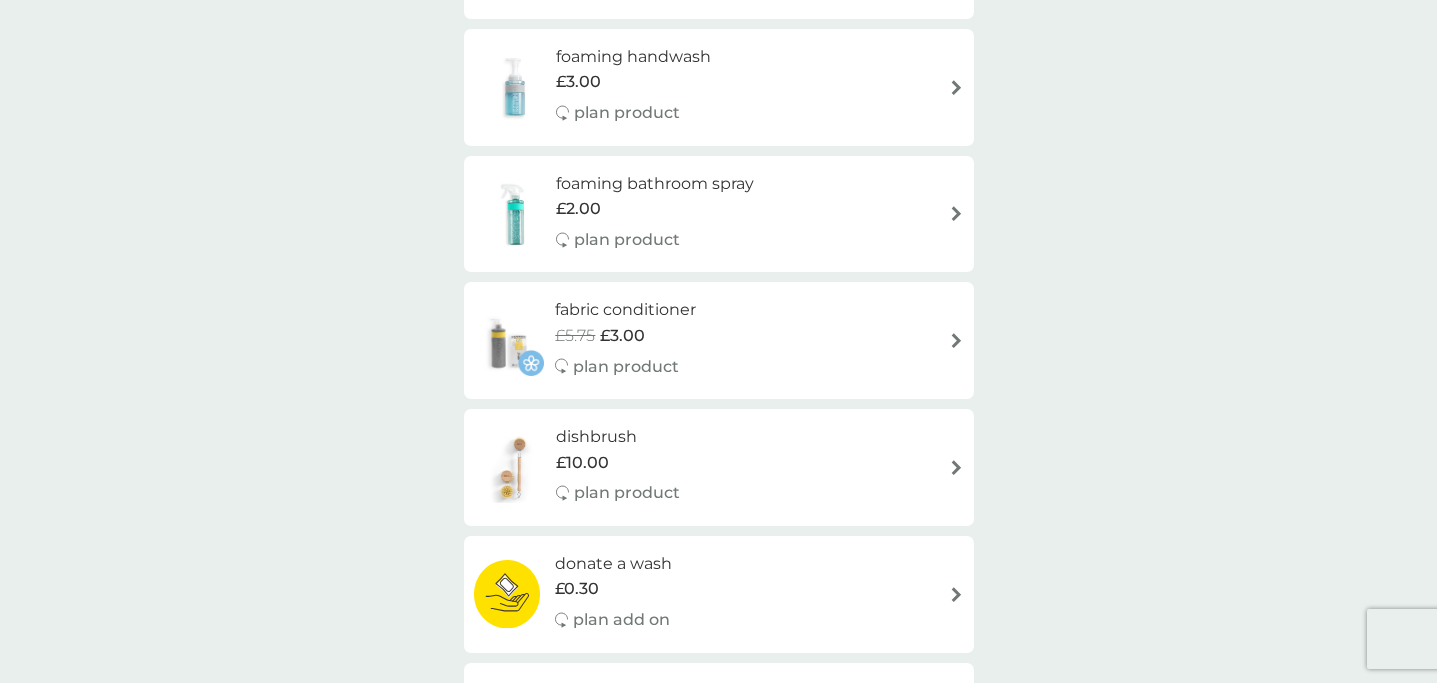 scroll, scrollTop: 0, scrollLeft: 0, axis: both 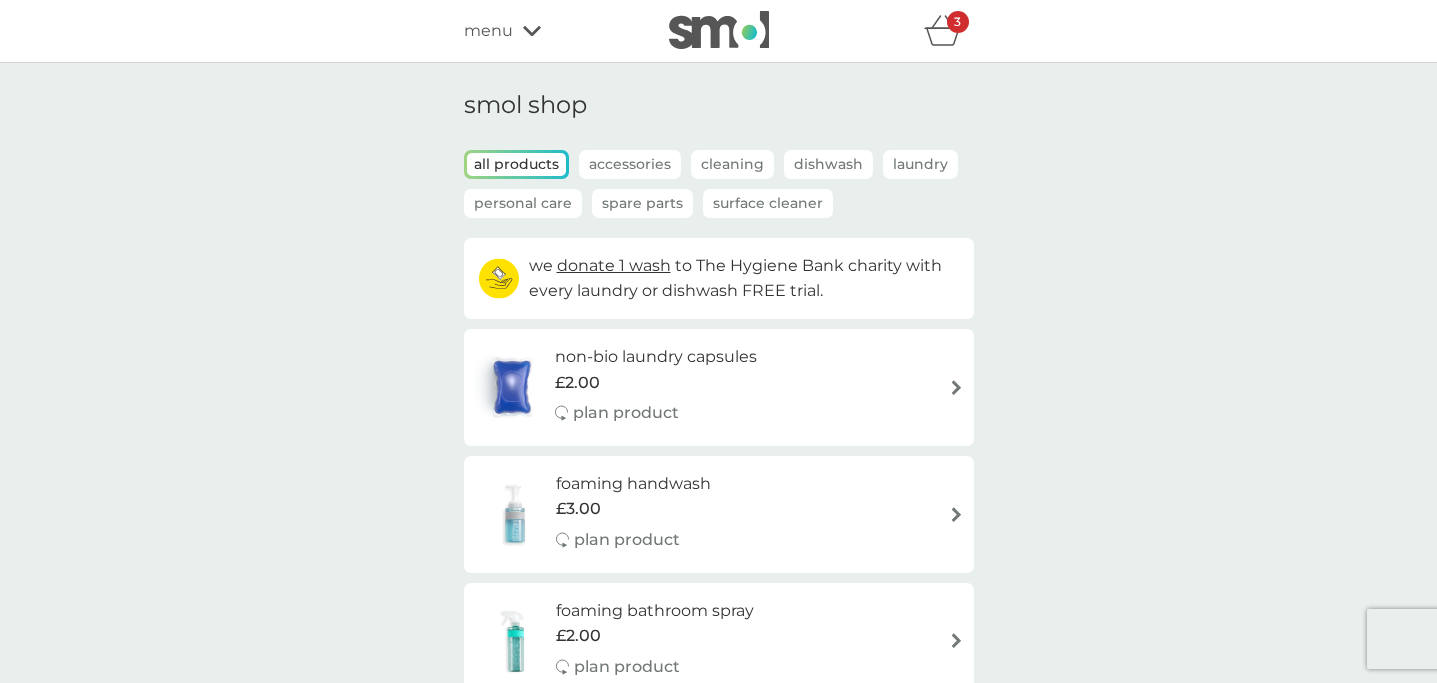 click 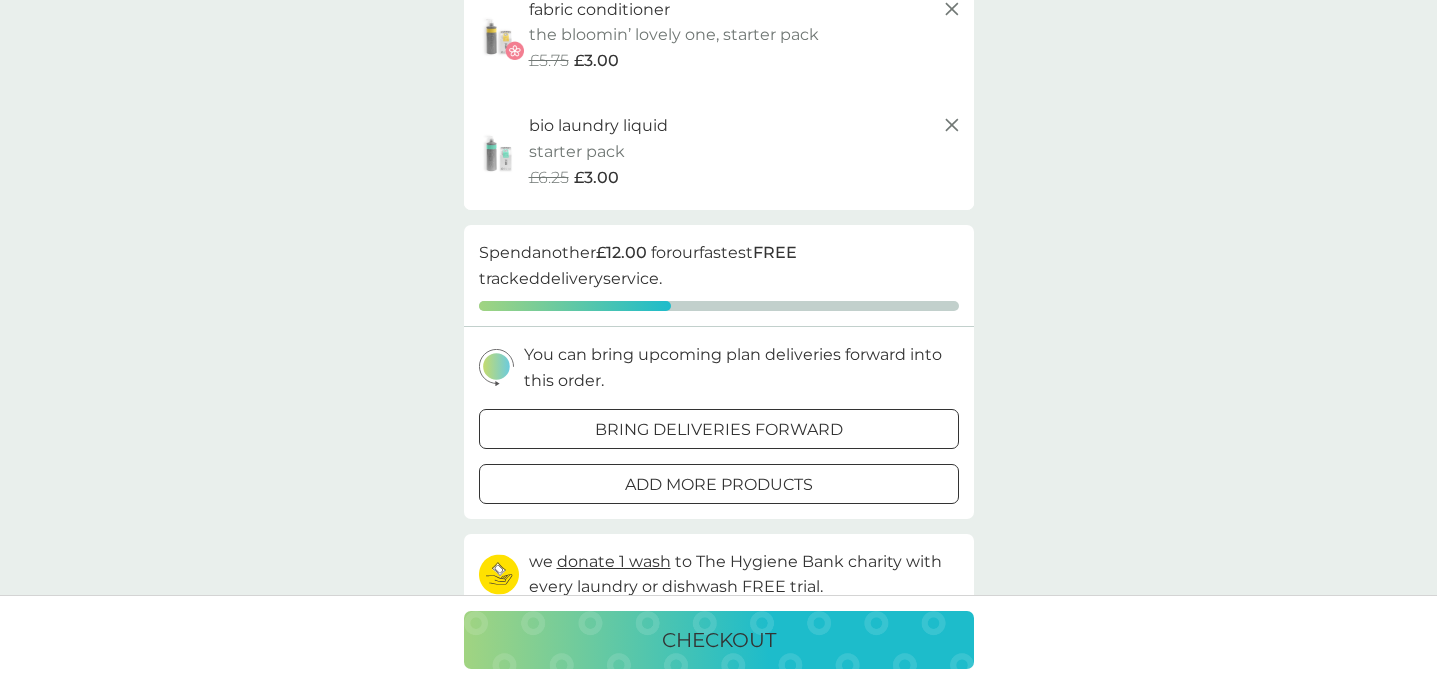 scroll, scrollTop: 274, scrollLeft: 0, axis: vertical 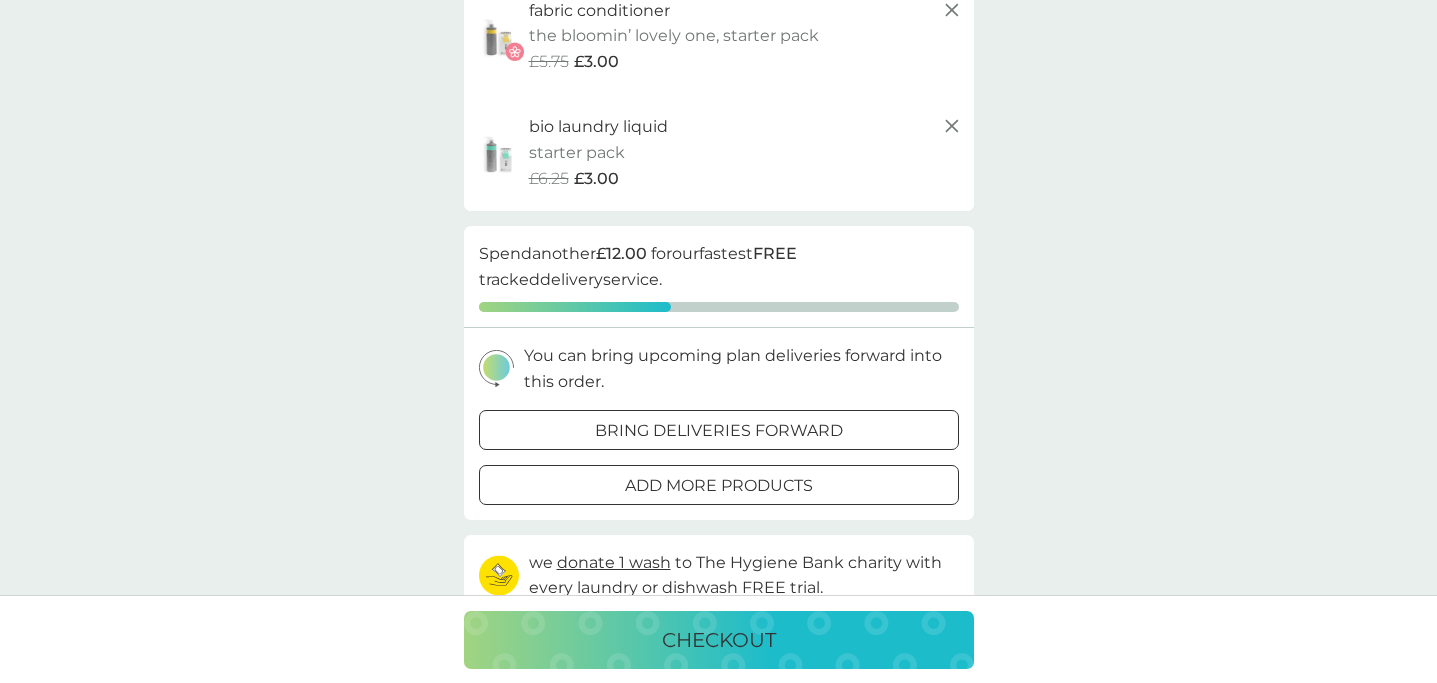 click on "bring deliveries forward" at bounding box center [719, 431] 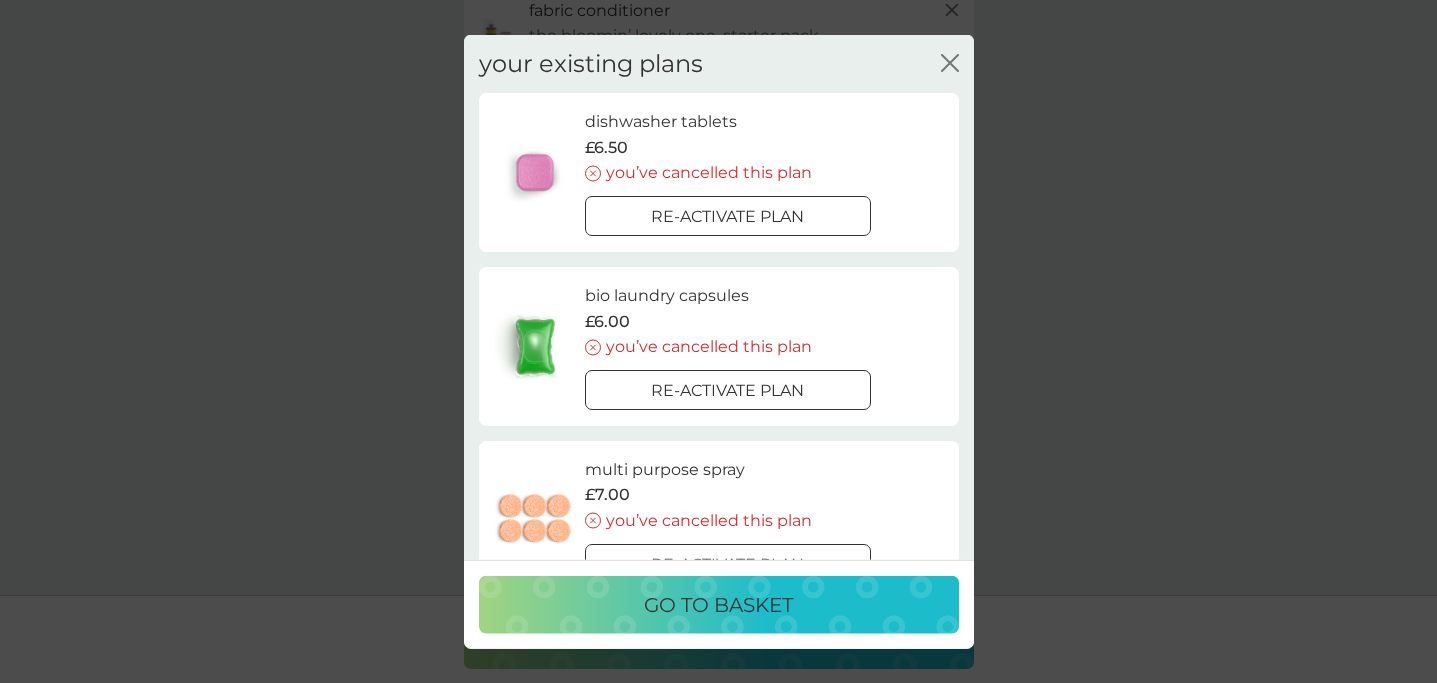 scroll, scrollTop: 2, scrollLeft: 0, axis: vertical 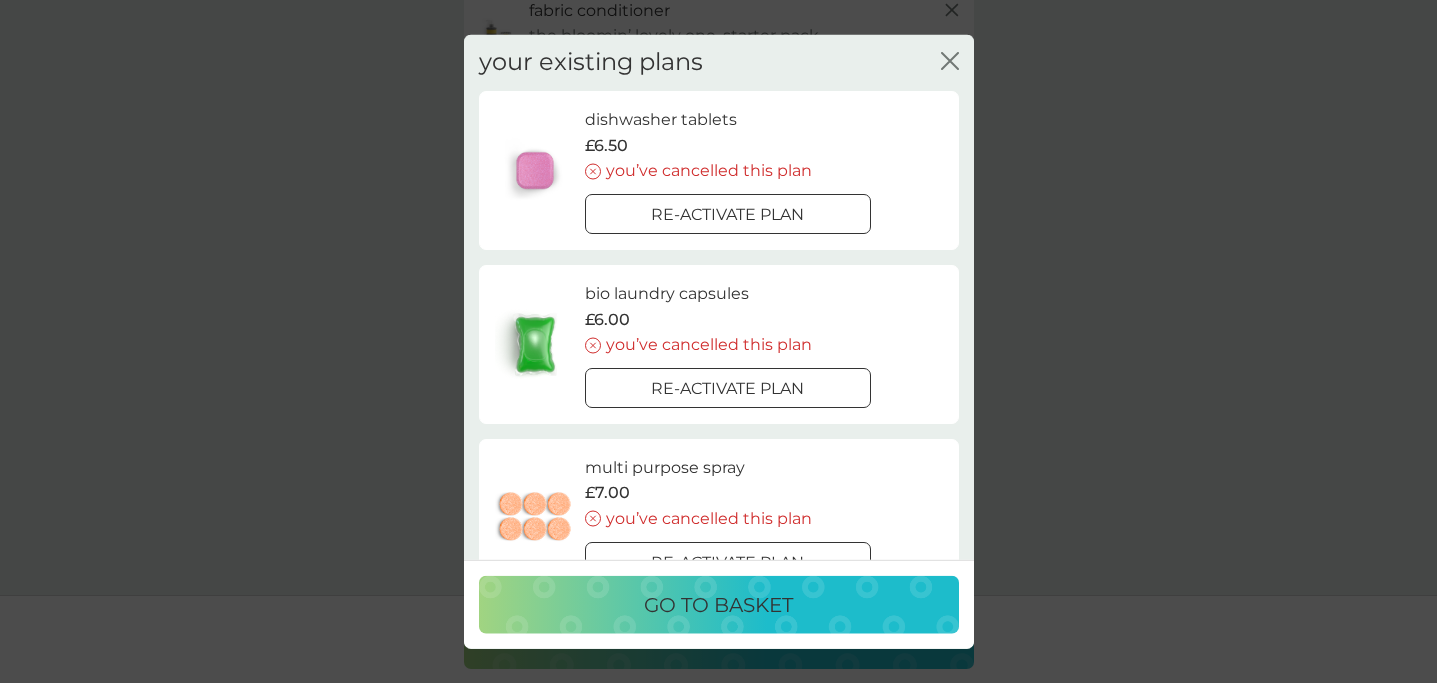 click on "close" at bounding box center (950, 61) 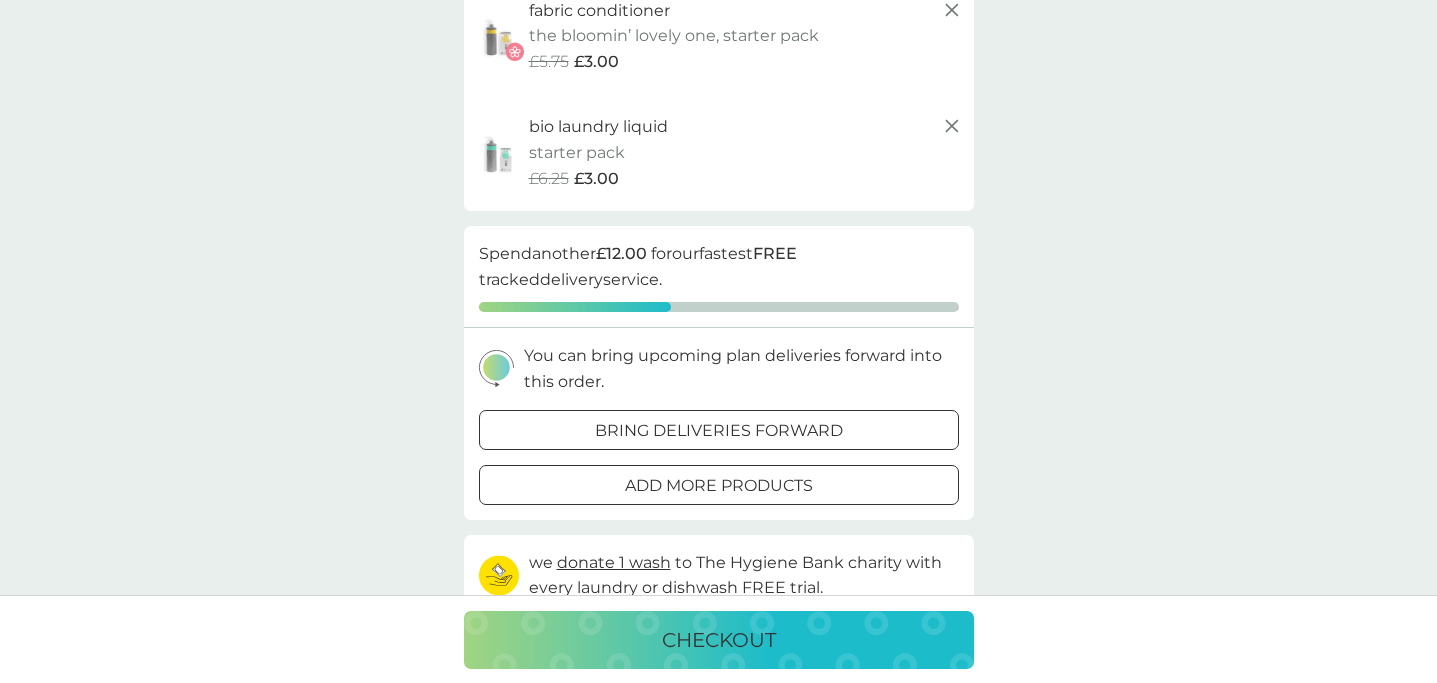 click on "You can bring upcoming plan deliveries forward into this order. bring deliveries forward add more products" at bounding box center [719, 423] 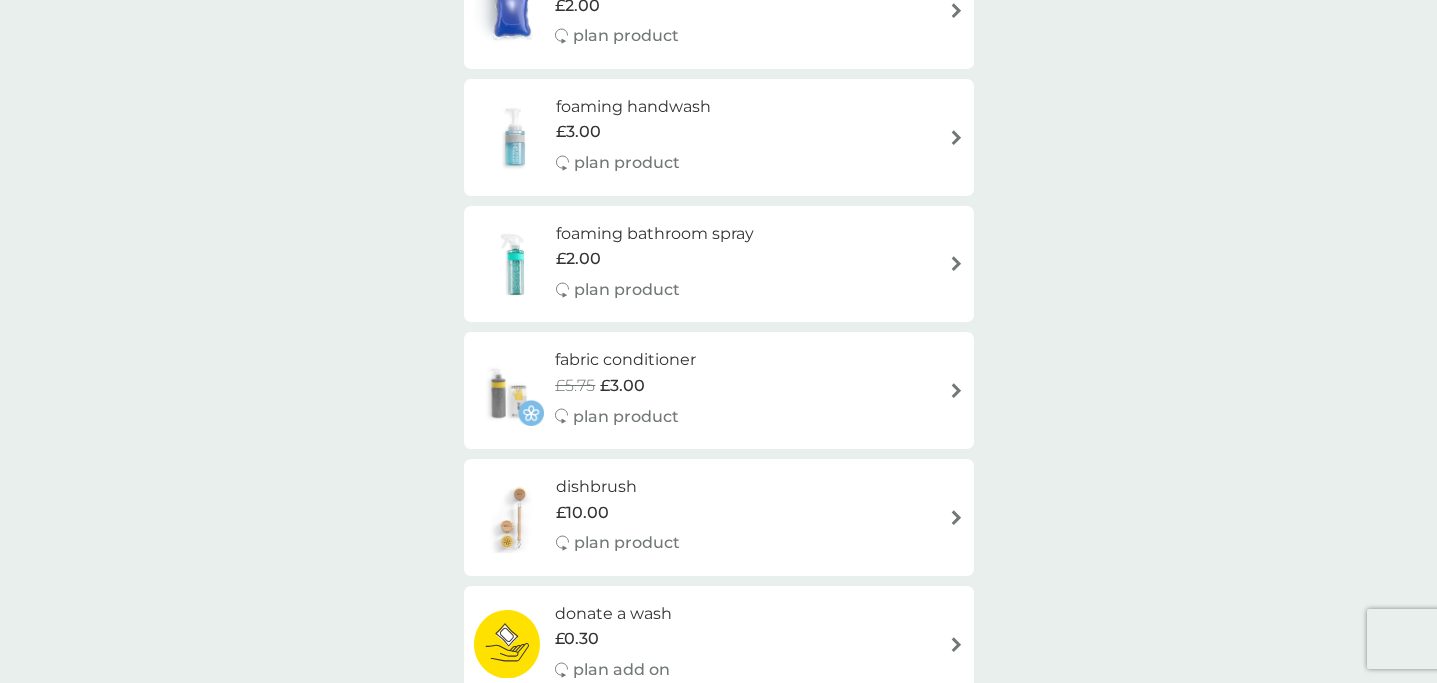 scroll, scrollTop: 128, scrollLeft: 0, axis: vertical 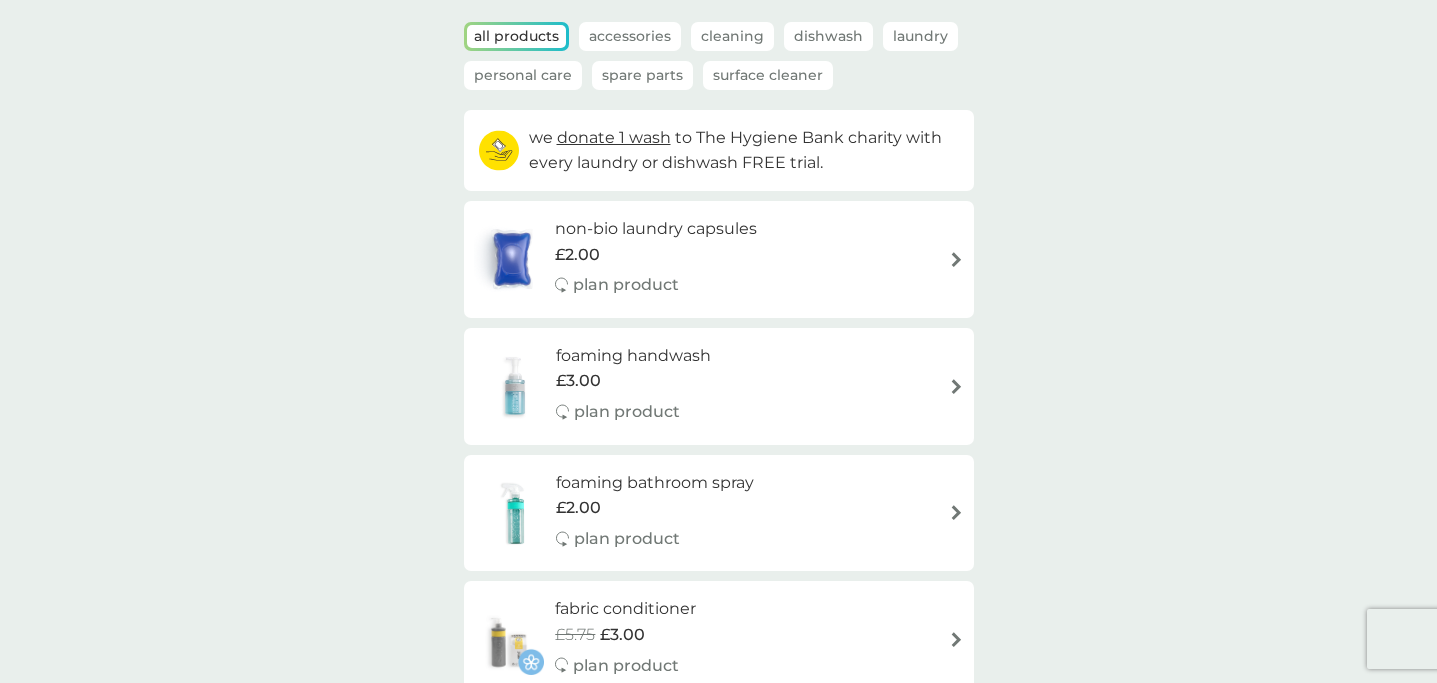 click on "£3.00" at bounding box center (633, 381) 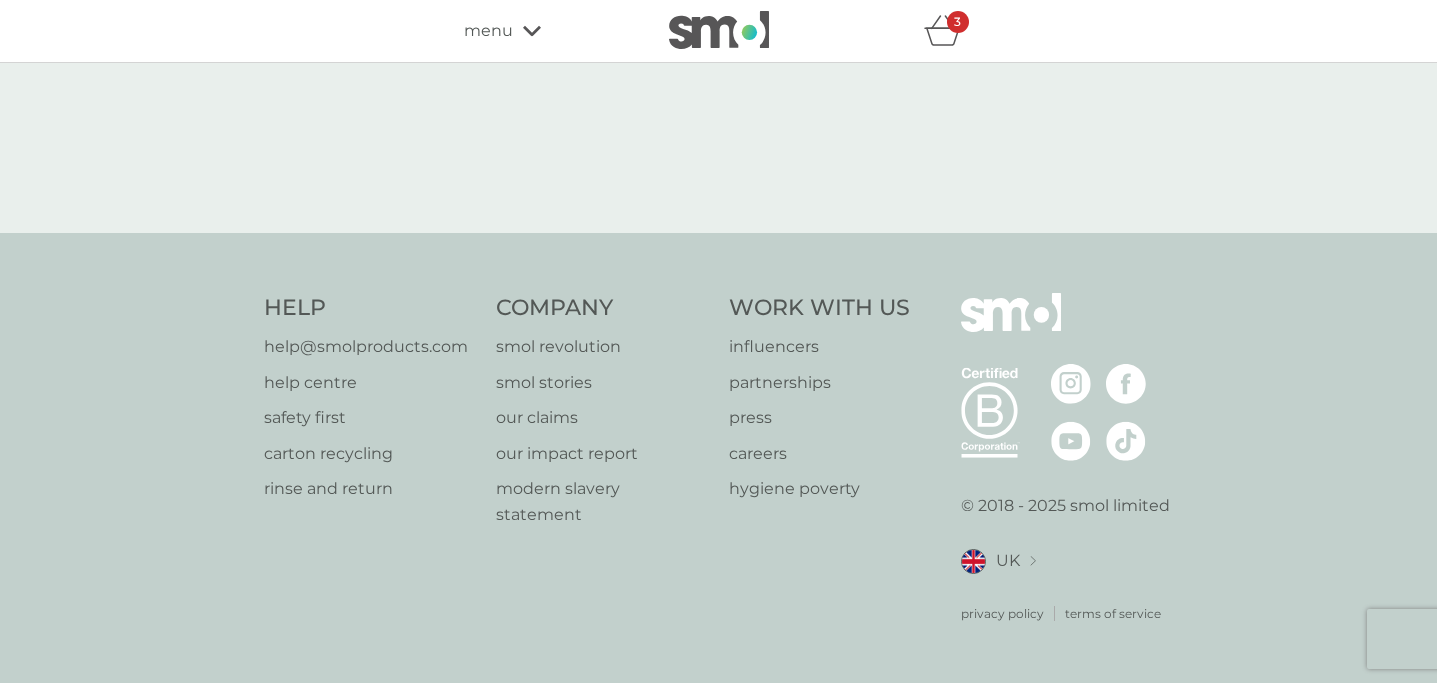 scroll, scrollTop: 0, scrollLeft: 0, axis: both 